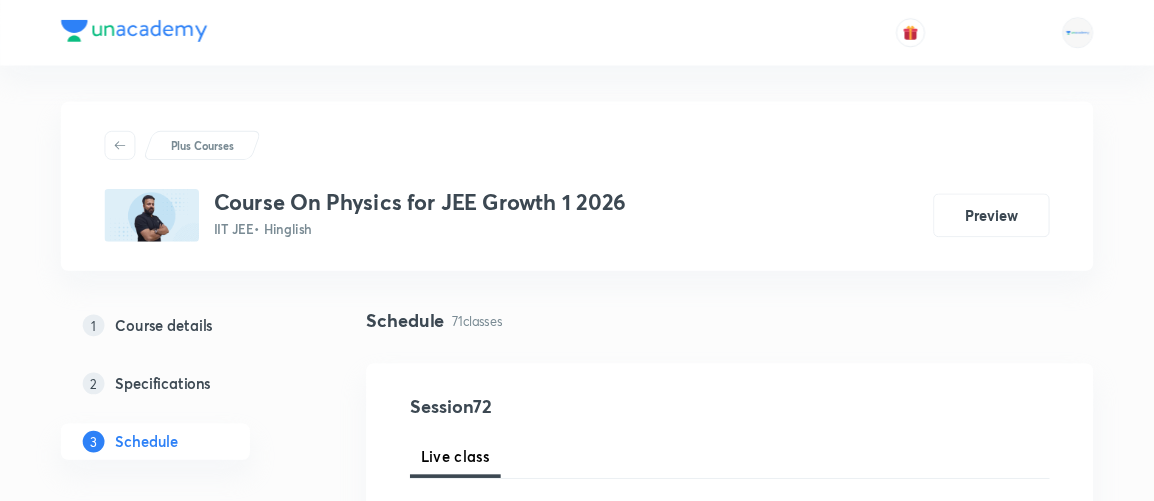 scroll, scrollTop: 0, scrollLeft: 0, axis: both 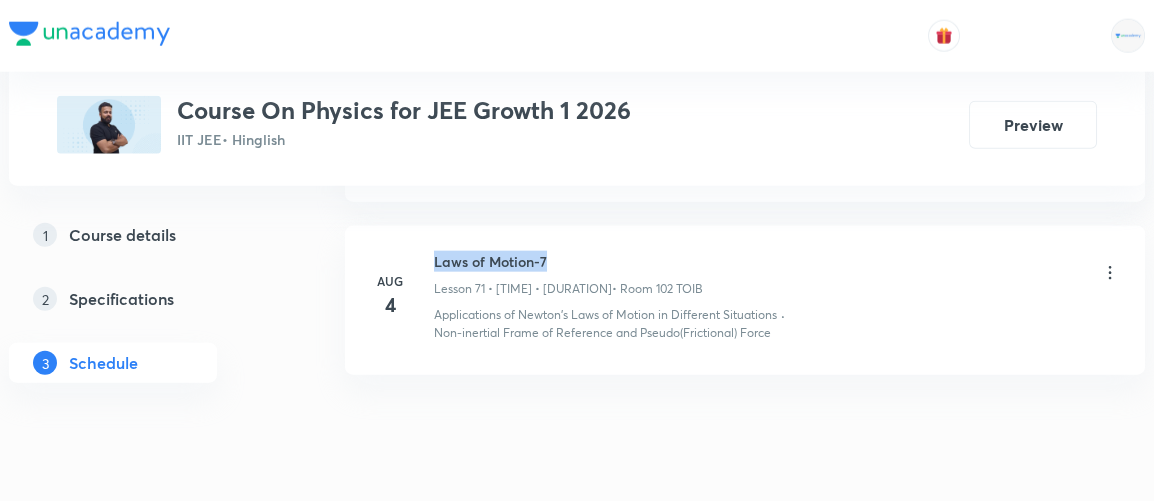 drag, startPoint x: 435, startPoint y: 202, endPoint x: 576, endPoint y: 202, distance: 141 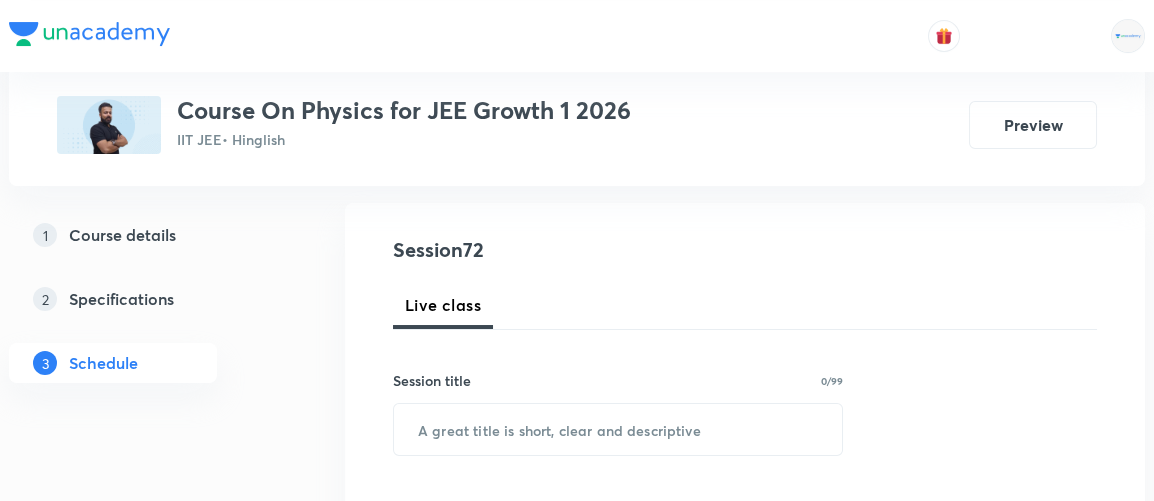 scroll, scrollTop: 0, scrollLeft: 0, axis: both 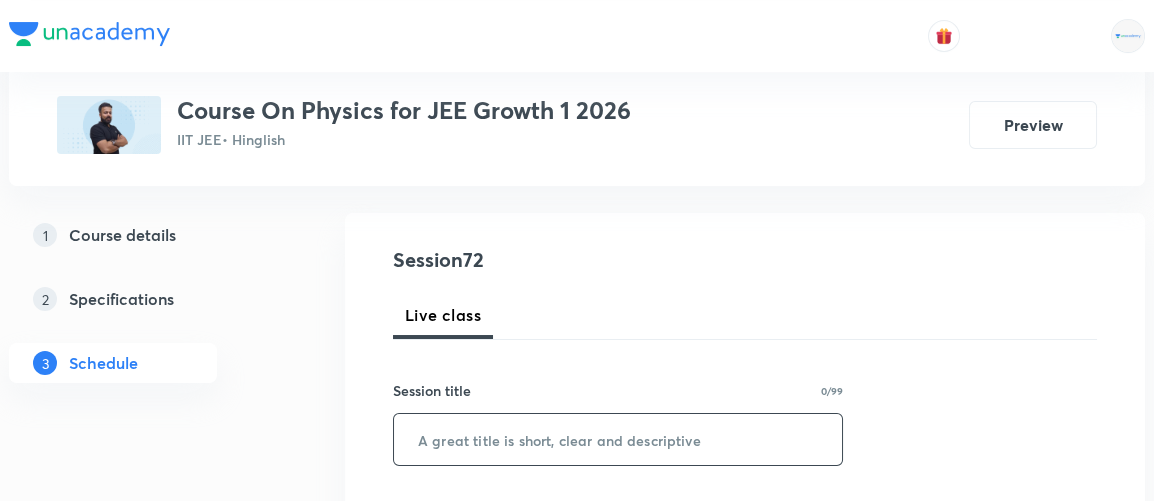 click at bounding box center (618, 439) 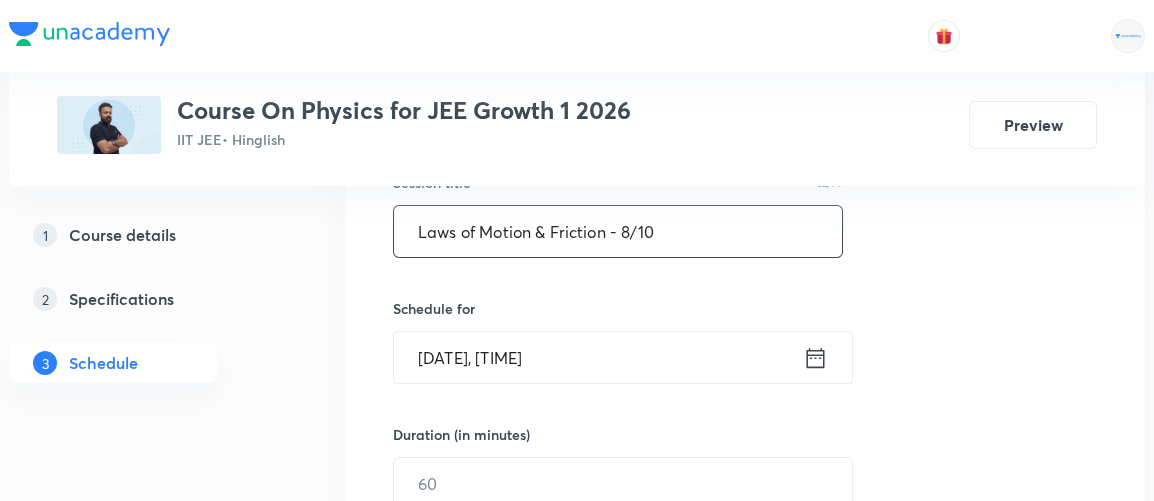 scroll, scrollTop: 398, scrollLeft: 0, axis: vertical 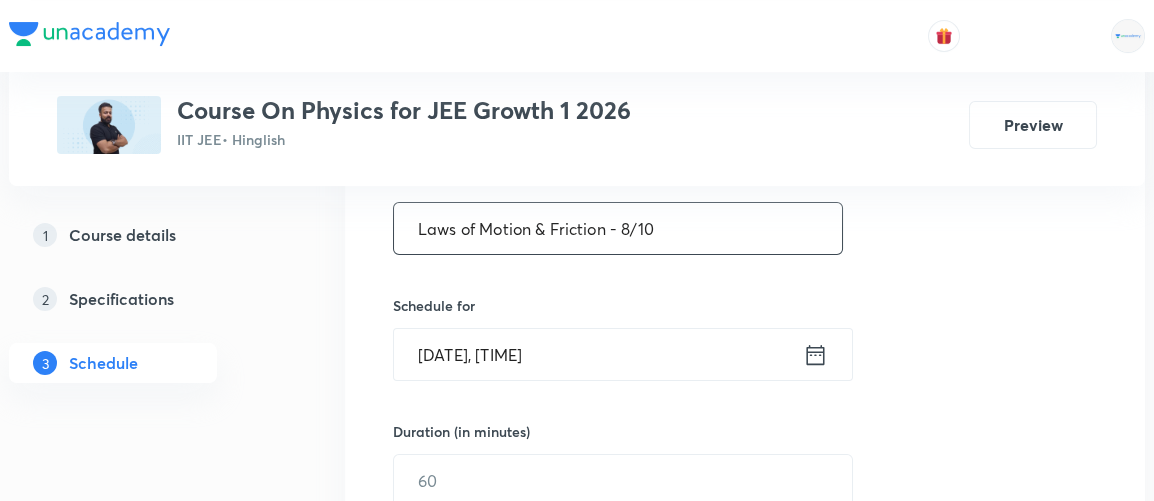 type on "Laws of Motion & Friction - 8/10" 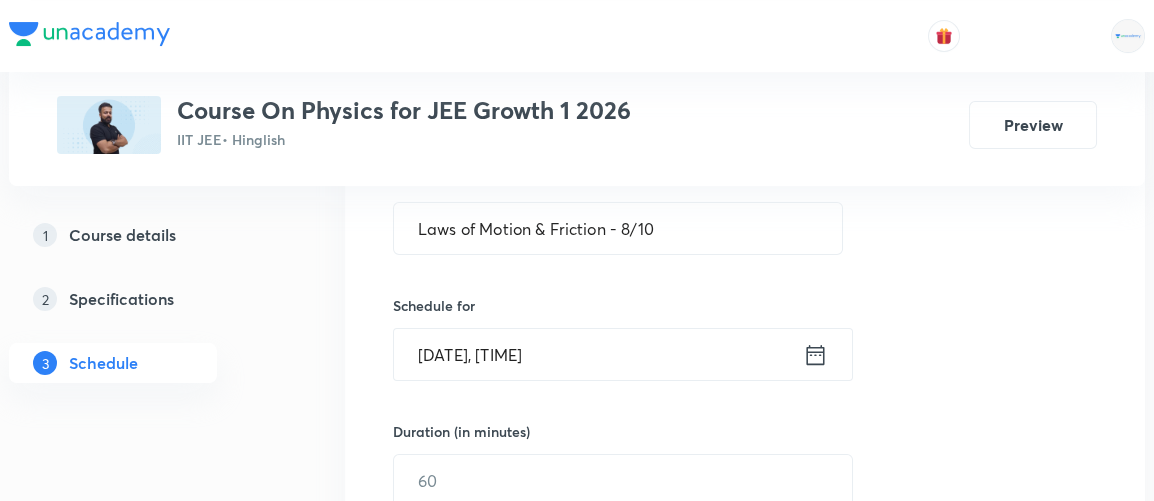 click 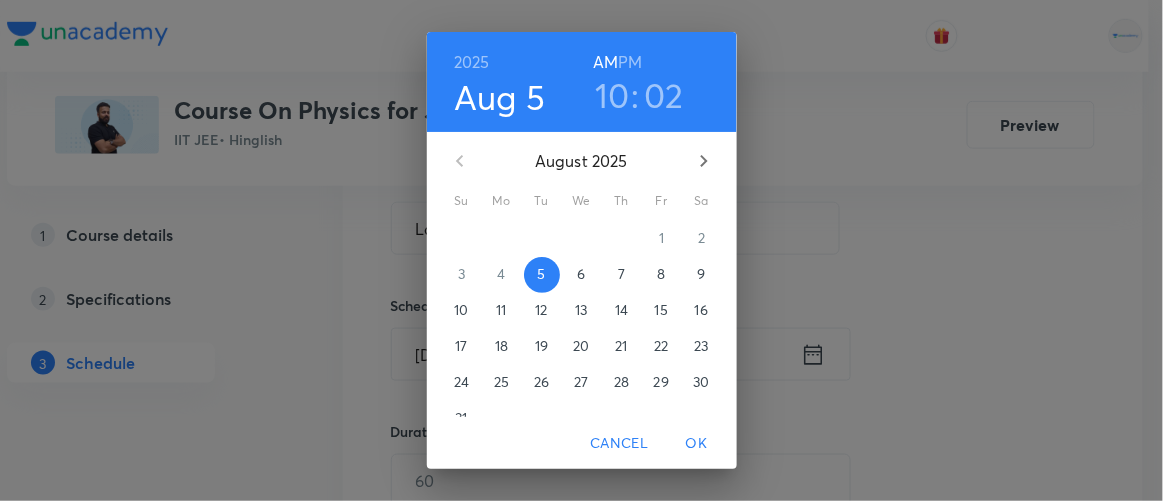 click on "PM" at bounding box center [630, 62] 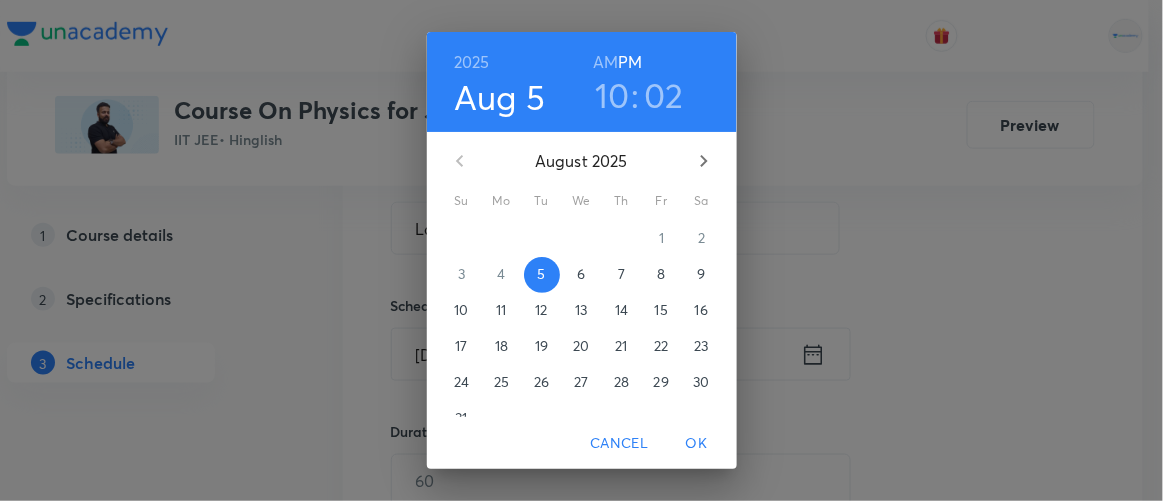 click on "10" at bounding box center [612, 95] 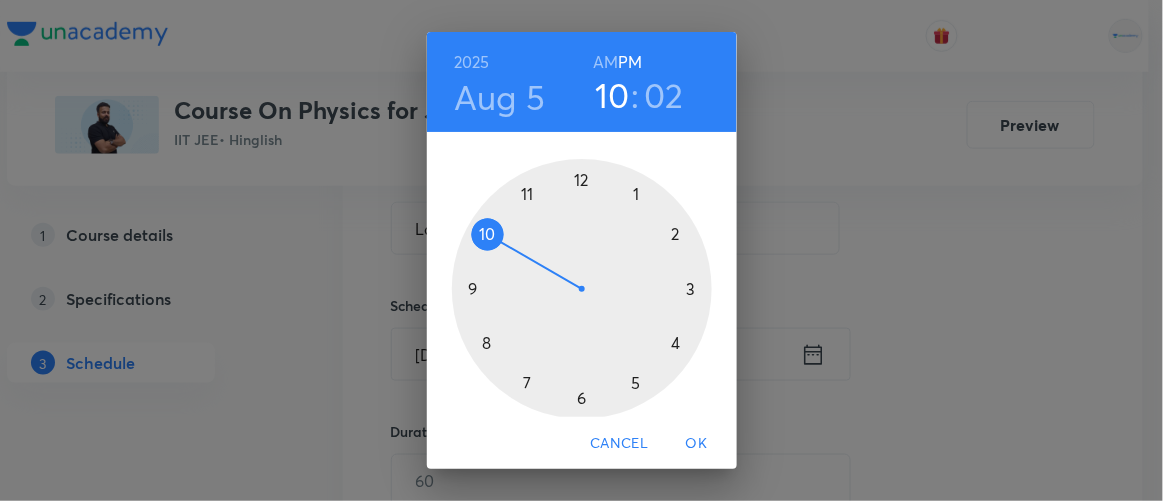 click at bounding box center (582, 289) 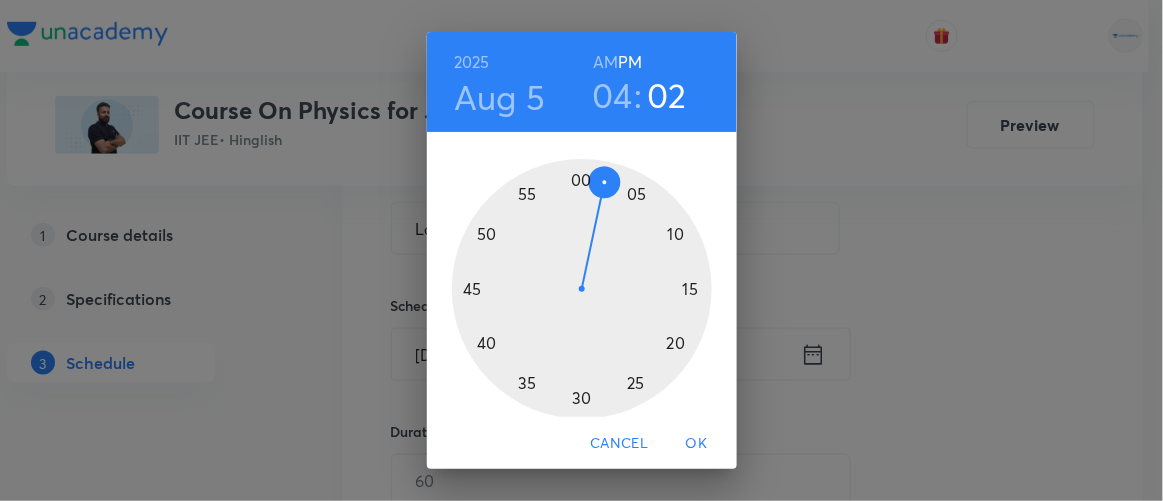 click at bounding box center (582, 289) 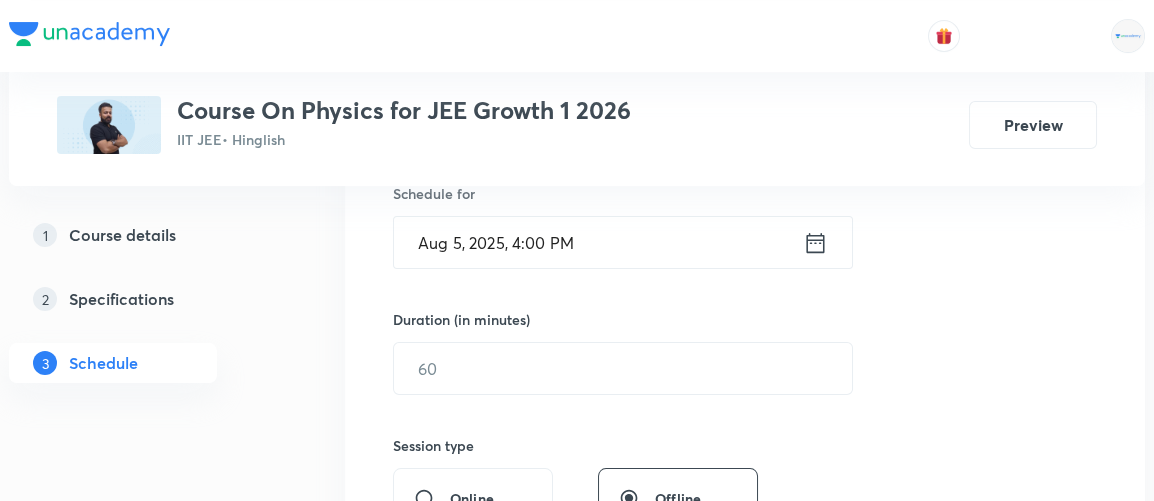 scroll, scrollTop: 512, scrollLeft: 0, axis: vertical 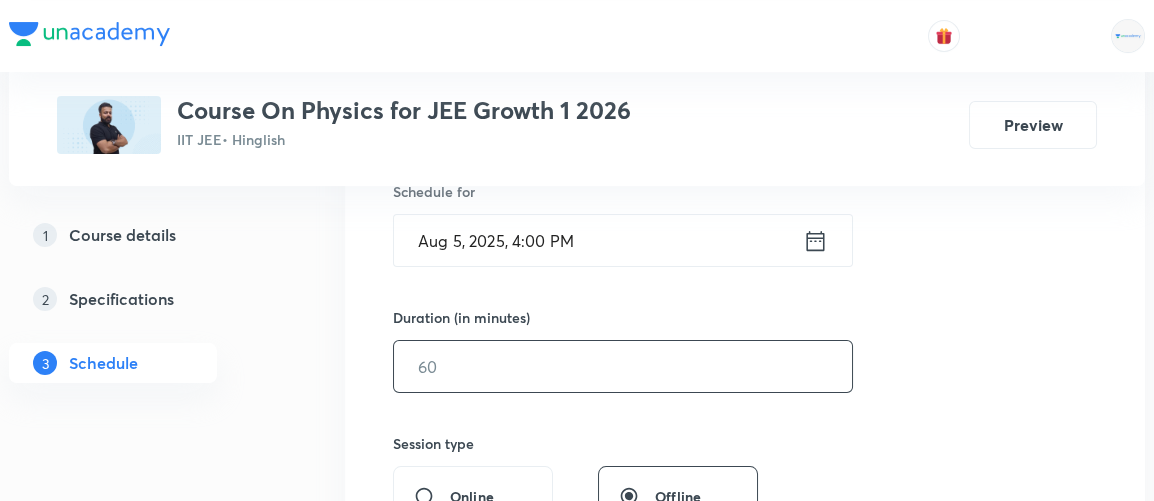 click at bounding box center [623, 366] 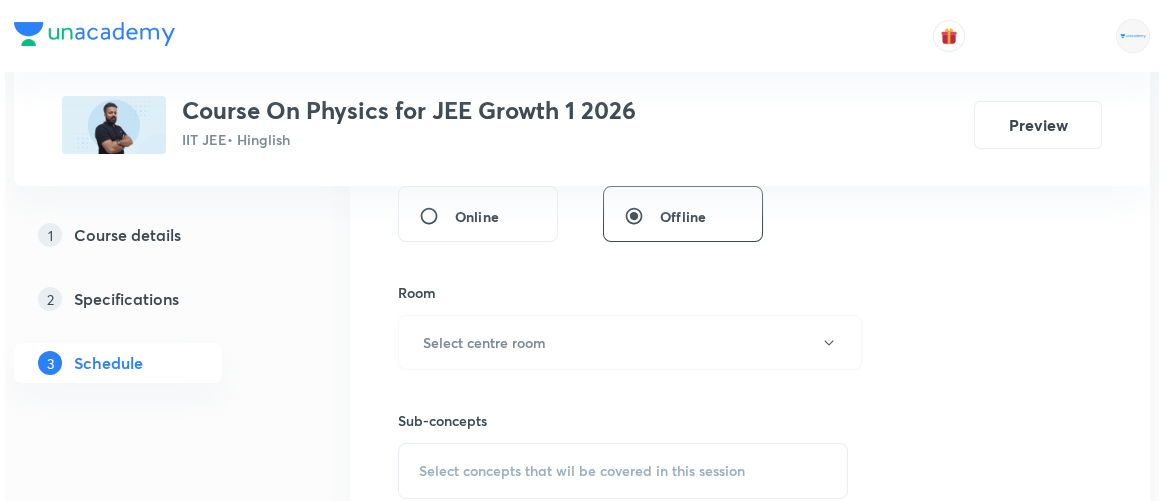 scroll, scrollTop: 818, scrollLeft: 0, axis: vertical 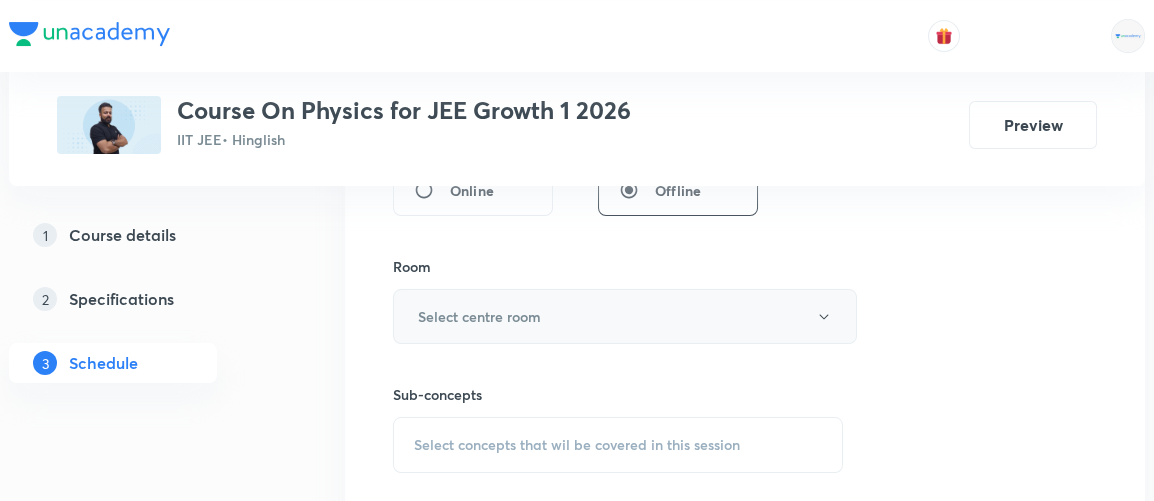 type on "85" 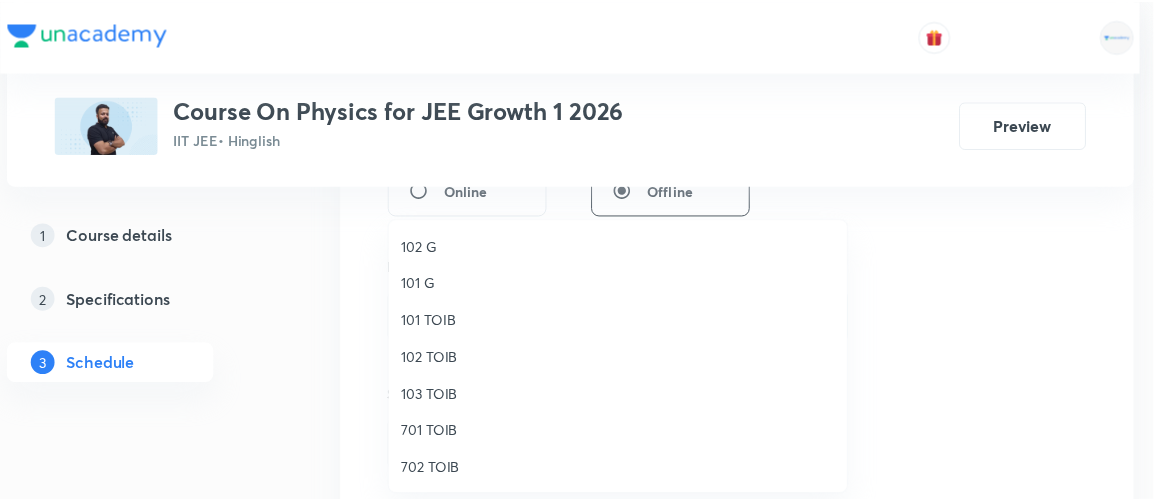 scroll, scrollTop: 1, scrollLeft: 0, axis: vertical 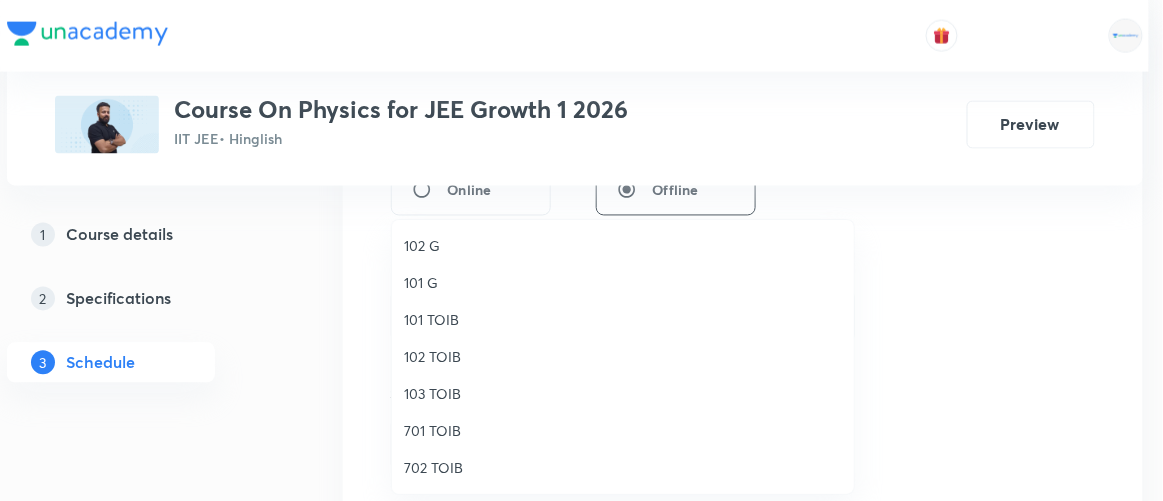 click on "102 TOIB" at bounding box center [623, 356] 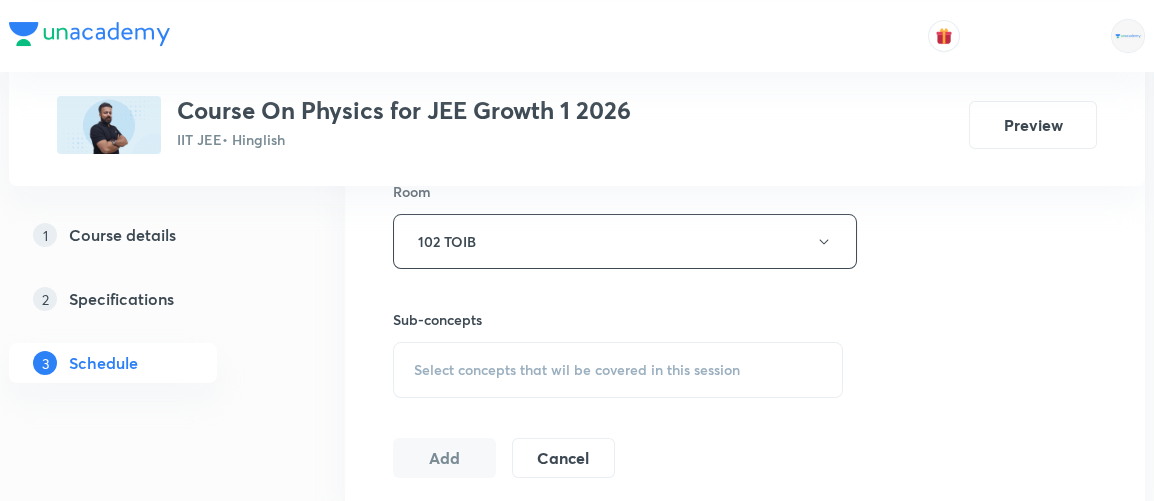 scroll, scrollTop: 896, scrollLeft: 0, axis: vertical 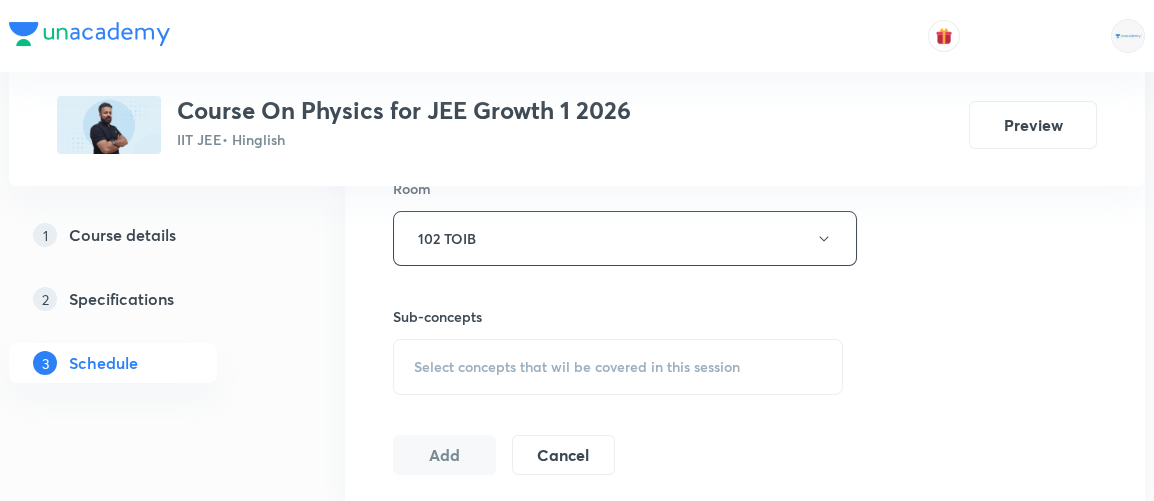 click on "Select concepts that wil be covered in this session" at bounding box center [577, 367] 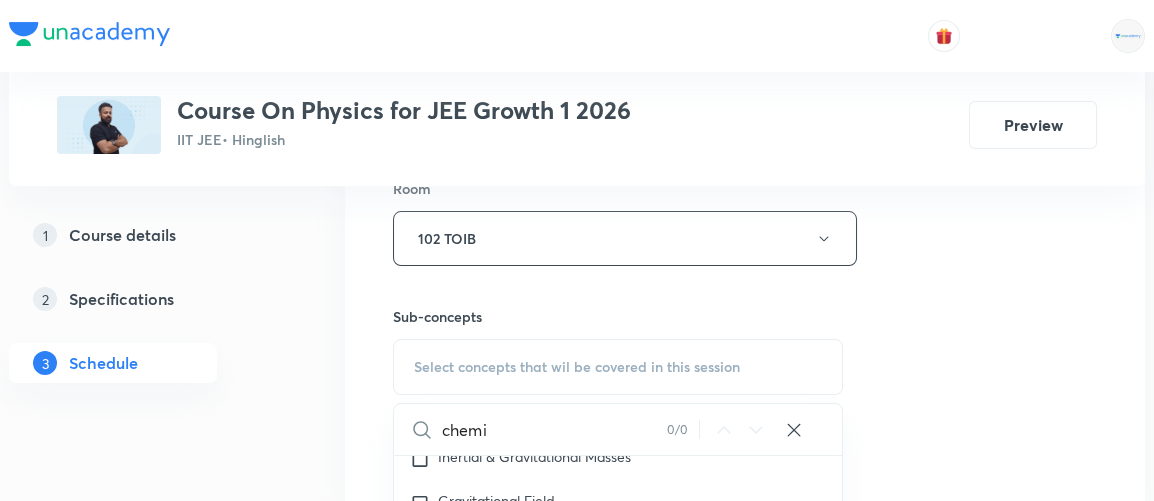 scroll, scrollTop: 8646, scrollLeft: 0, axis: vertical 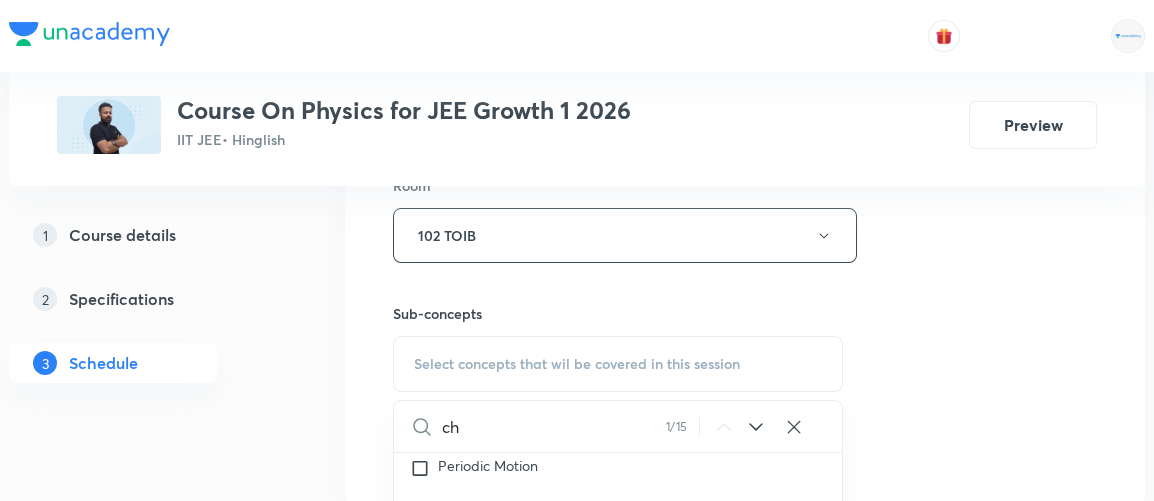 type on "c" 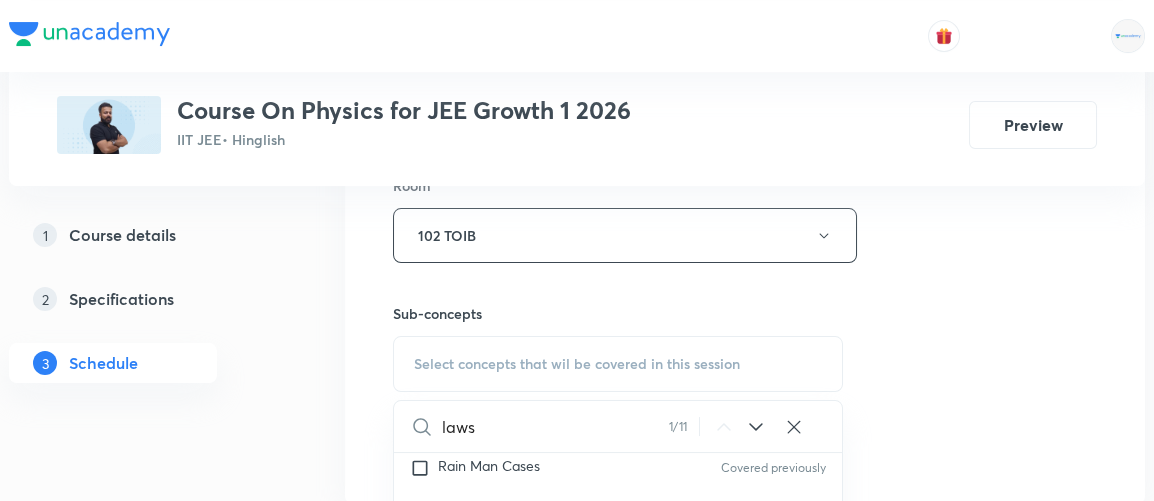 scroll, scrollTop: 3330, scrollLeft: 0, axis: vertical 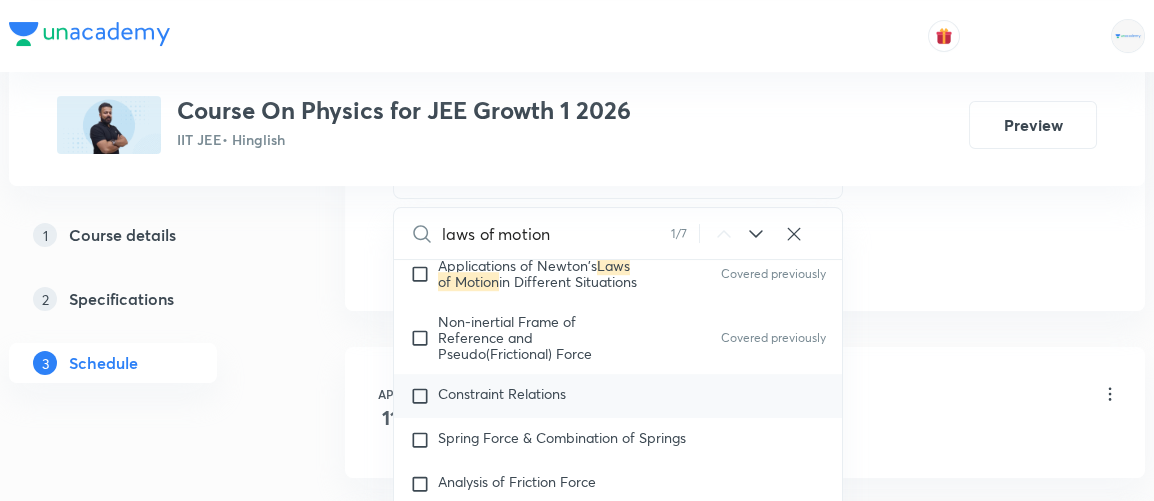type on "laws of motion" 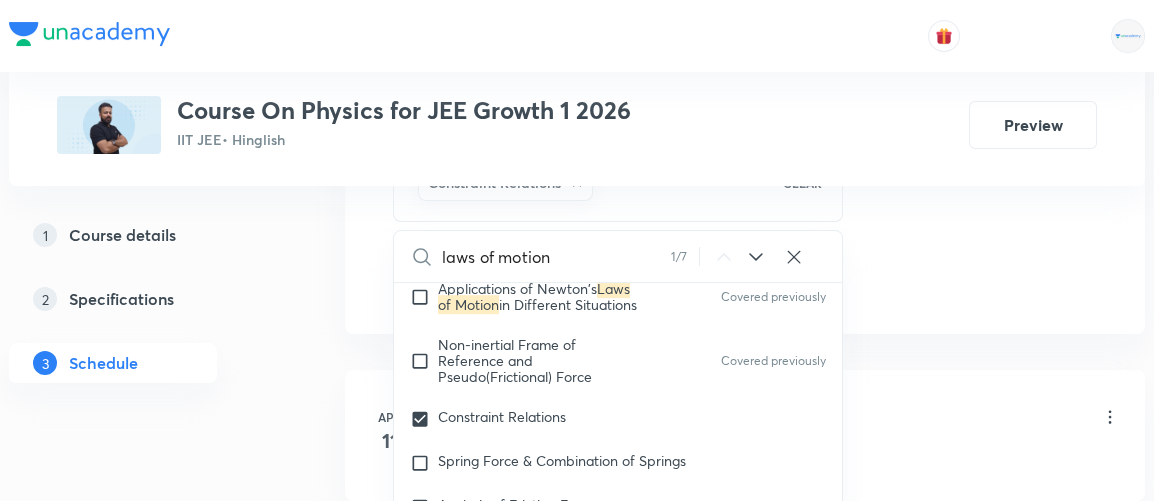 click on "1 Course details 2 Specifications 3 Schedule" at bounding box center [145, 5389] 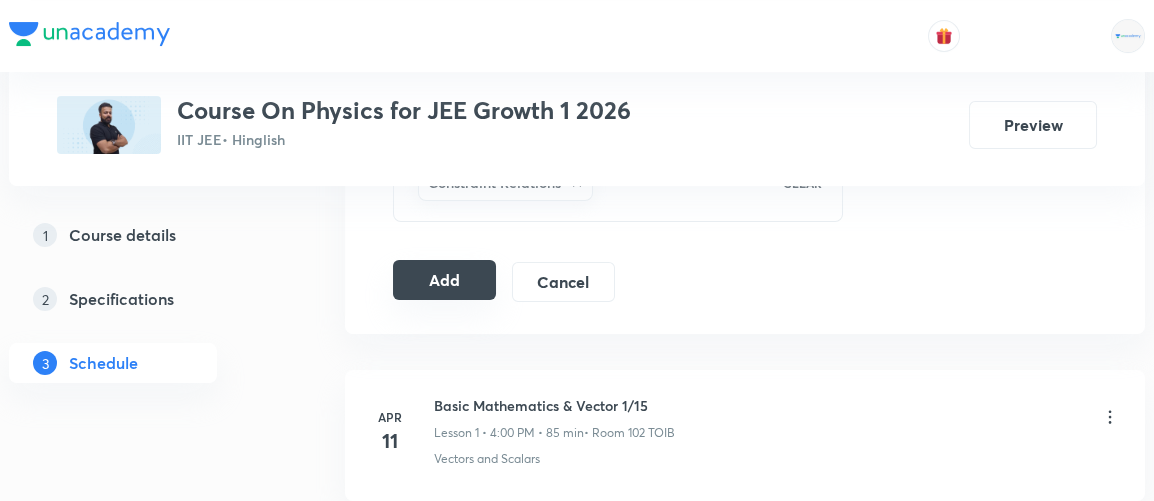 click on "Add" at bounding box center (444, 280) 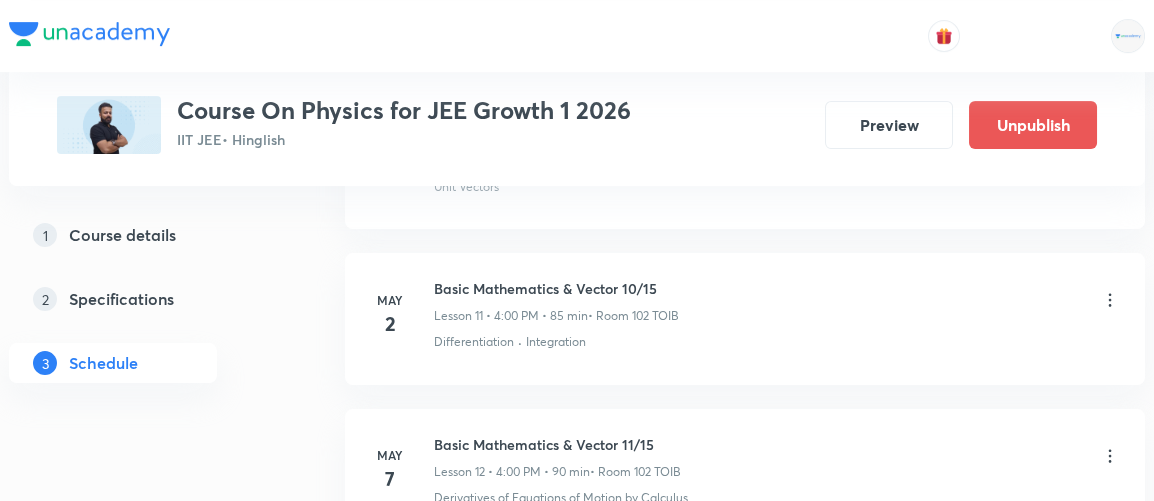 scroll, scrollTop: 1818, scrollLeft: 0, axis: vertical 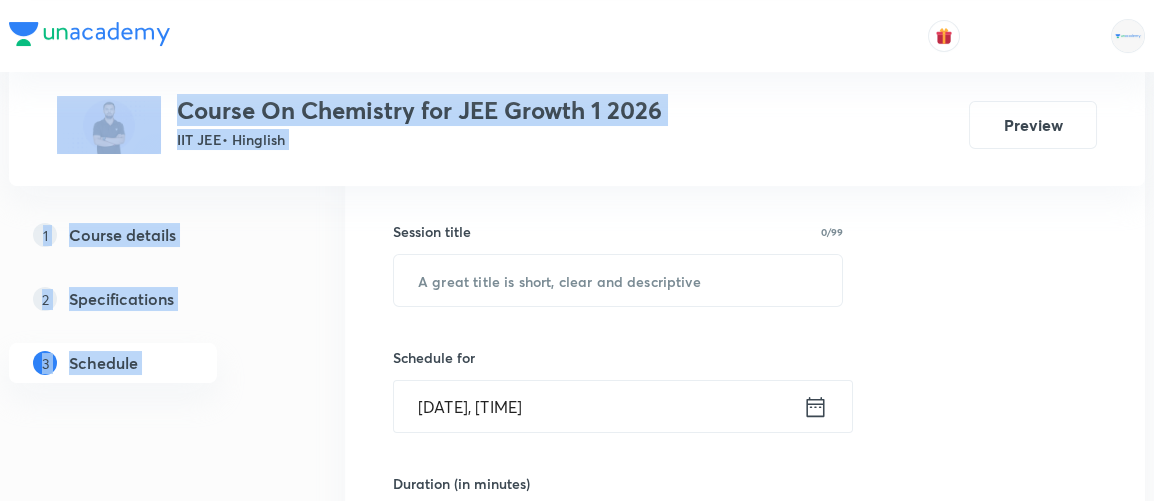 drag, startPoint x: 1152, startPoint y: 39, endPoint x: 1121, endPoint y: 200, distance: 163.9573 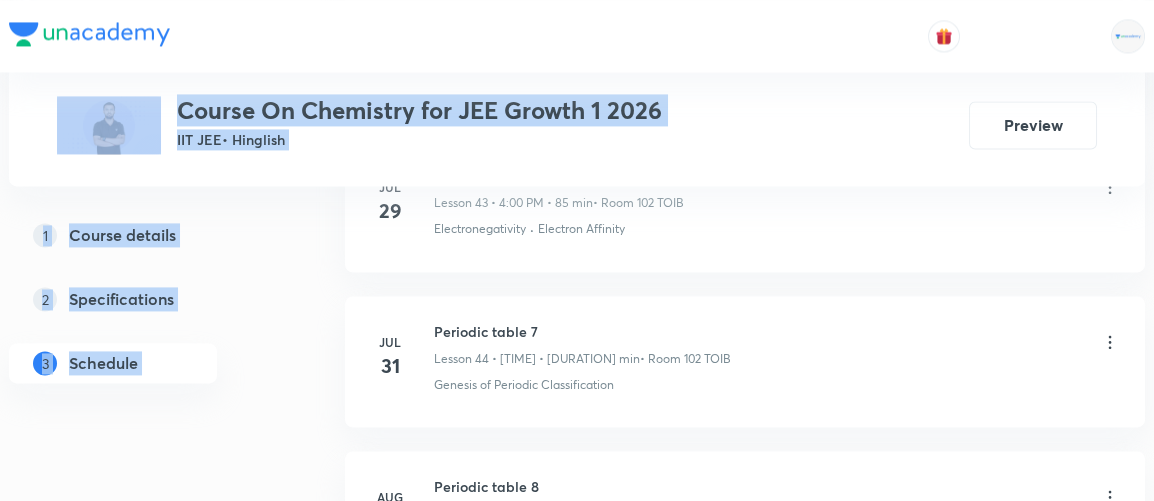 scroll, scrollTop: 8041, scrollLeft: 0, axis: vertical 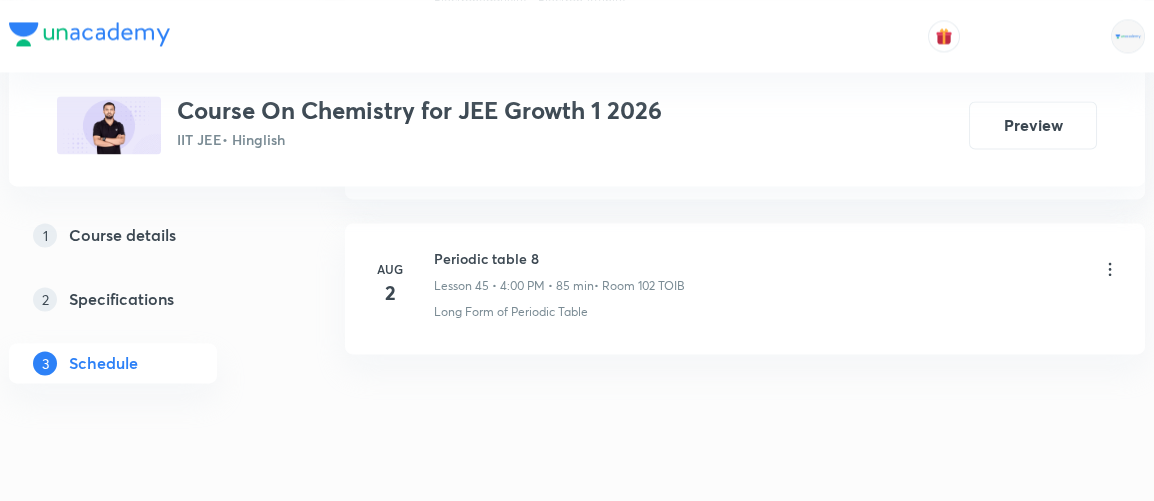 click on "Apr 10 Mole Concept Concentration Terms 1/17 Lesson 1 • 4:00 PM • 85 min  • Room 102 TOIB Basic Concepts Apr 12 Mole Concept Concentration Terms 2/17 Lesson 2 • 4:00 PM • 85 min  • Room 102 TOIB Basic Introduction Apr 15 Mole Concept Concentration Terms 3/17 Lesson 3 • 5:35 PM • 70 min  • Room 102 TOIB Percentage Composition Apr 17 Mole Concept Concentration Terms 4/17 Lesson 4 • 5:35 PM • 85 min  • Room 102 TOIB Stoichiometry · Principle of Atom Conservation (POAC) Apr 22 Mole Concept Concentration Terms 5/17 Lesson 5 • 5:35 PM • 85 min  • Room 102 TOIB Relation between Stoichiometric Quantities Apr 24 Mole Concept Concentration Terms 6/17 Lesson 6 • 4:00 PM • 85 min  • Room 102 TOIB Application of Mole Concept: Gravimetric Analysis Apr 26 Mole Concept Concentration Terms 7/17 Lesson 7 • 4:00 PM • 85 min  • Room 102 TOIB Different Laws Apr 29 Mole Concept Concentration Terms 8/17 Lesson 8 • 5:35 PM • 85 min  • Room 102 TOIB Formula and Composition · 3" at bounding box center [745, -3116] 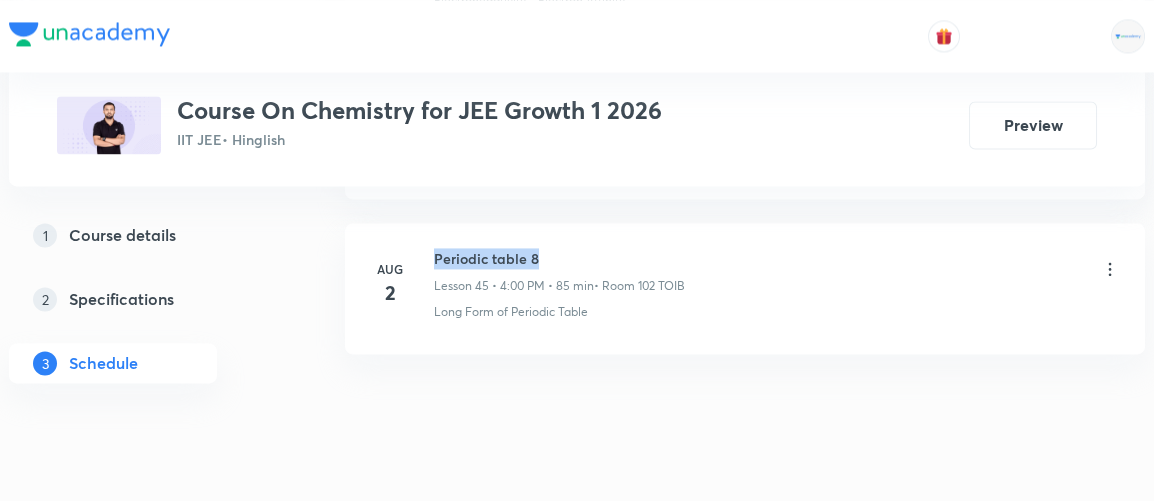 drag, startPoint x: 435, startPoint y: 218, endPoint x: 565, endPoint y: 211, distance: 130.18832 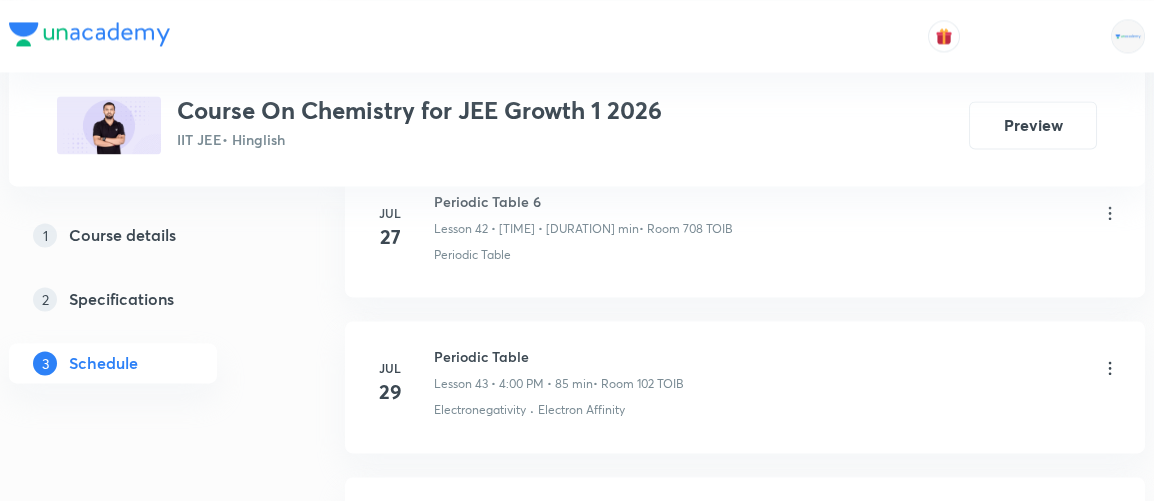 scroll, scrollTop: 7586, scrollLeft: 0, axis: vertical 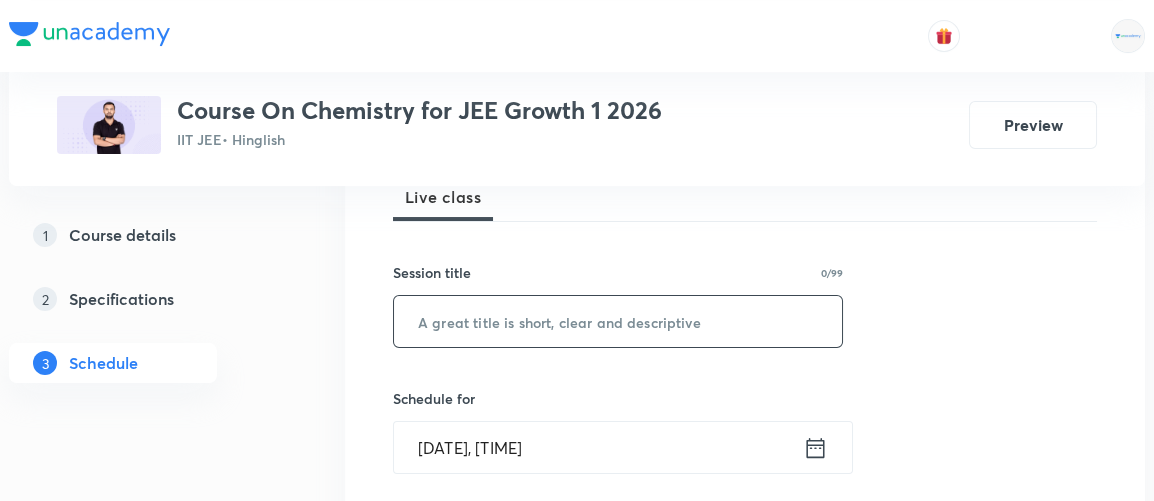 click at bounding box center (618, 321) 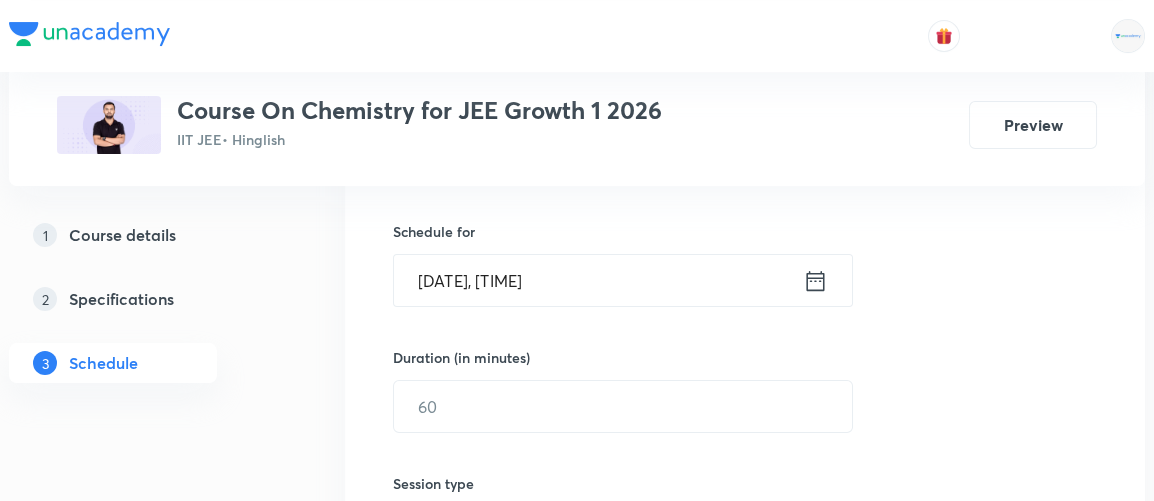scroll, scrollTop: 472, scrollLeft: 0, axis: vertical 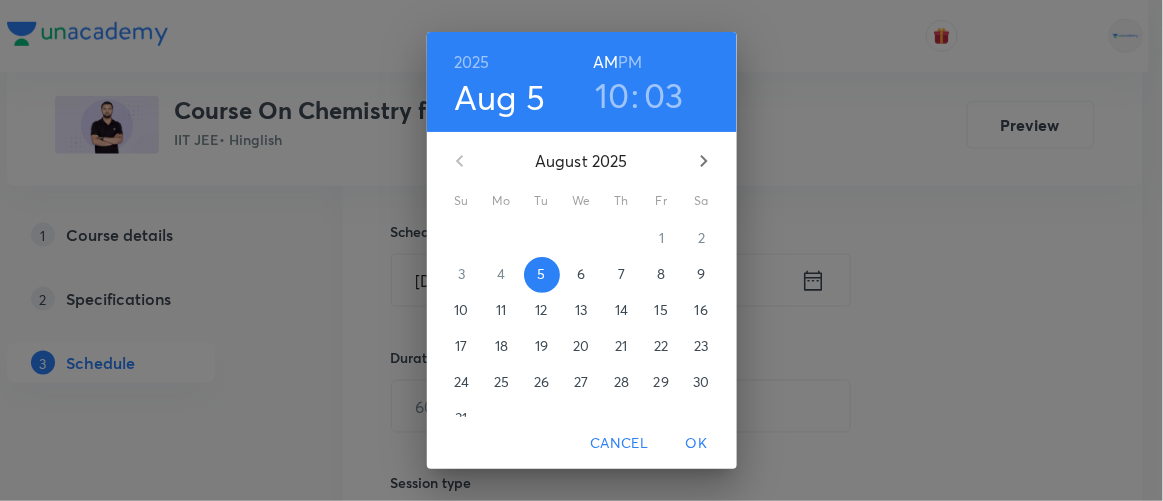 click on "10" at bounding box center (612, 95) 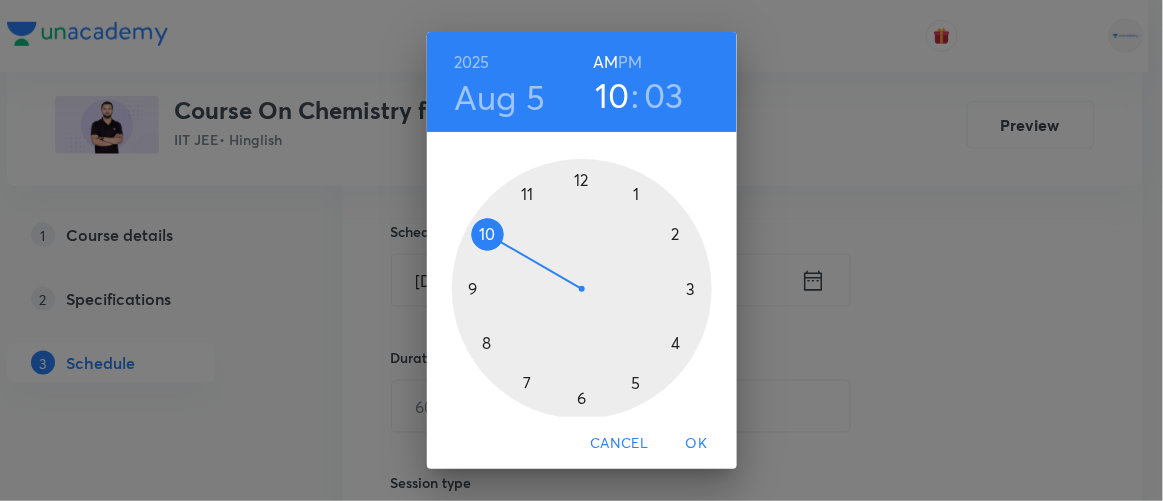 click on "PM" at bounding box center (630, 62) 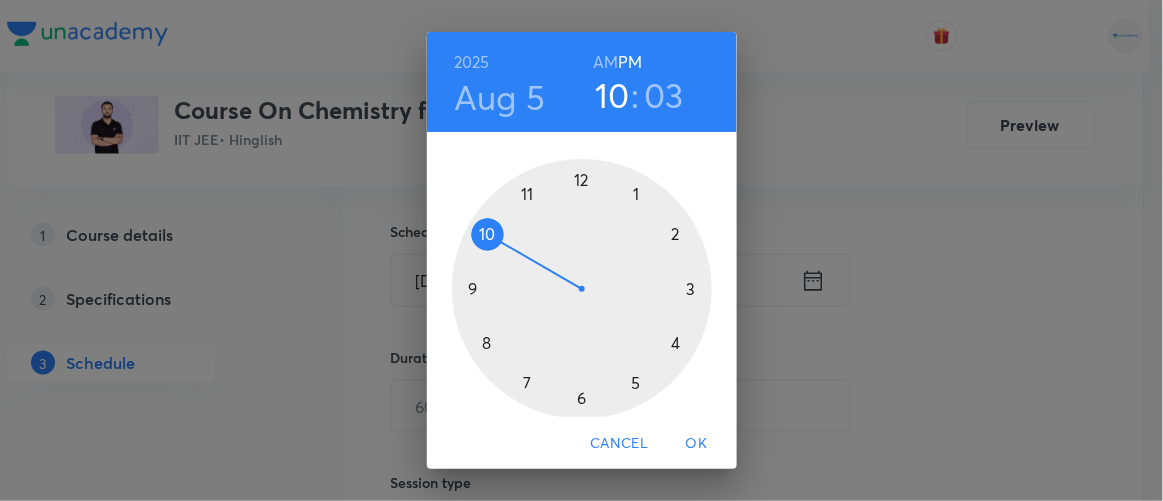 click at bounding box center [582, 289] 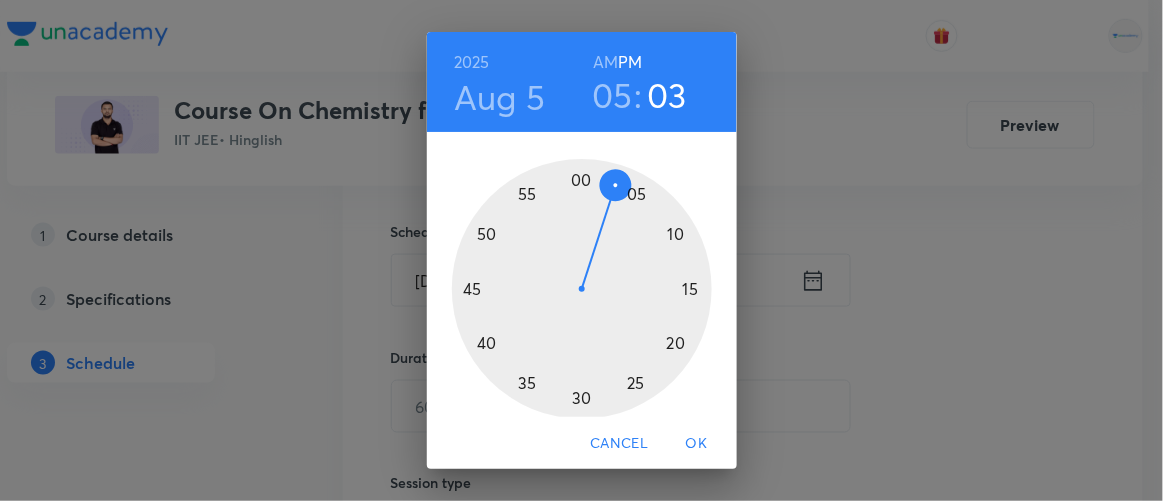 click at bounding box center (582, 289) 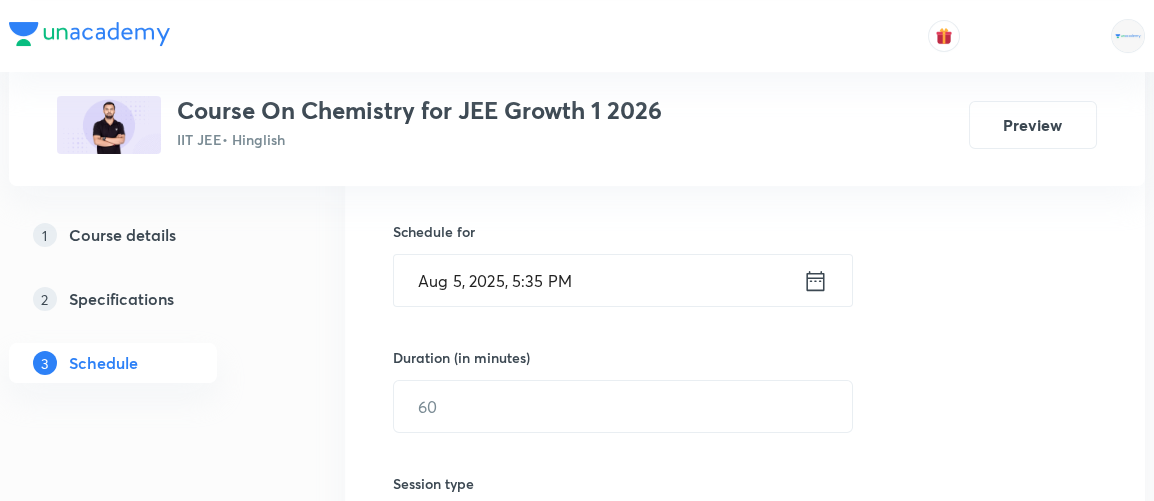 scroll, scrollTop: 520, scrollLeft: 0, axis: vertical 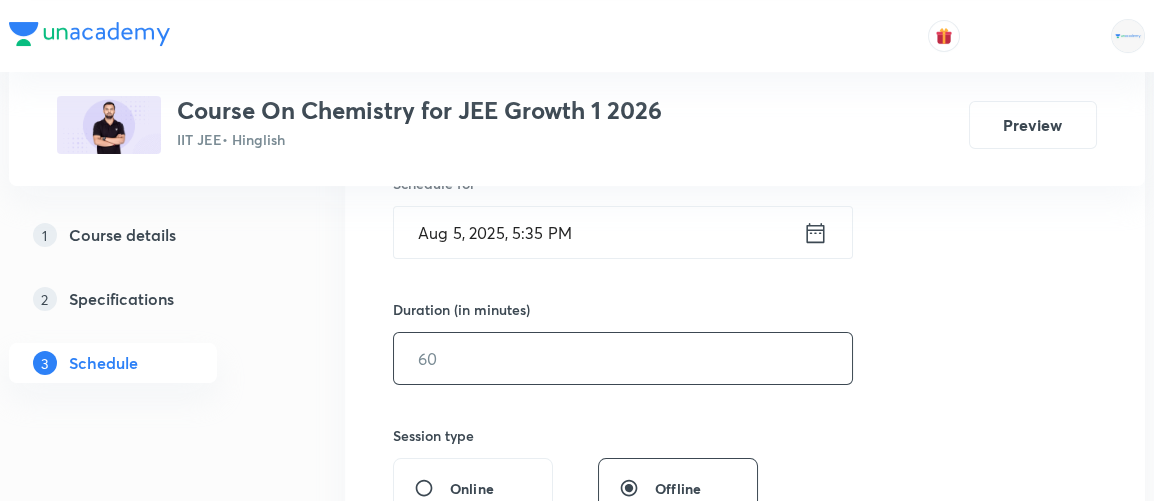click at bounding box center (623, 358) 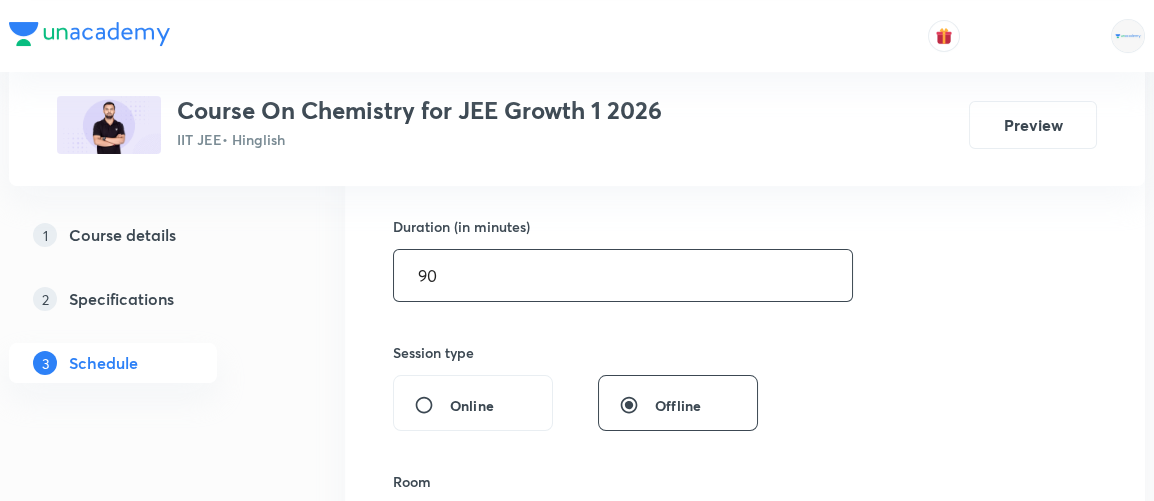 scroll, scrollTop: 606, scrollLeft: 0, axis: vertical 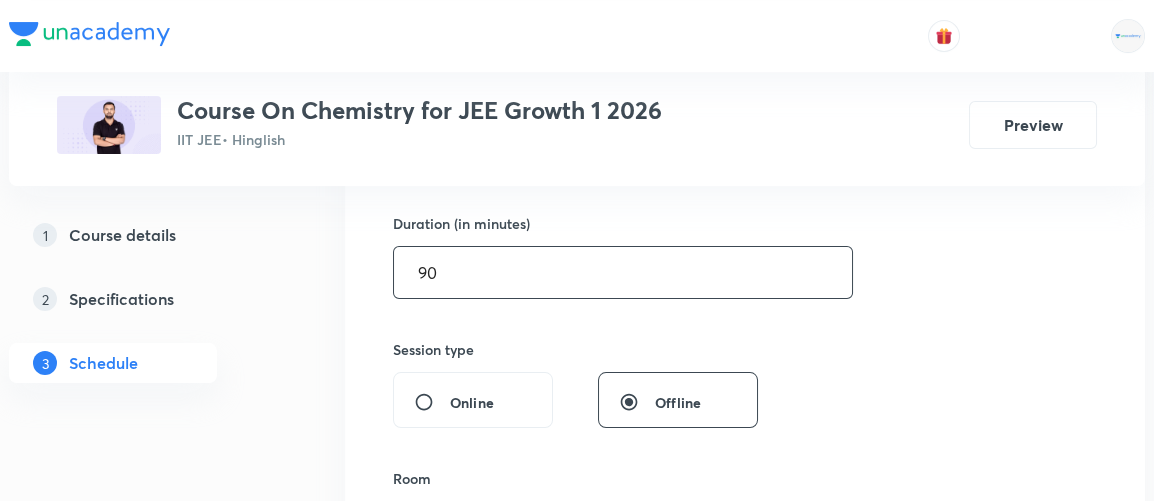 type on "9" 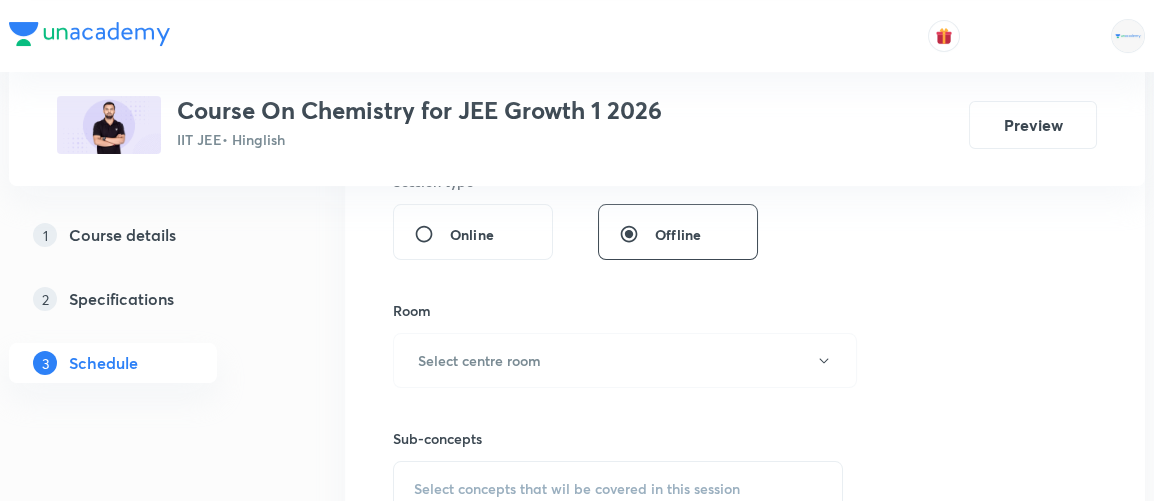 scroll, scrollTop: 776, scrollLeft: 0, axis: vertical 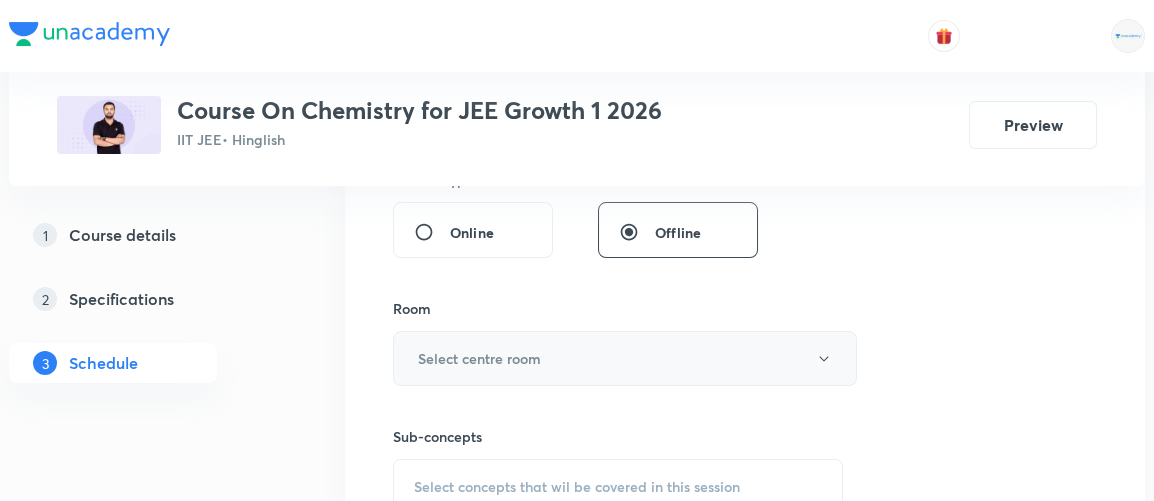 type on "85" 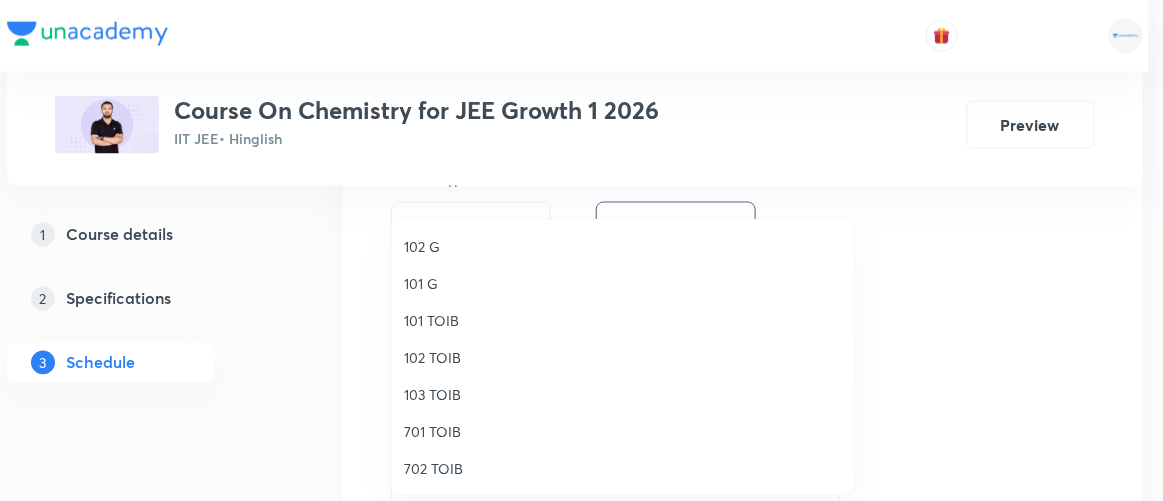 click on "102 TOIB" at bounding box center [623, 357] 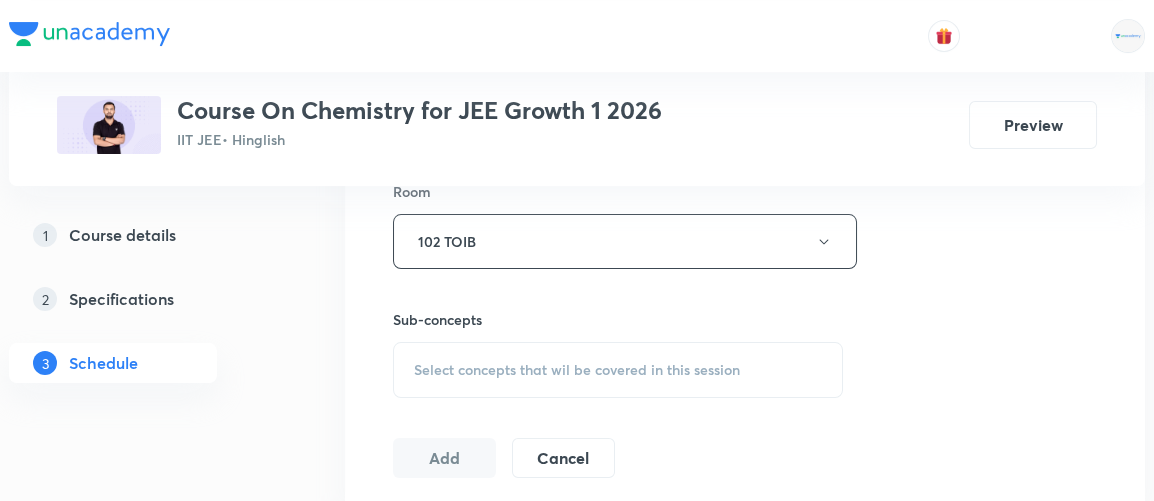 scroll, scrollTop: 903, scrollLeft: 0, axis: vertical 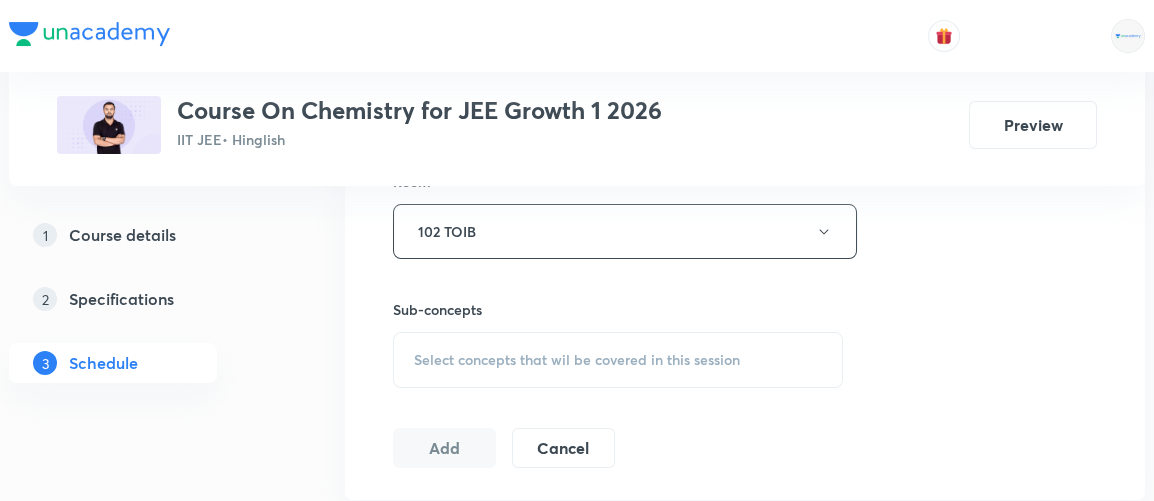 click on "Select concepts that wil be covered in this session" at bounding box center (577, 360) 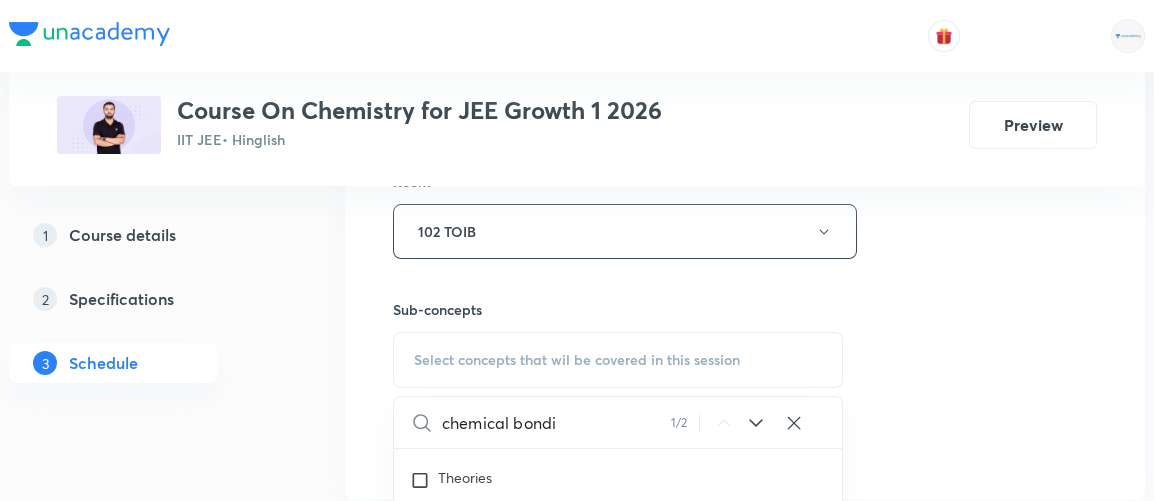 scroll, scrollTop: 28210, scrollLeft: 0, axis: vertical 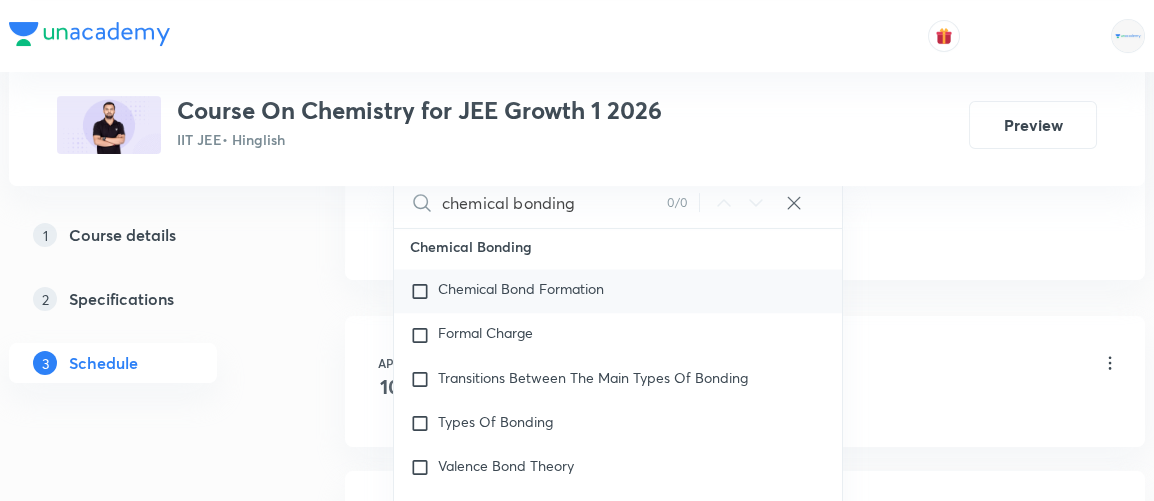 type on "chemical bonding" 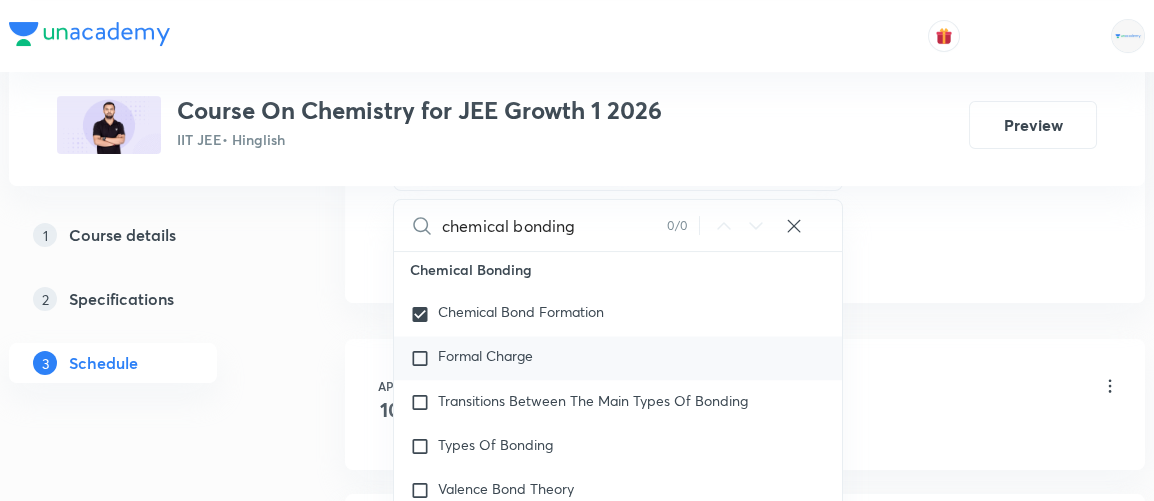 click at bounding box center [424, 358] 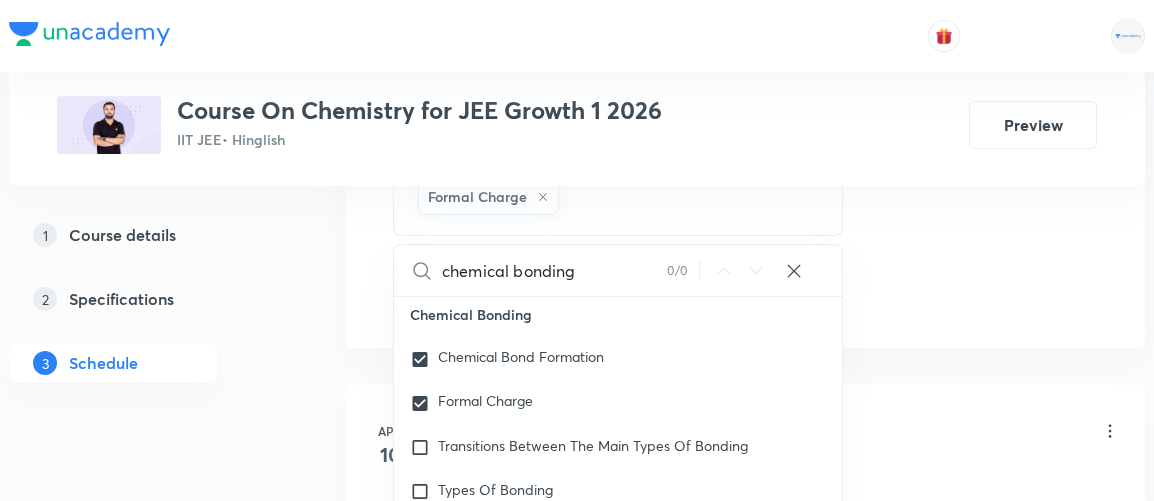 click on "1 Course details 2 Specifications 3 Schedule" at bounding box center [145, 311] 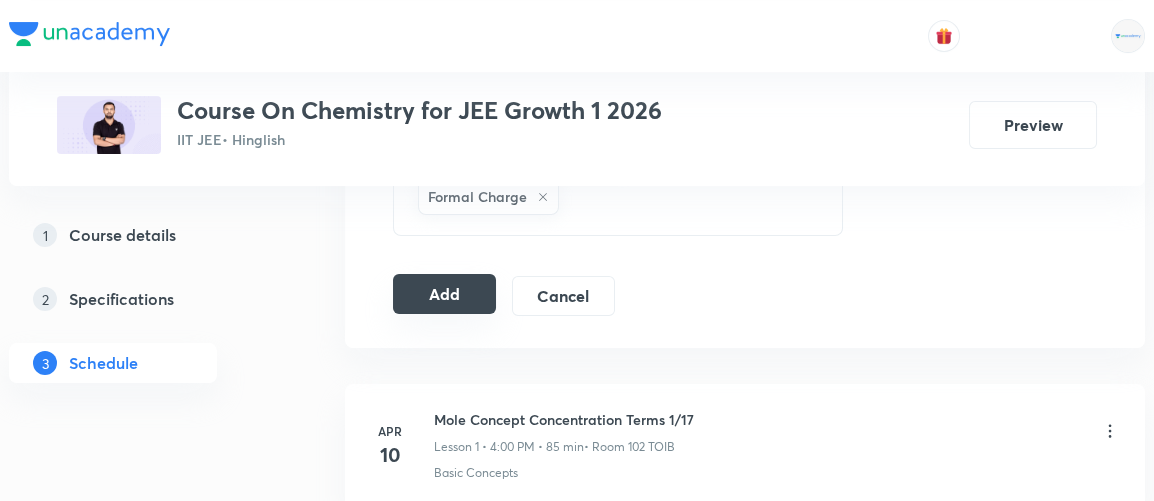 click on "Add" at bounding box center [444, 294] 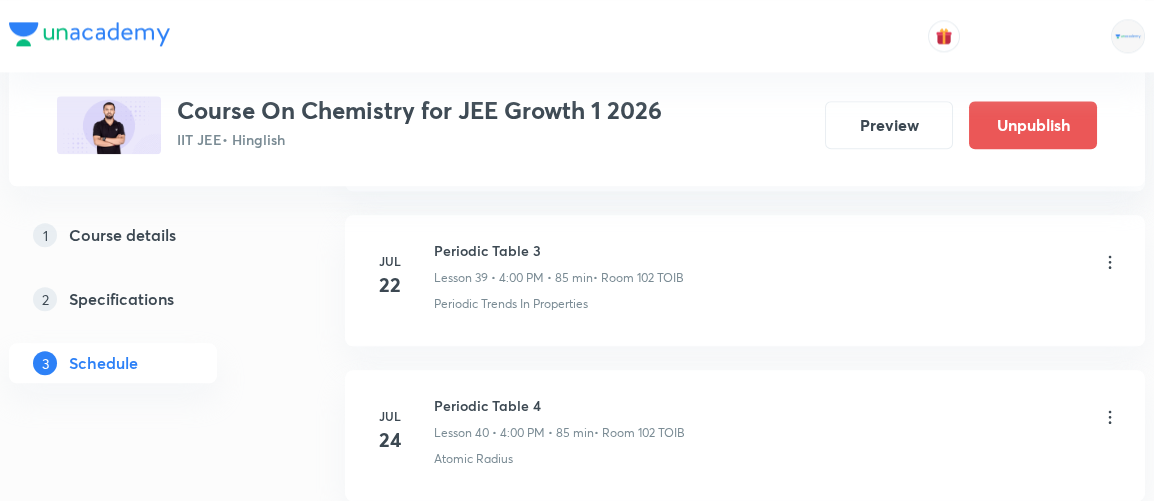 scroll, scrollTop: 7280, scrollLeft: 0, axis: vertical 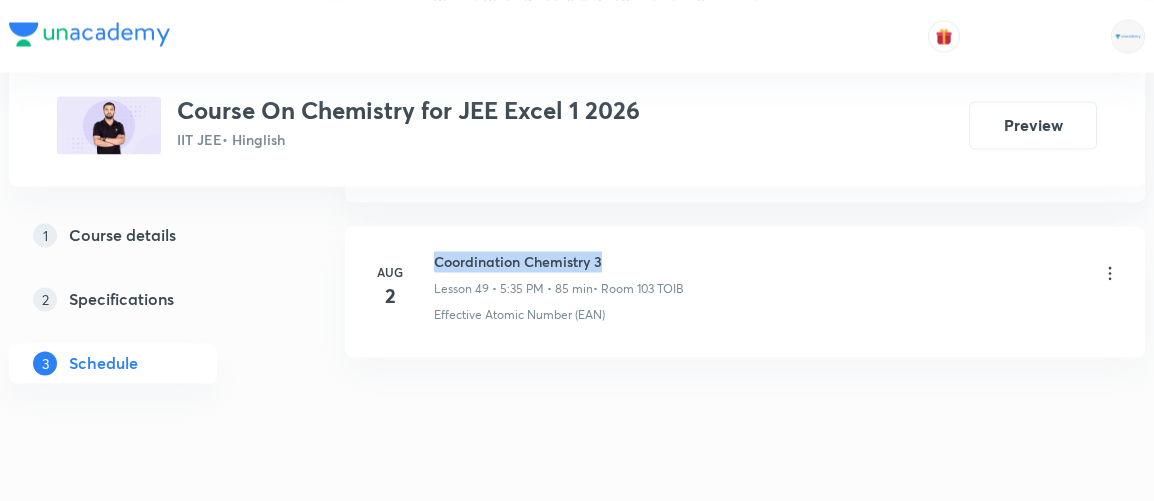 drag, startPoint x: 433, startPoint y: 221, endPoint x: 676, endPoint y: 207, distance: 243.40295 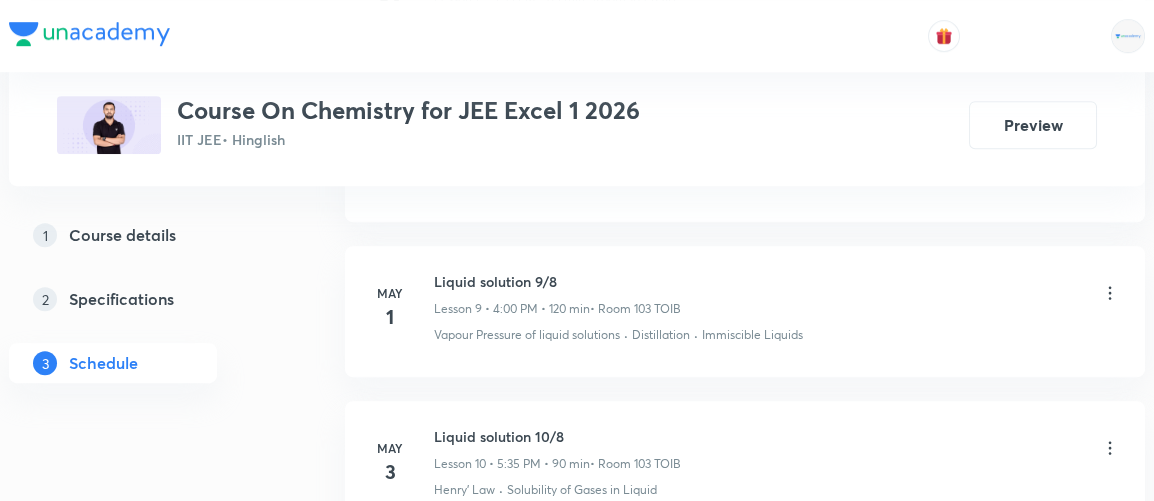 scroll, scrollTop: 1687, scrollLeft: 0, axis: vertical 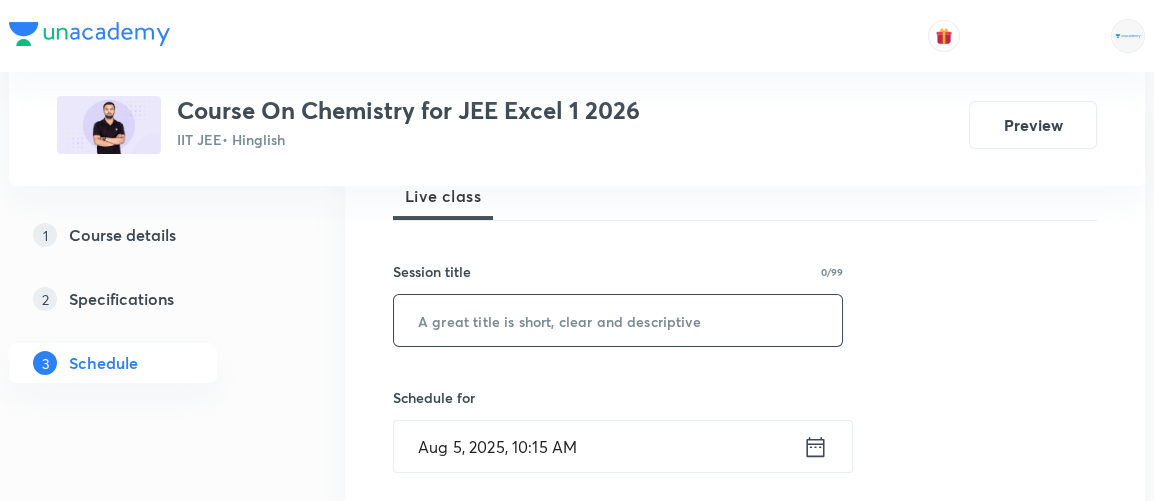 click at bounding box center [618, 320] 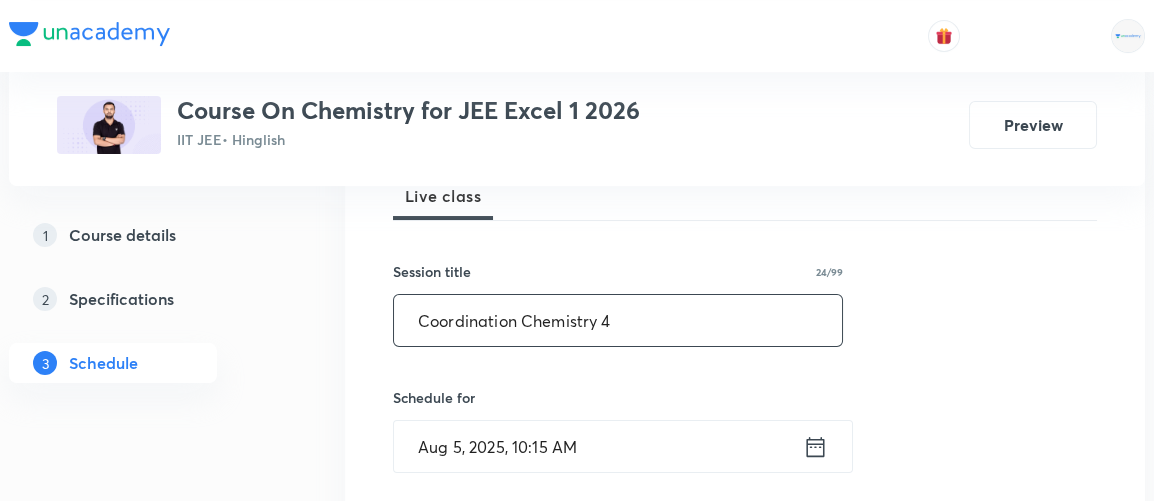 type on "Coordination Chemistry 4" 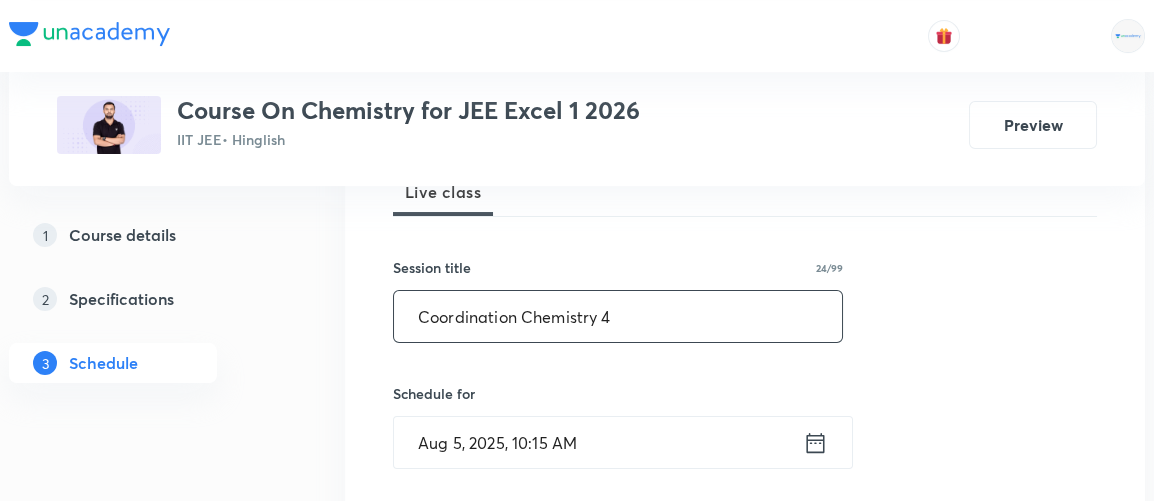 scroll, scrollTop: 312, scrollLeft: 0, axis: vertical 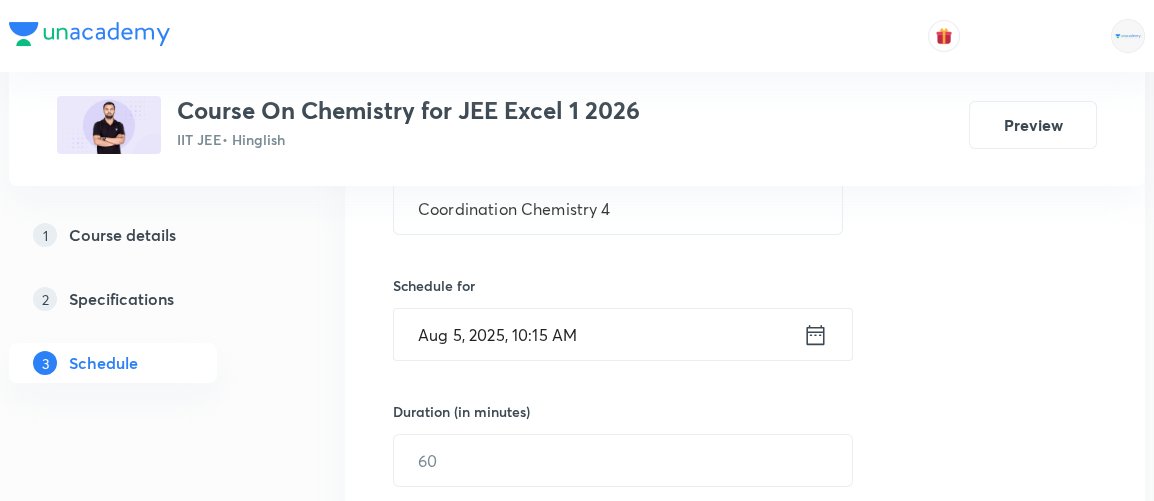 click 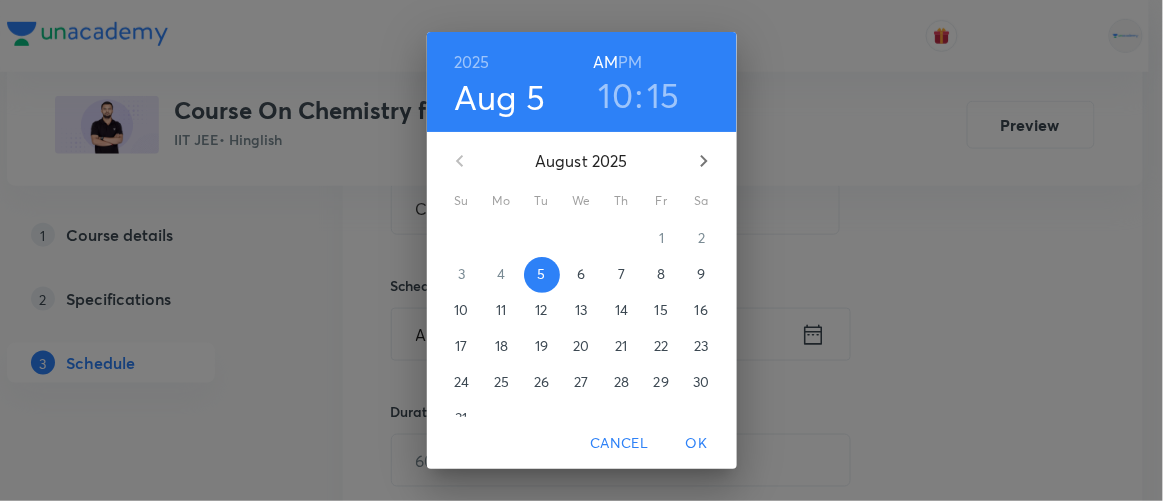 click on "PM" at bounding box center [630, 62] 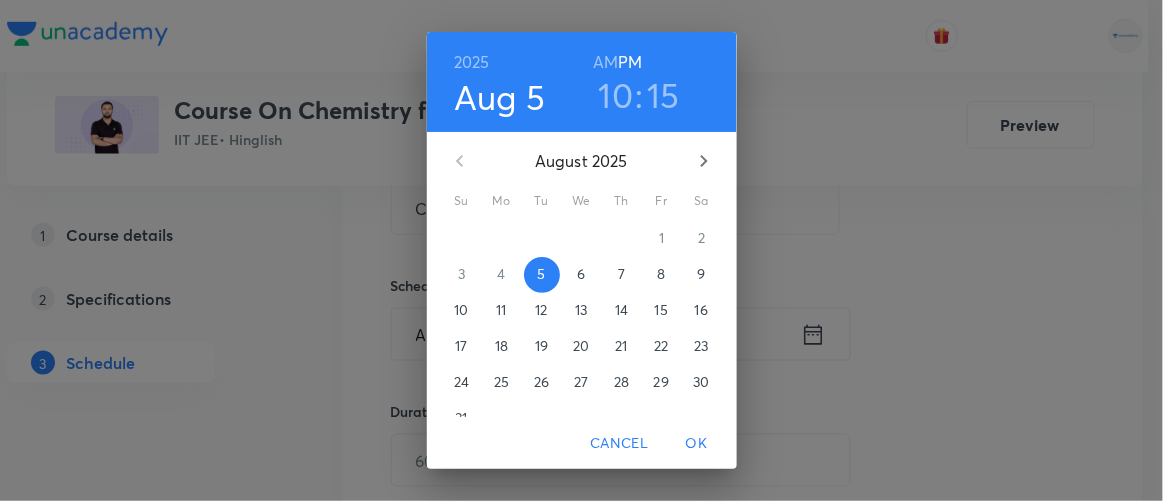 click on "10" at bounding box center [616, 95] 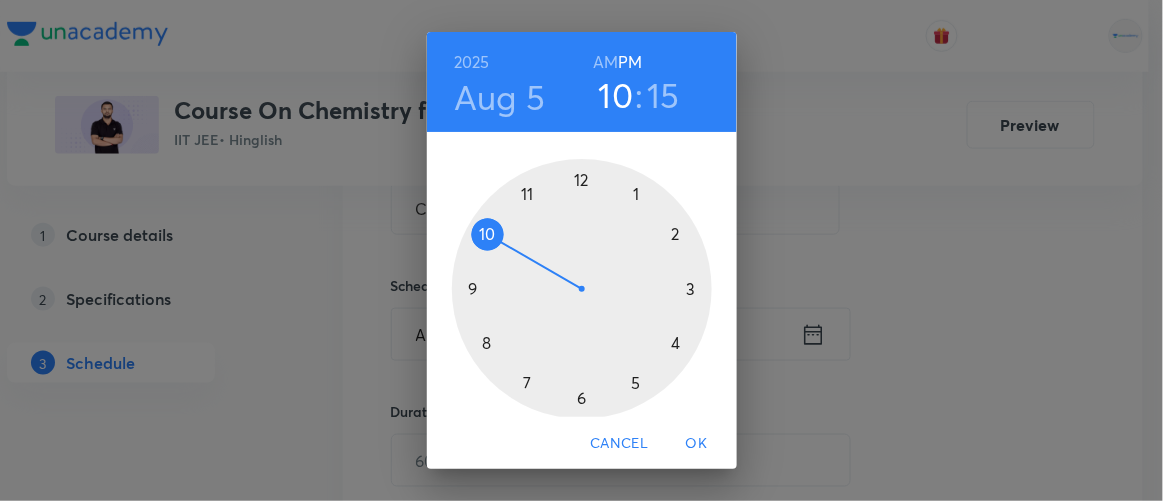 click at bounding box center [582, 289] 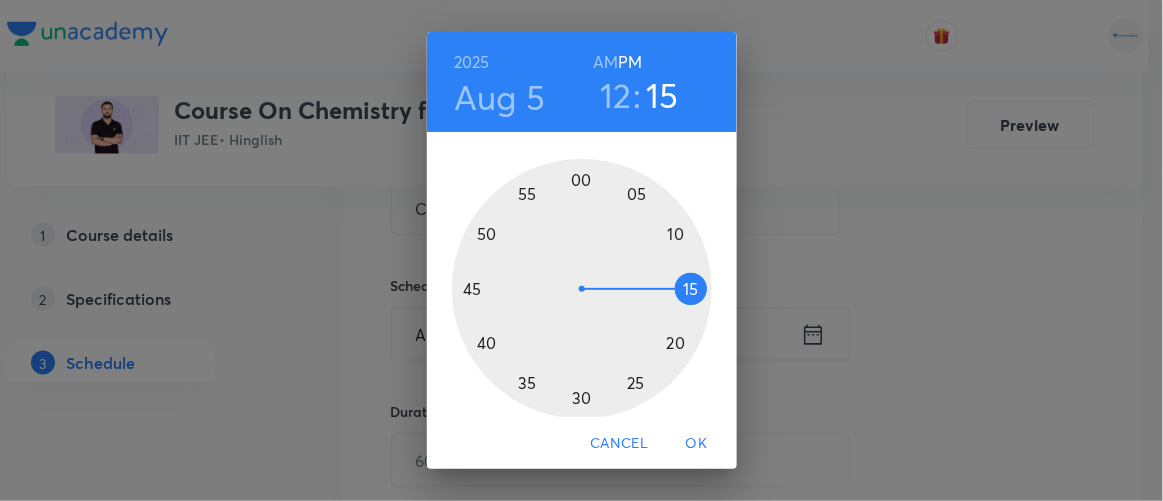 click at bounding box center [582, 289] 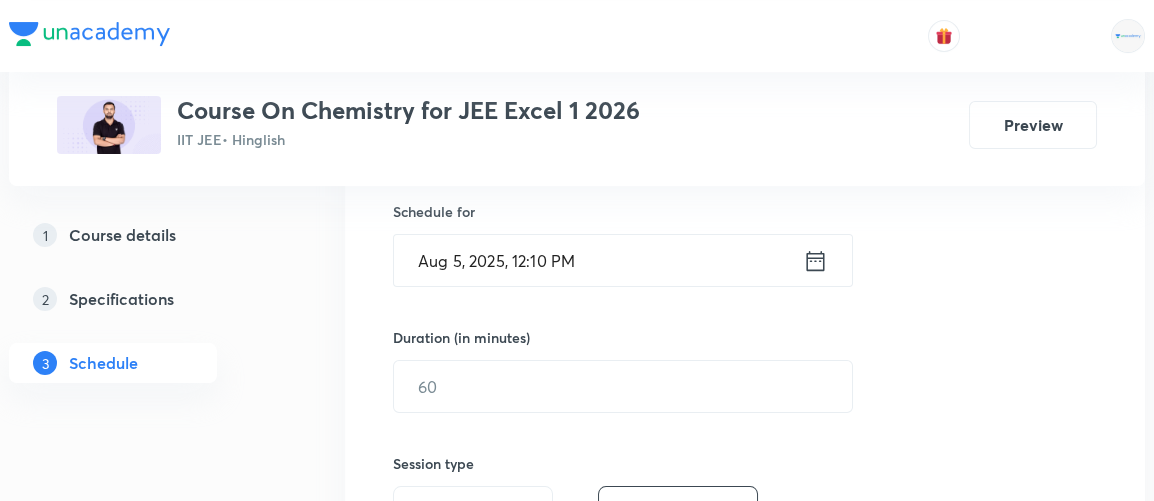 scroll, scrollTop: 495, scrollLeft: 0, axis: vertical 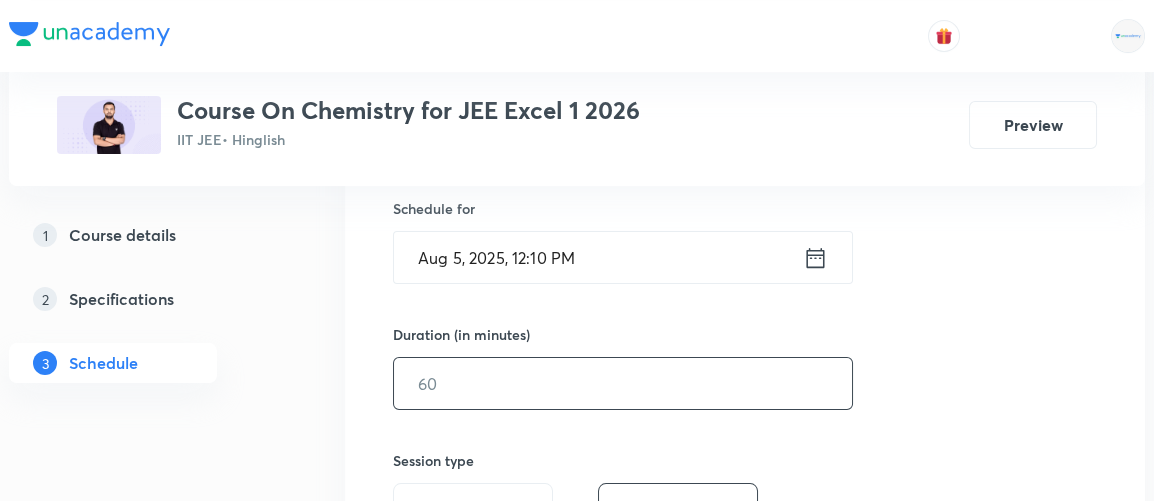 click at bounding box center [623, 383] 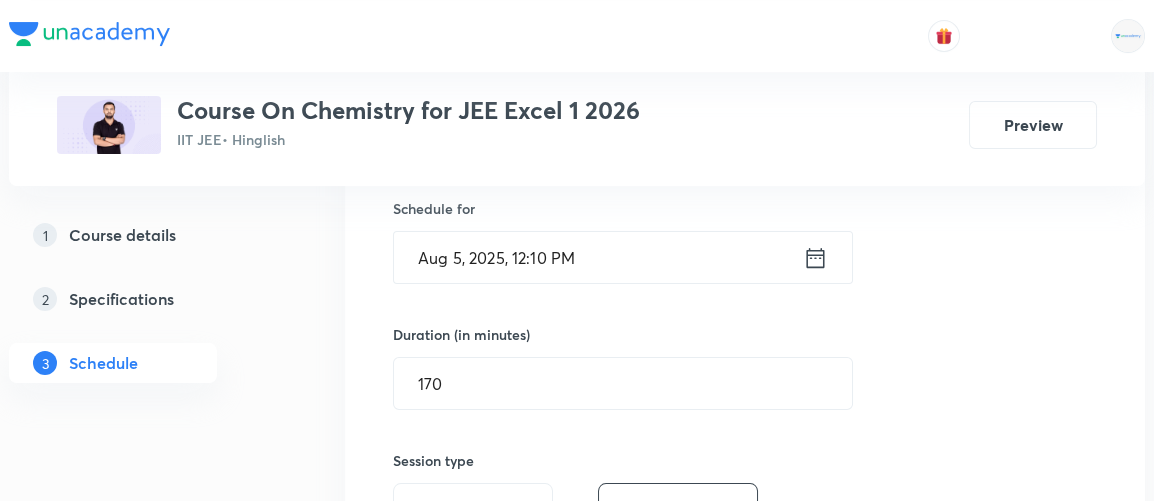 click on "Session  50 Live class Session title 24/99 Coordination Chemistry 4 ​ Schedule for Aug 5, 2025, 12:10 PM ​ Duration (in minutes) 170 ​   Session type Online Offline Room Select centre room Sub-concepts Select concepts that wil be covered in this session Add Cancel" at bounding box center (745, 406) 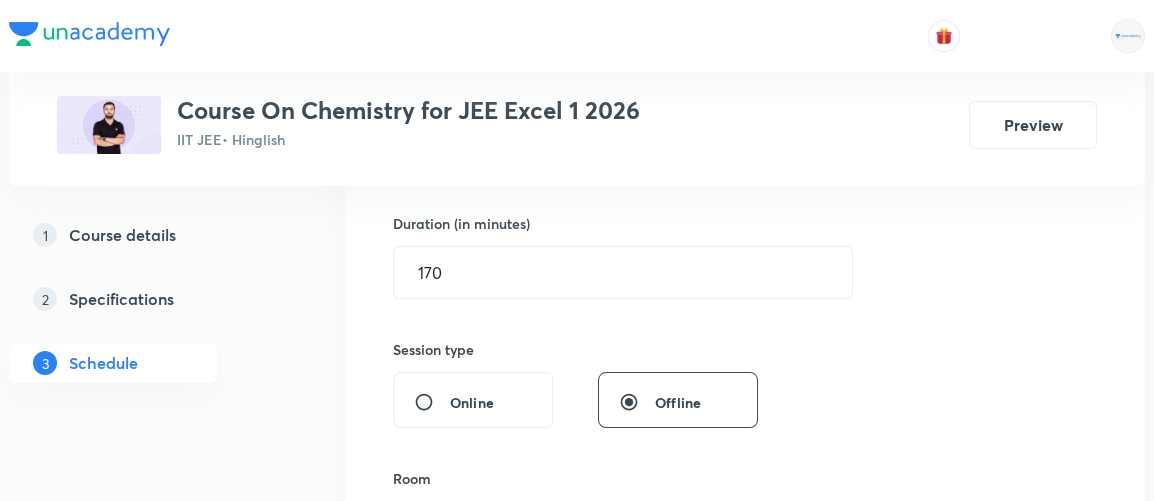scroll, scrollTop: 604, scrollLeft: 0, axis: vertical 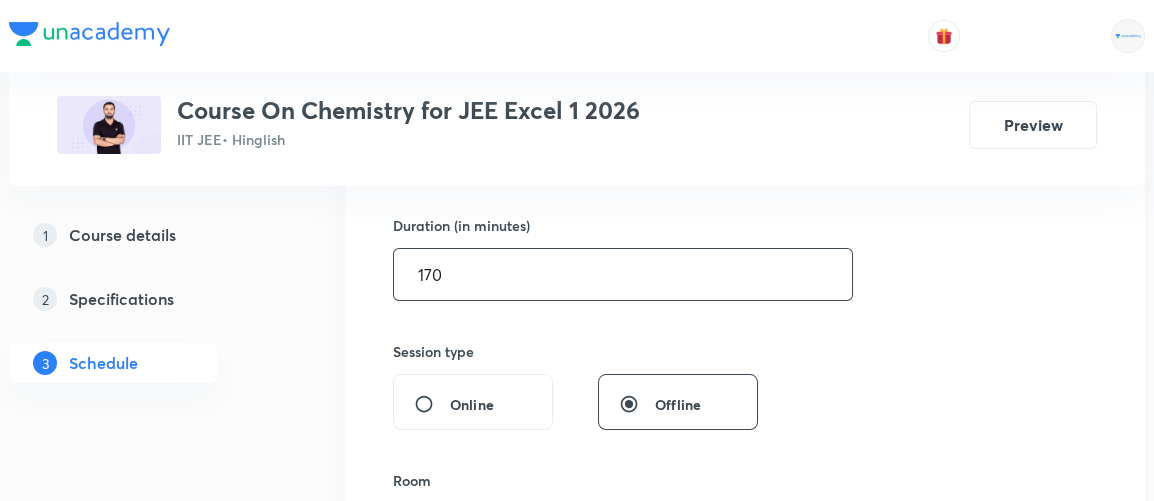 click on "170" at bounding box center [623, 274] 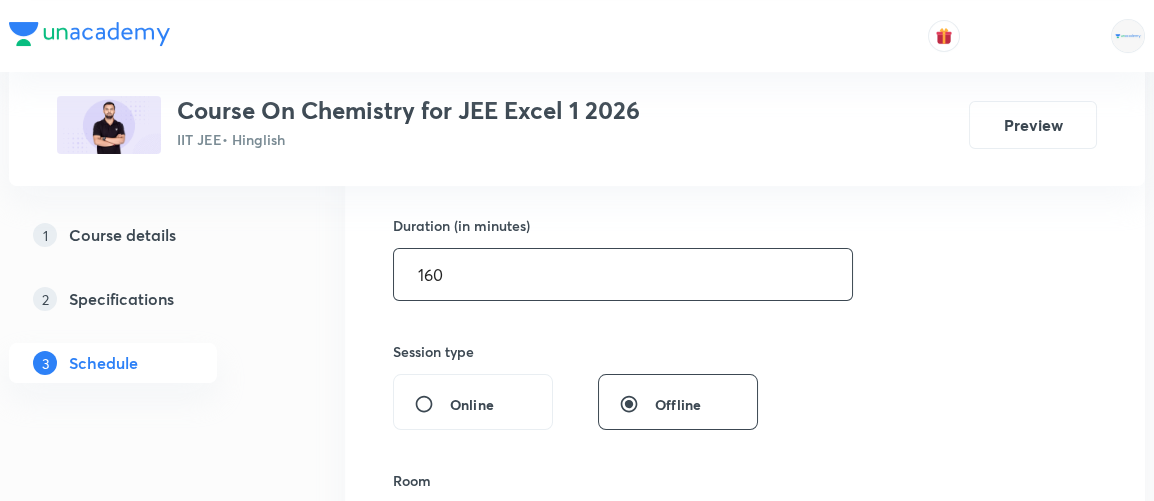 type on "160" 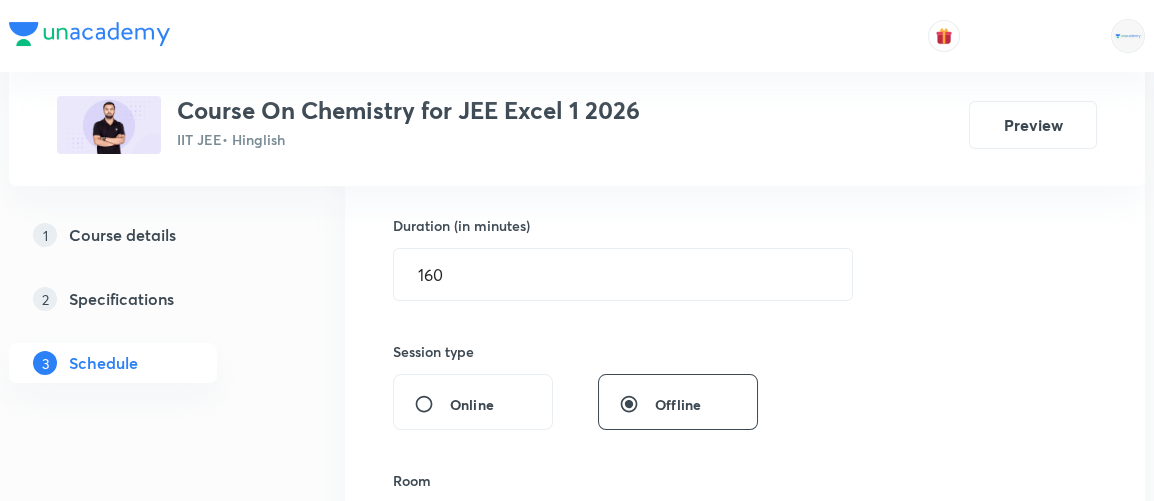 click on "Session  50 Live class Session title 24/99 Coordination Chemistry 4 ​ Schedule for Aug 5, 2025, 12:10 PM ​ Duration (in minutes) 160 ​   Session type Online Offline Room Select centre room Sub-concepts Select concepts that wil be covered in this session Add Cancel" at bounding box center [745, 297] 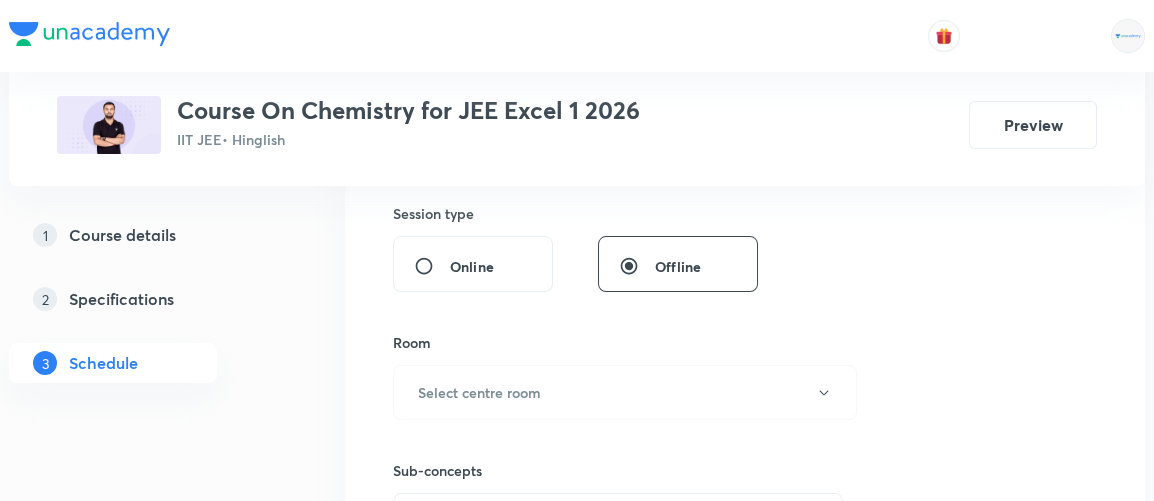 scroll, scrollTop: 753, scrollLeft: 0, axis: vertical 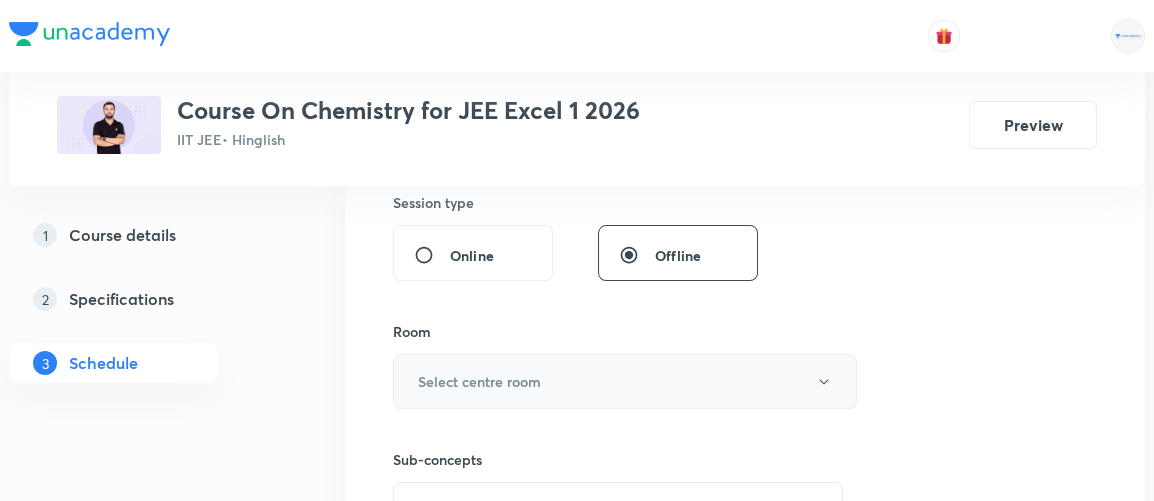click on "Select centre room" at bounding box center (479, 381) 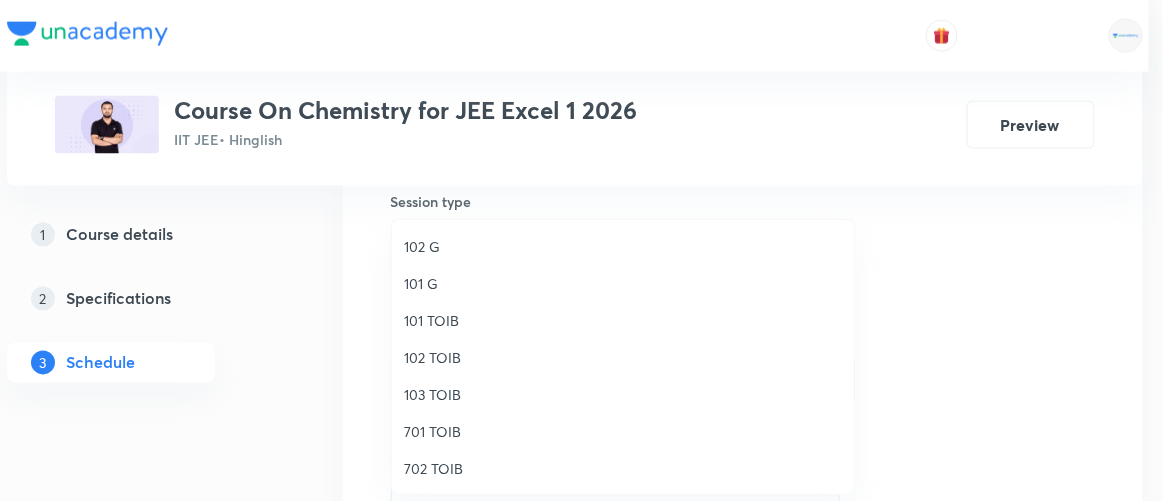 click on "103 TOIB" at bounding box center [623, 394] 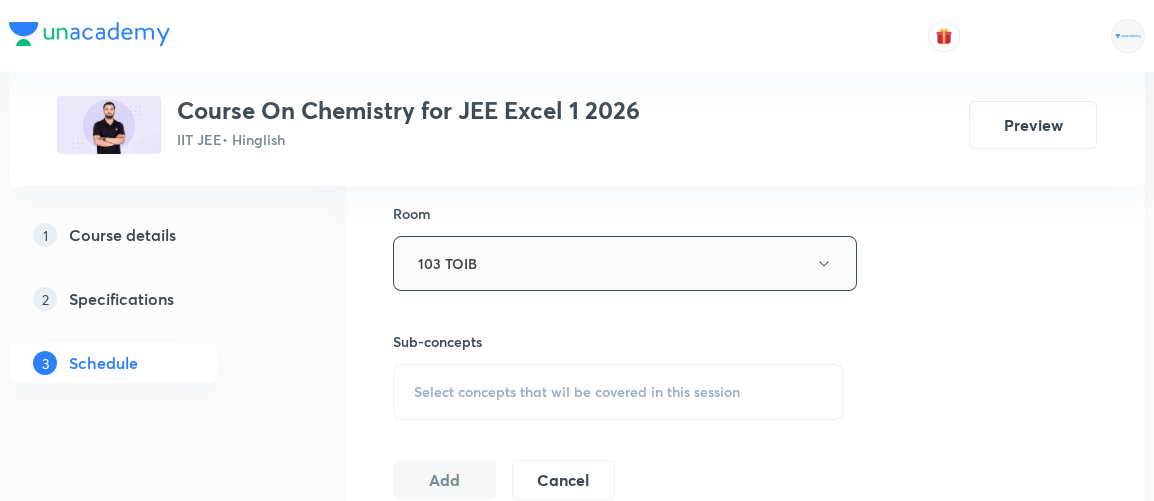 scroll, scrollTop: 873, scrollLeft: 0, axis: vertical 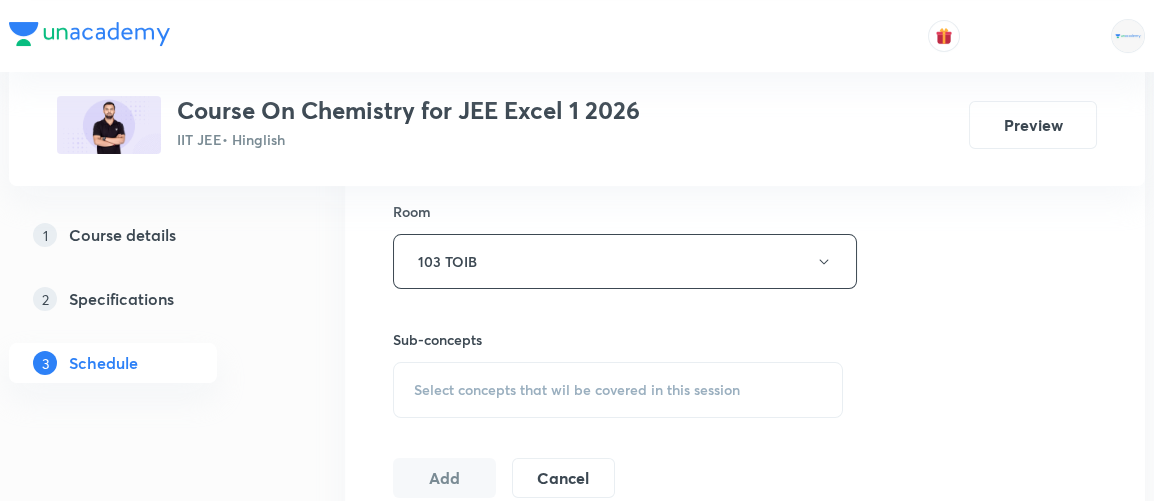 click on "Select concepts that wil be covered in this session" at bounding box center (577, 390) 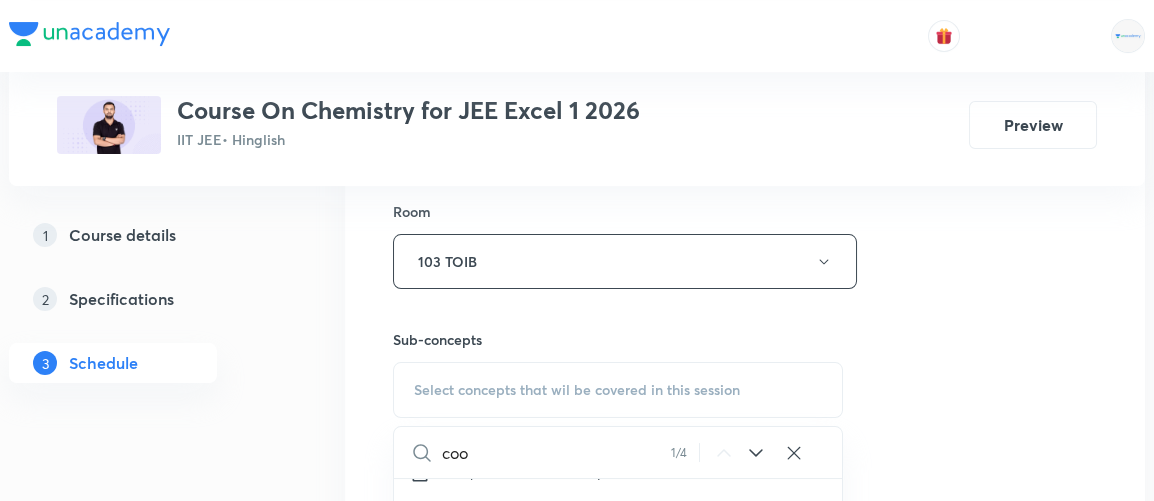scroll, scrollTop: 26186, scrollLeft: 0, axis: vertical 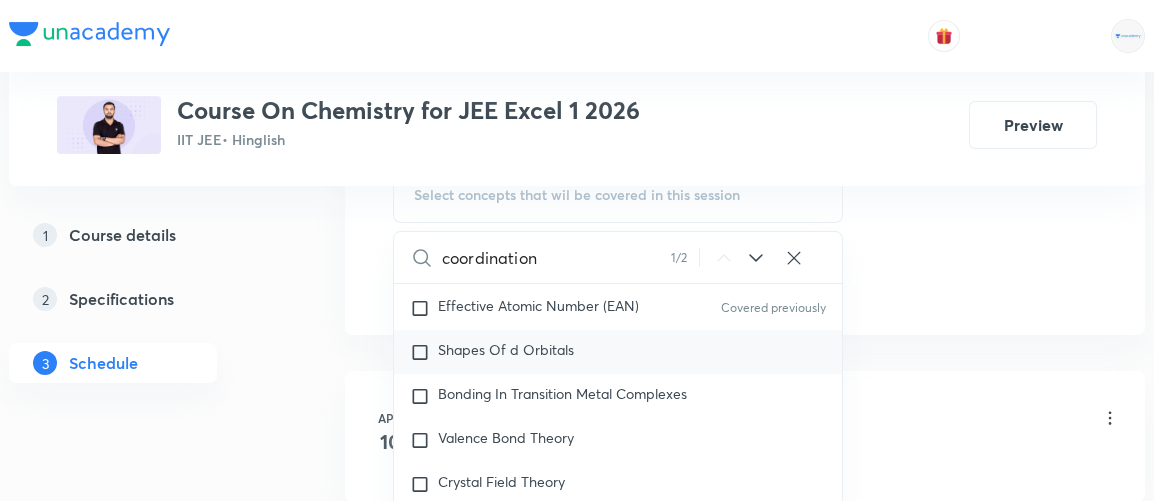 type on "coordination" 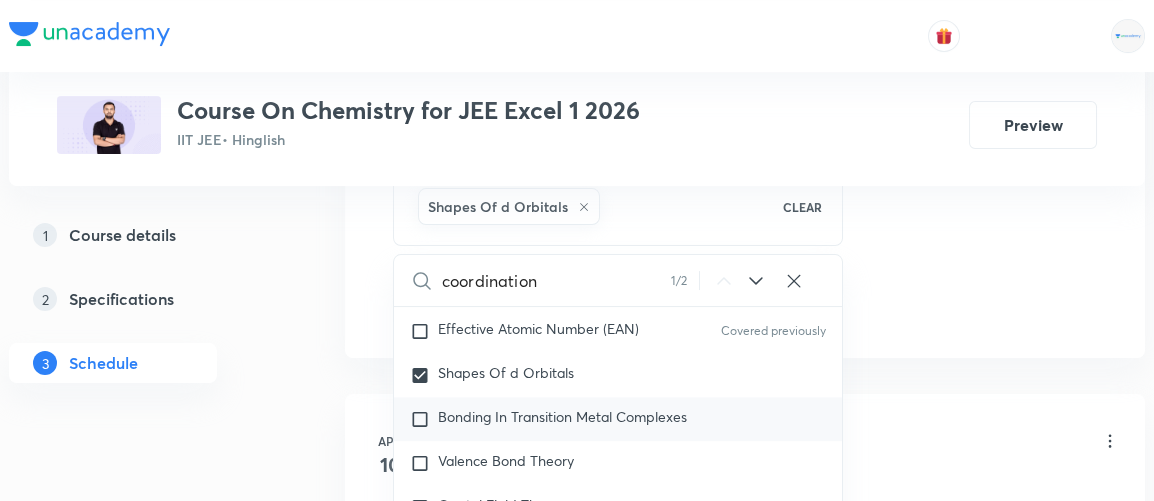 click on "Bonding In Transition Metal Complexes" at bounding box center (562, 416) 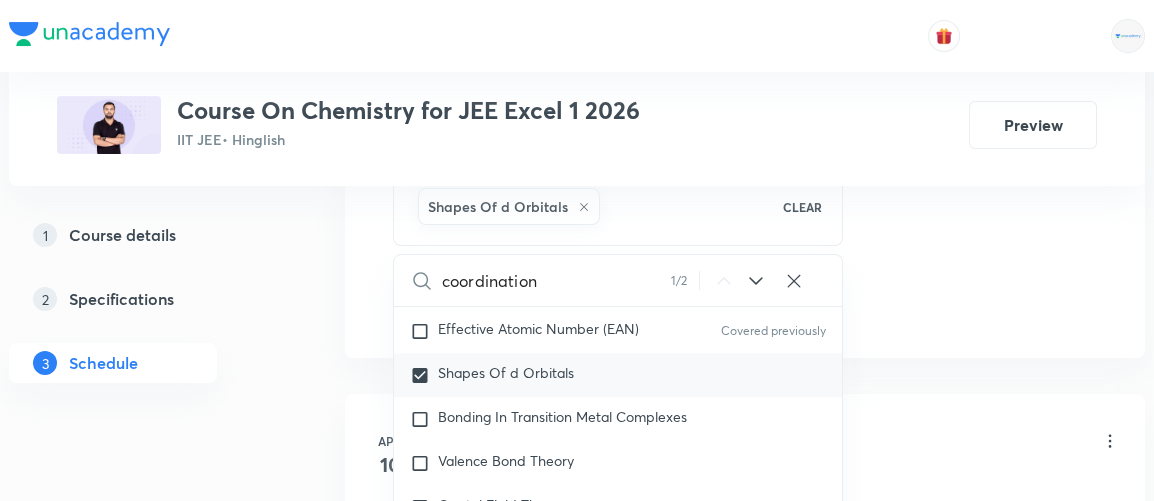 checkbox on "true" 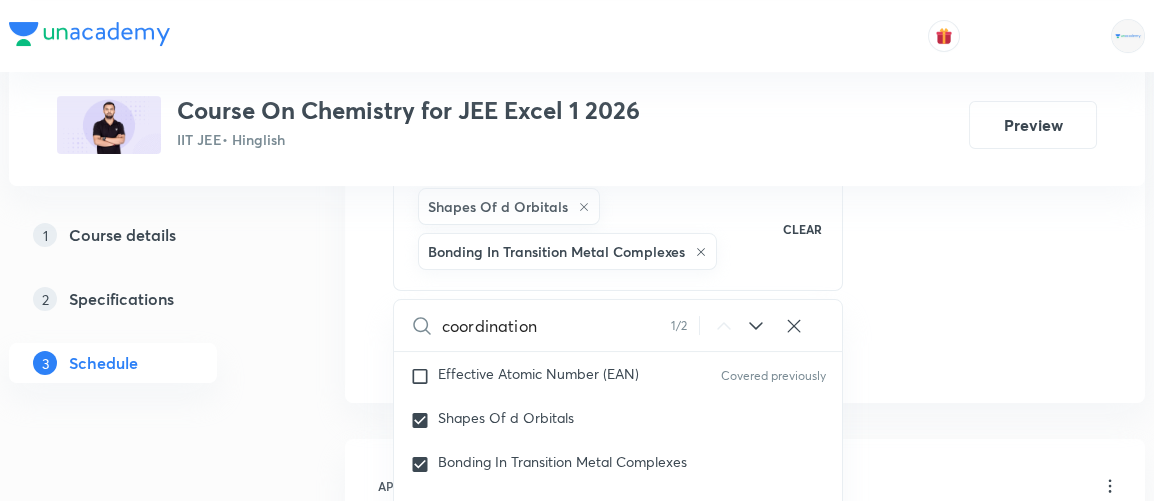 click on "Plus Courses Course On Chemistry for JEE Excel 1 2026 IIT JEE  • Hinglish Preview 1 Course details 2 Specifications 3 Schedule Schedule 49  classes Session  50 Live class Session title 24/99 Coordination Chemistry 4 ​ Schedule for Aug 5, 2025, 12:10 PM ​ Duration (in minutes) 160 ​   Session type Online Offline Room 103 TOIB Sub-concepts Shapes Of d Orbitals Bonding In Transition Metal Complexes CLEAR coordination 1 / 2 ​ Chemistry Mock Questions Chemistry Mock Questions Covered previously Chemistry Previous Year Chemistry Previous Year Covered previously General Topics & Mole Concept Basic Concepts Covered previously Basic Introduction Covered previously Percentage Composition Covered previously Stoichiometry Covered previously Principle of Atom Conservation (POAC) Relation between Stoichiometric Quantities Covered previously Application of Mole Concept: Gravimetric Analysis Different Laws Covered previously Formula and Composition Concentration Terms Covered previously Covered previously Gas Laws" at bounding box center [577, 3618] 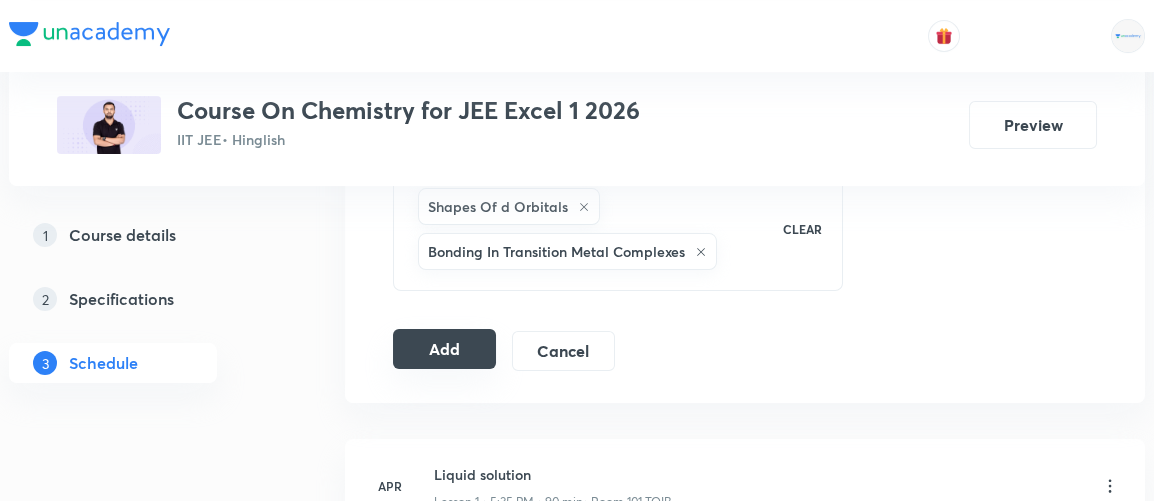 click on "Add" at bounding box center [444, 349] 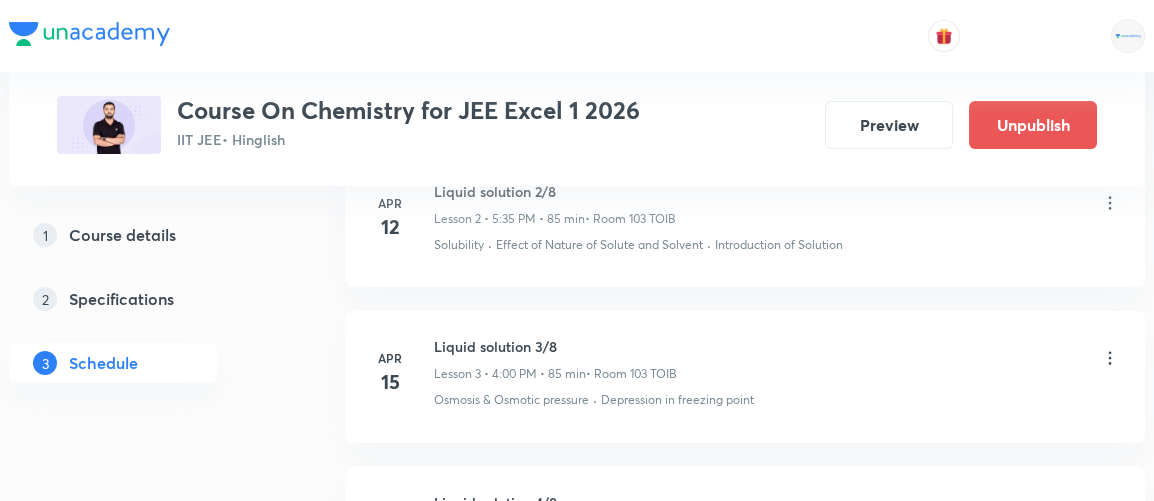 scroll, scrollTop: 0, scrollLeft: 0, axis: both 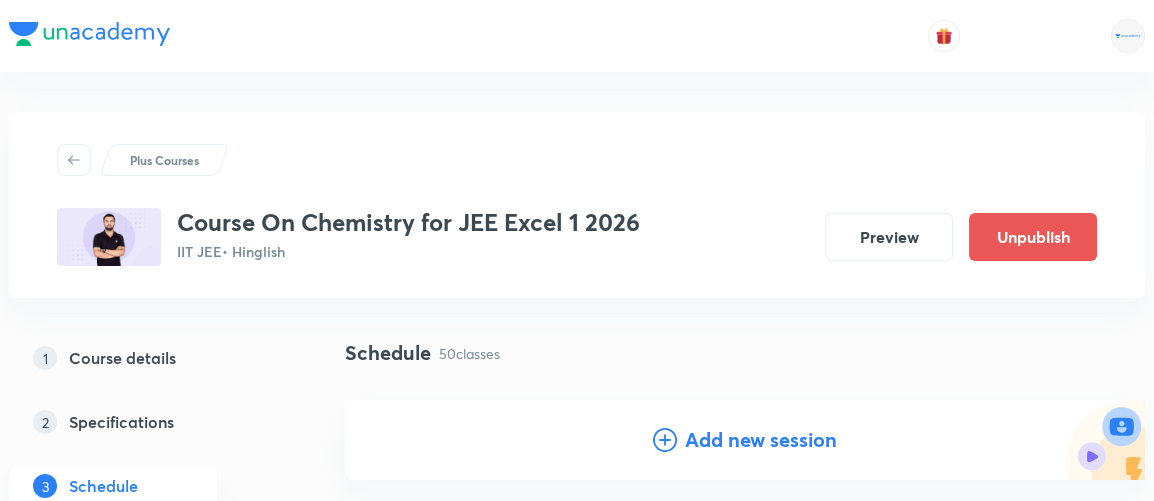 click on "Add new session" at bounding box center [761, 440] 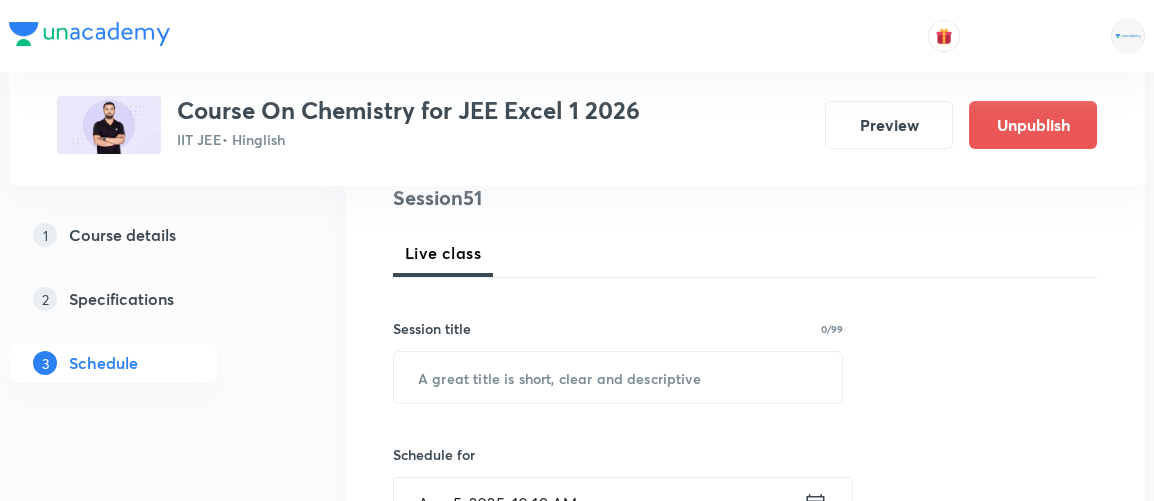 scroll, scrollTop: 250, scrollLeft: 0, axis: vertical 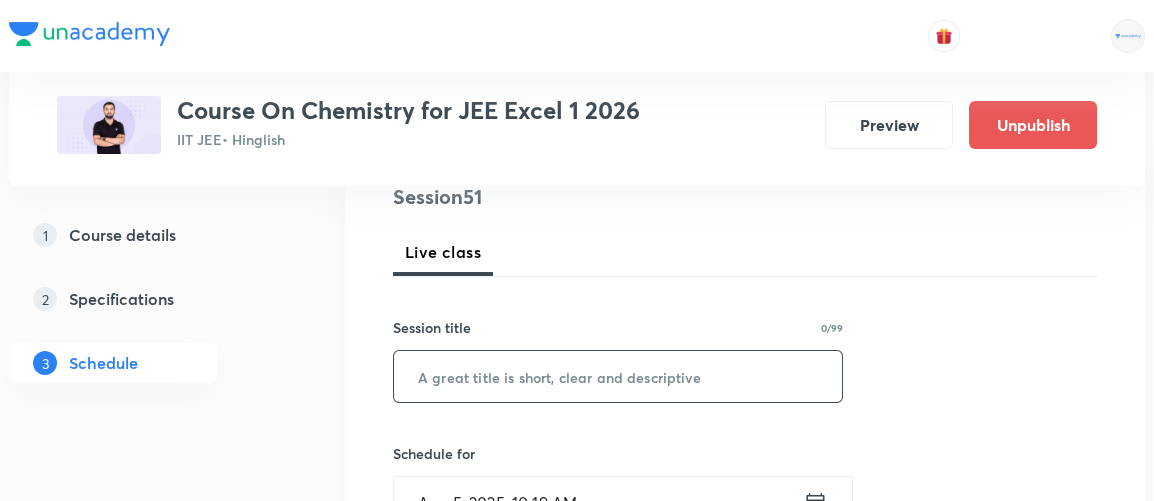 click at bounding box center [618, 376] 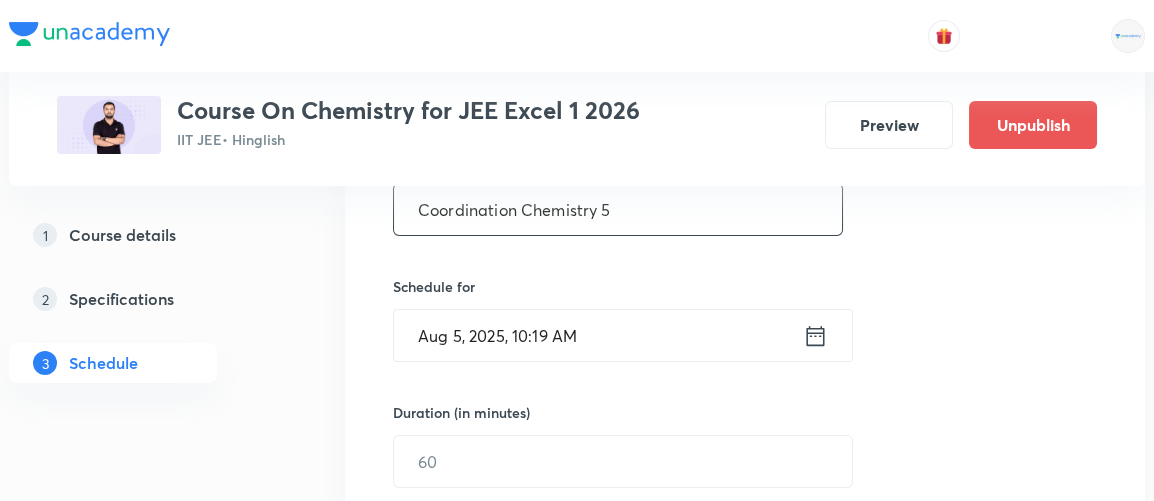 scroll, scrollTop: 419, scrollLeft: 0, axis: vertical 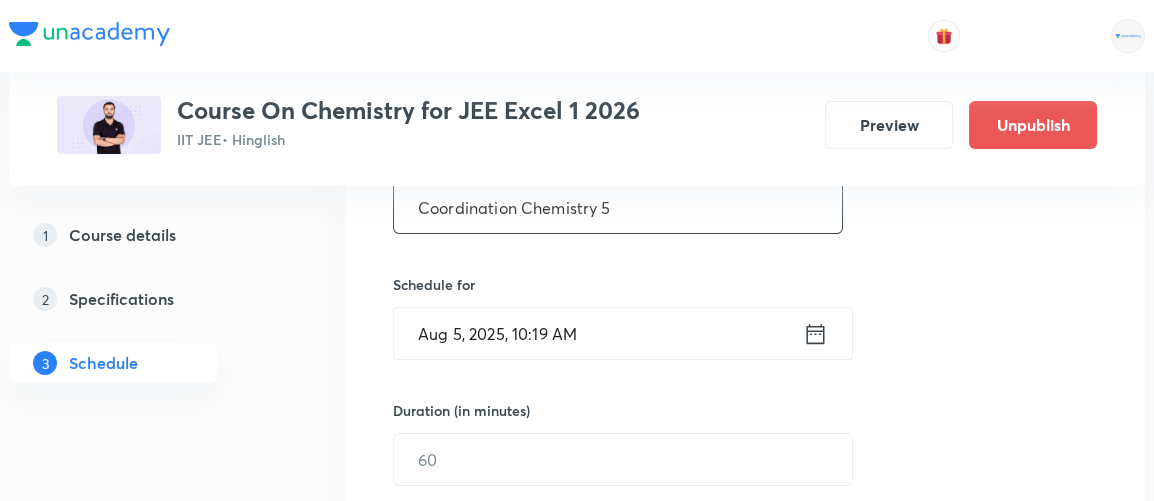 type on "Coordination Chemistry 5" 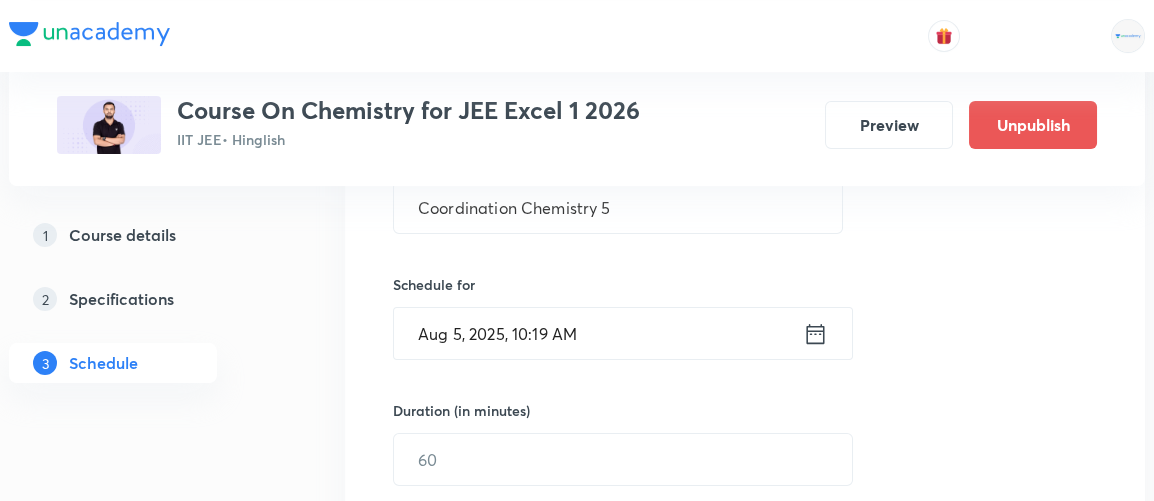click 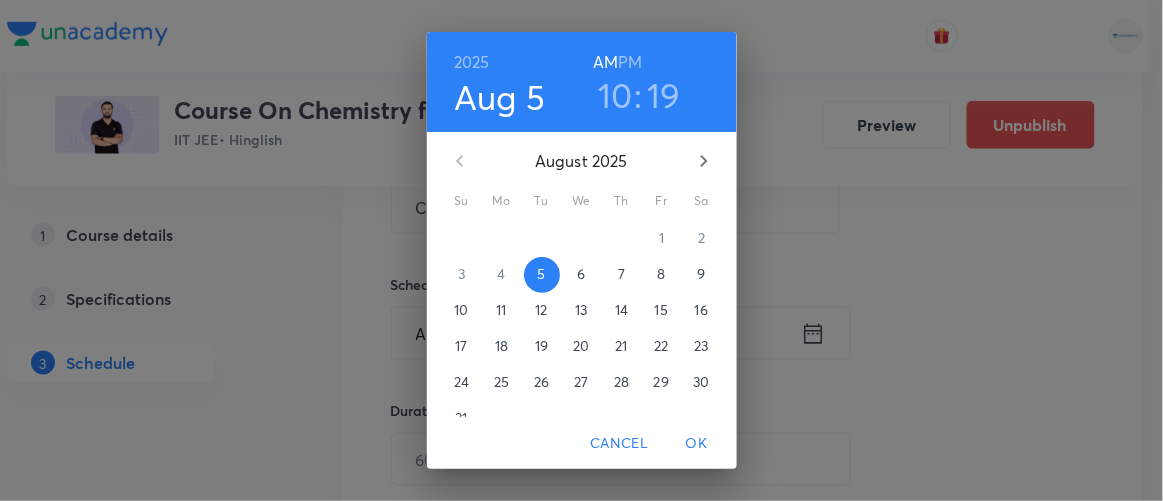click on "PM" at bounding box center (630, 62) 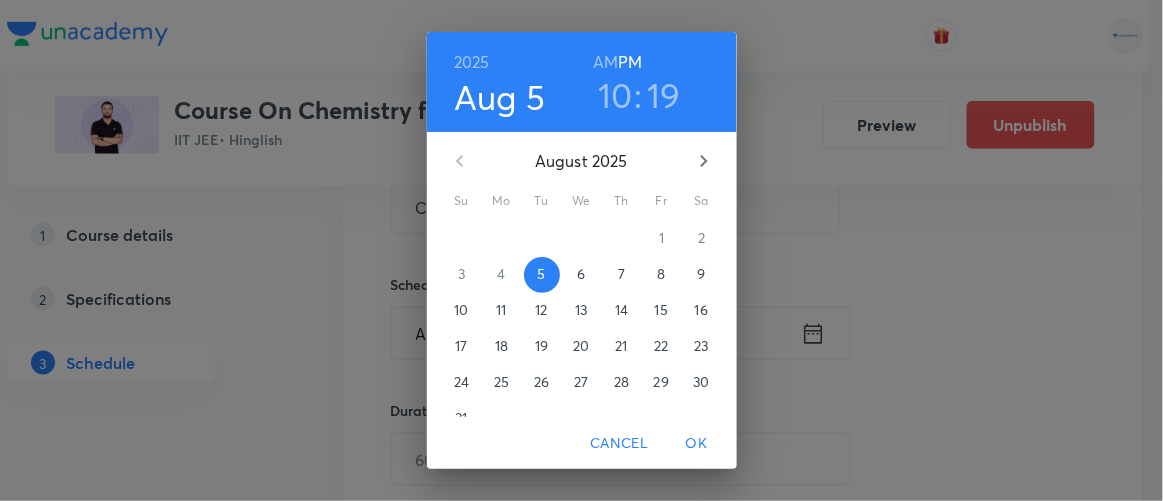 click on "10" at bounding box center (615, 95) 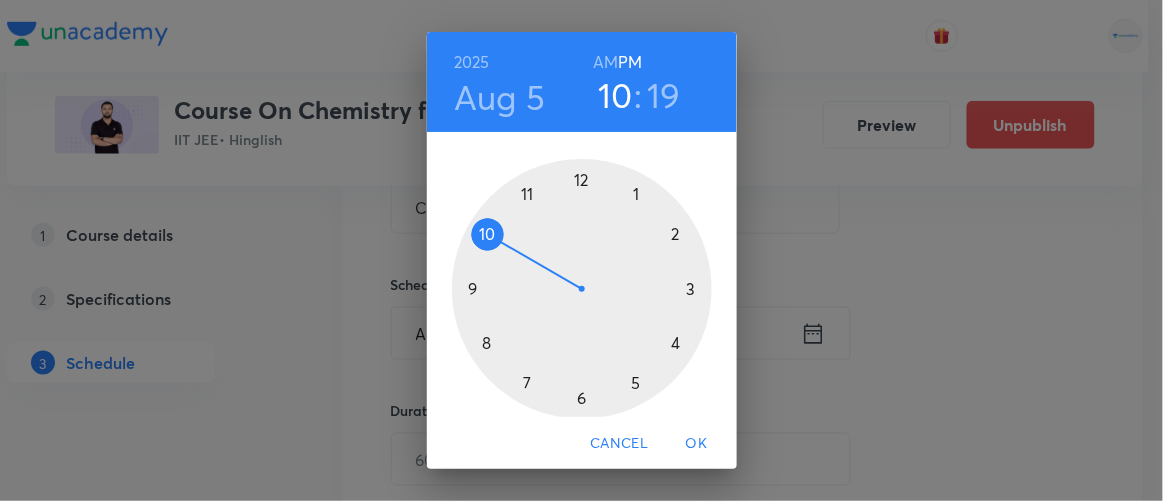 click at bounding box center (582, 289) 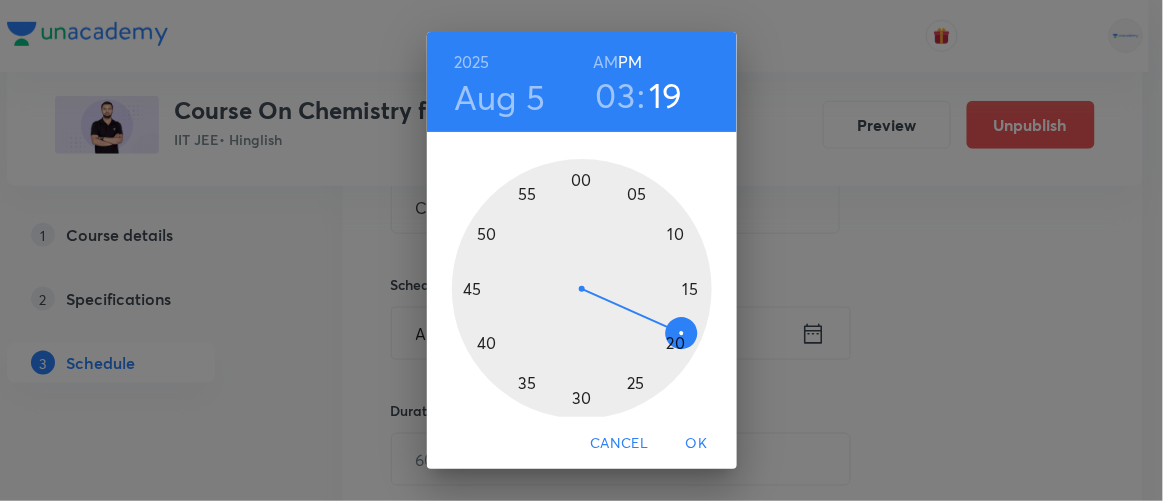 click at bounding box center (582, 289) 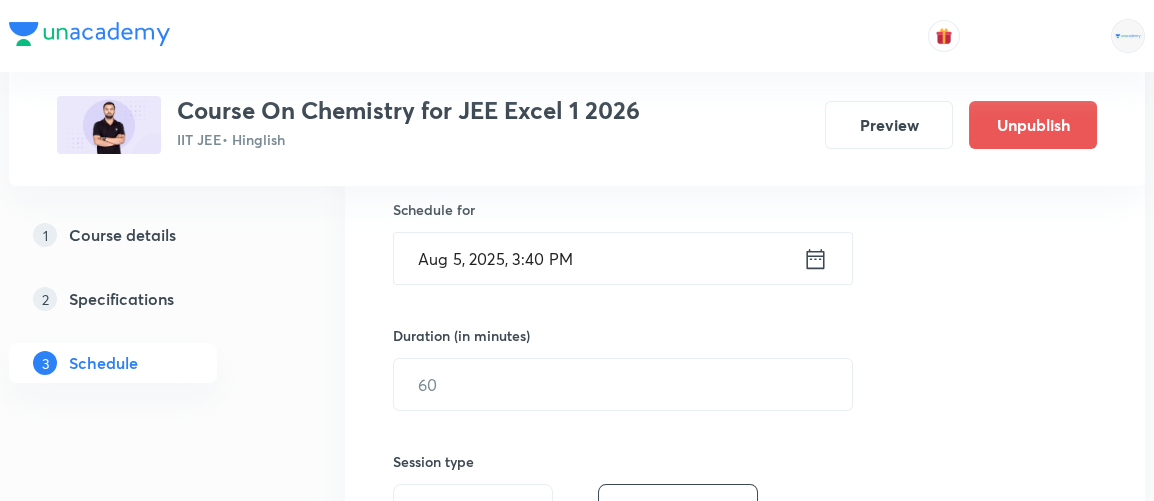 scroll, scrollTop: 495, scrollLeft: 0, axis: vertical 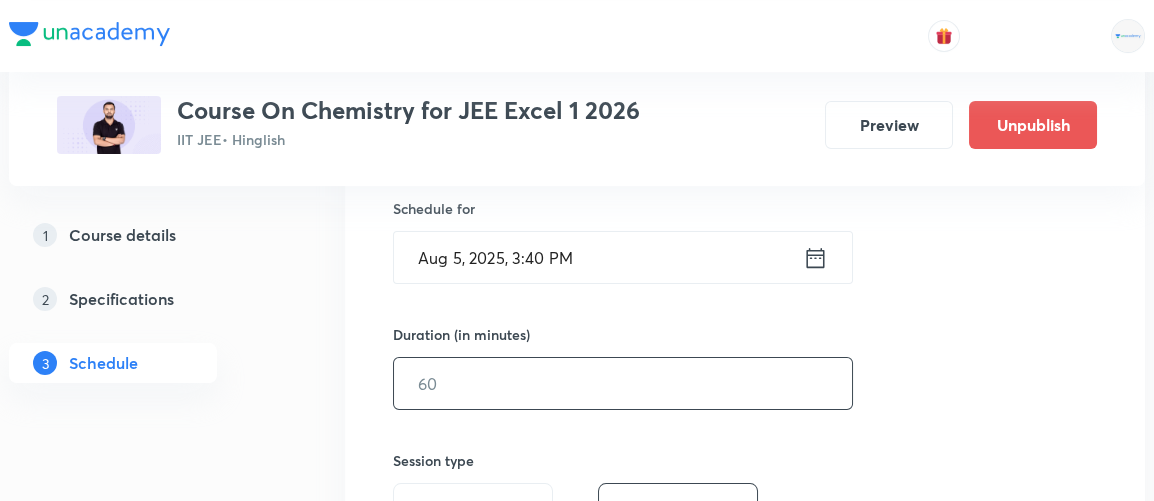 click at bounding box center [623, 383] 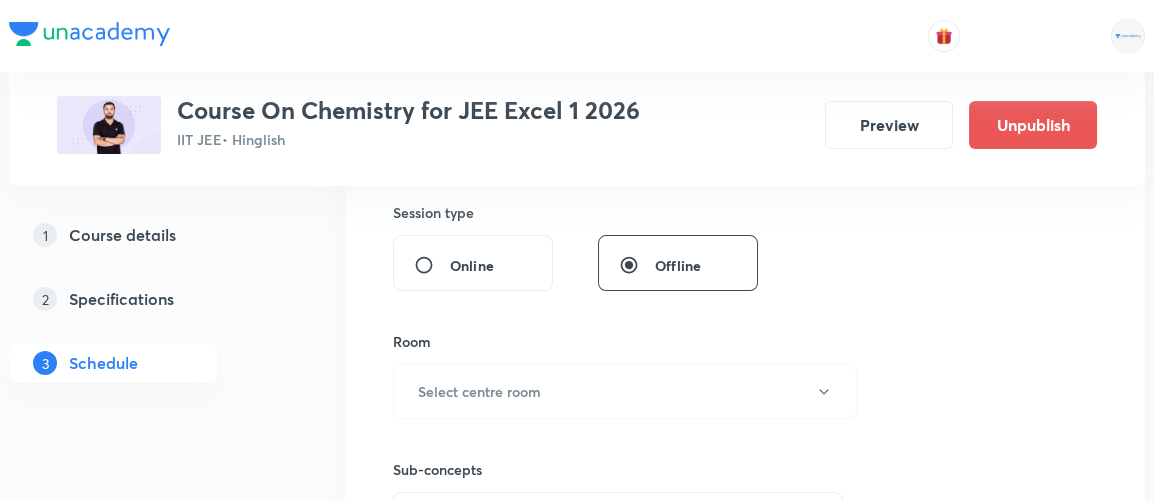scroll, scrollTop: 744, scrollLeft: 0, axis: vertical 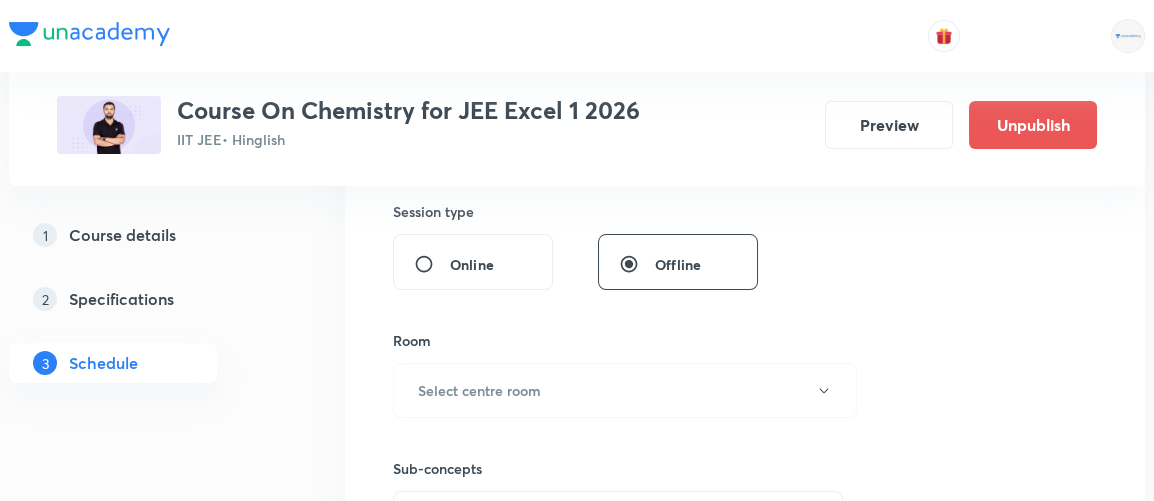 type on "100" 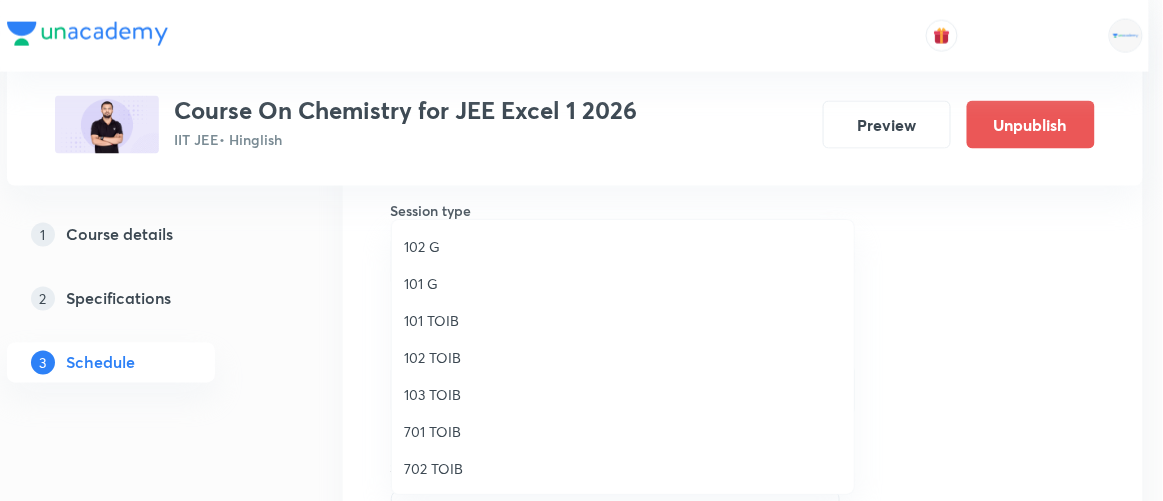 click on "103 TOIB" at bounding box center [623, 394] 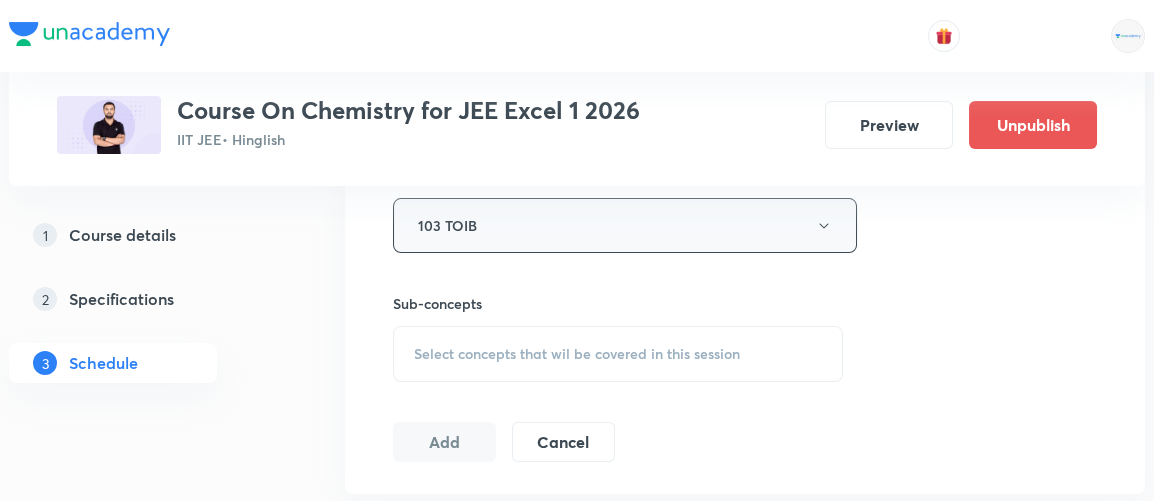 scroll, scrollTop: 912, scrollLeft: 0, axis: vertical 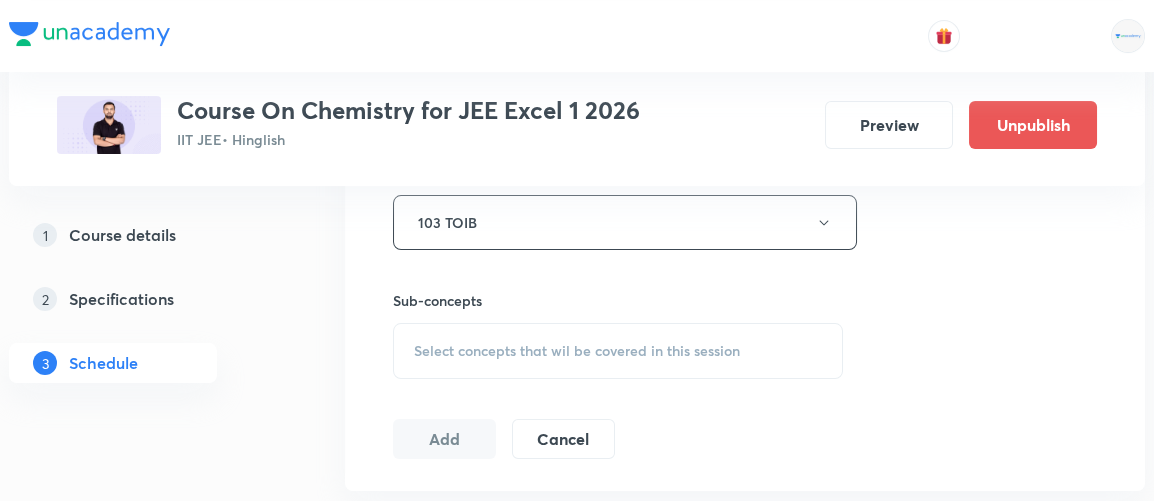 click on "Select concepts that wil be covered in this session" at bounding box center [577, 351] 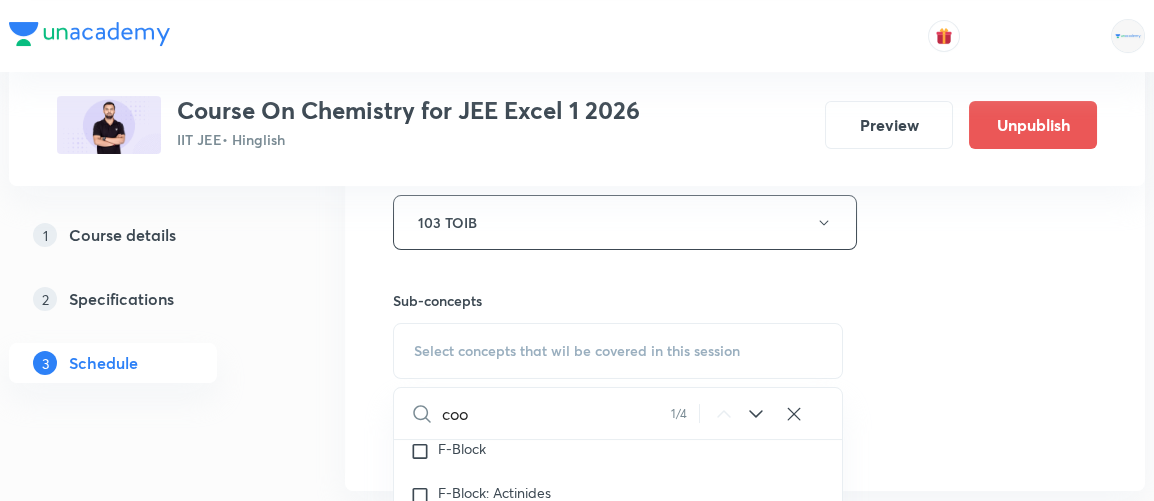 scroll, scrollTop: 26186, scrollLeft: 0, axis: vertical 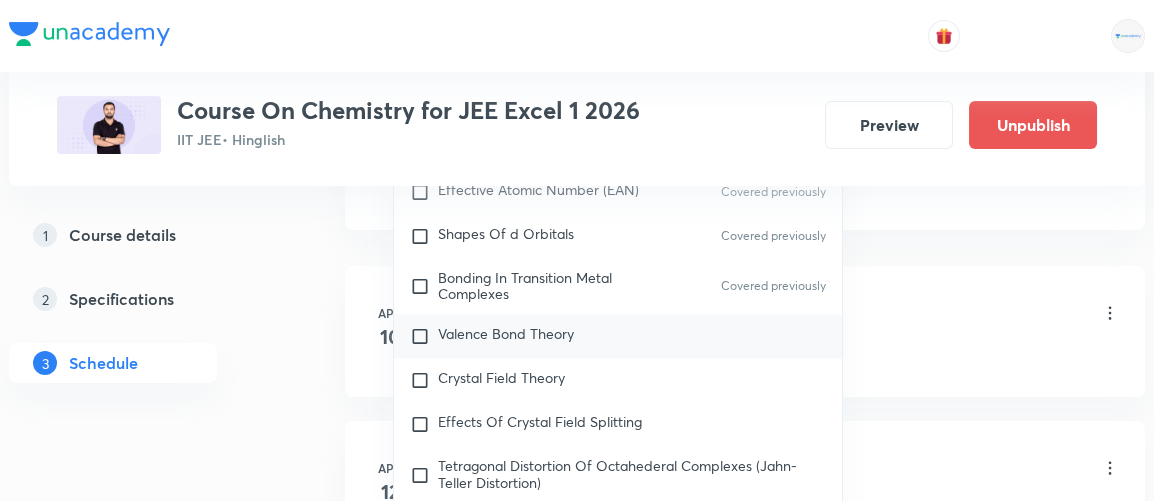 type on "coordination" 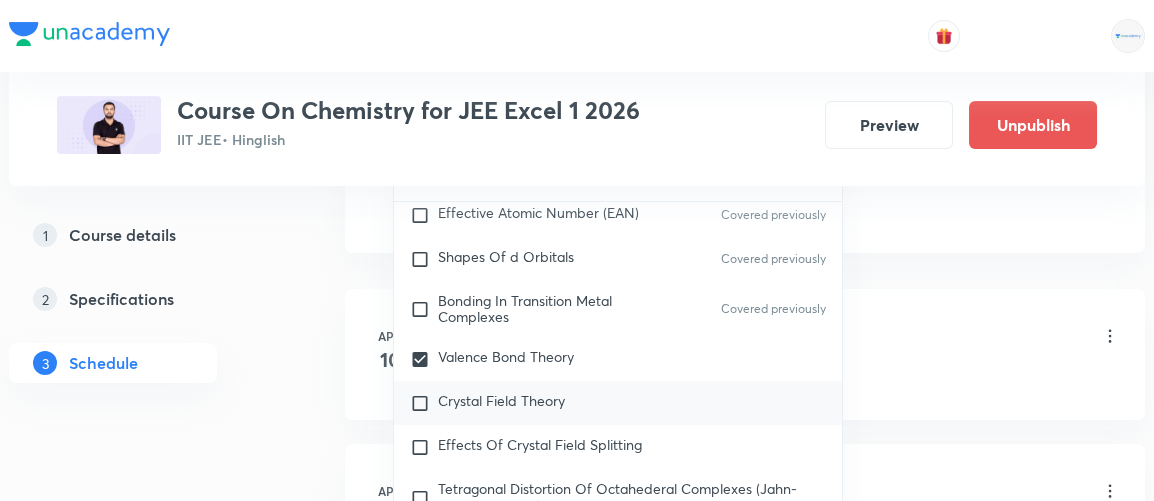 click on "Crystal Field Theory" at bounding box center [501, 400] 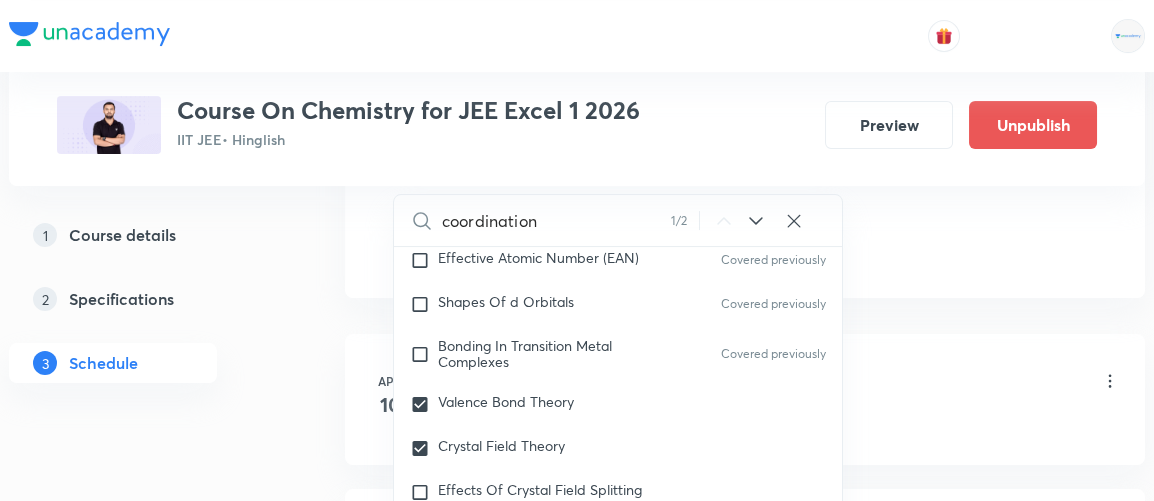 click on "1 Course details 2 Specifications 3 Schedule" at bounding box center (145, 3704) 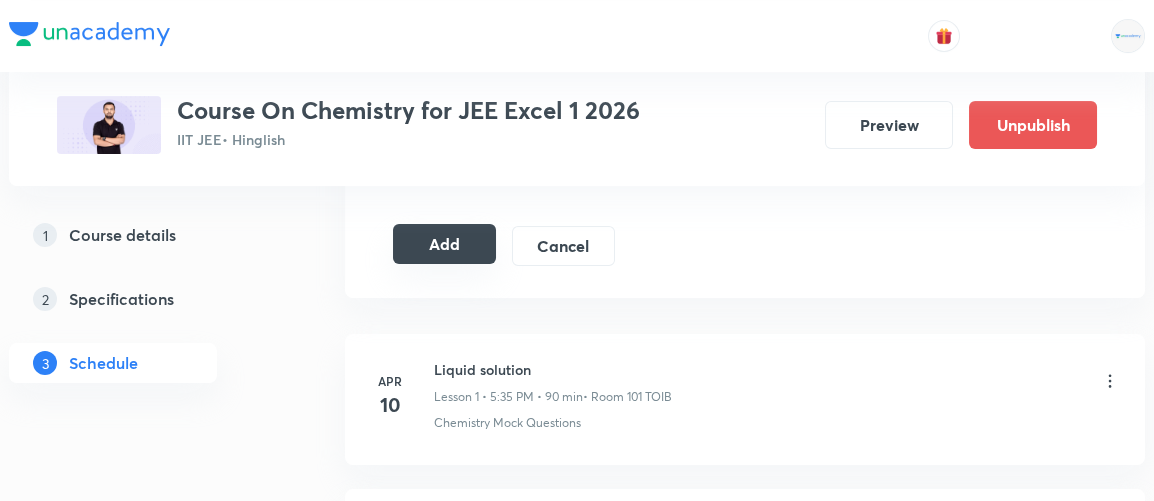 click on "Add" at bounding box center [444, 244] 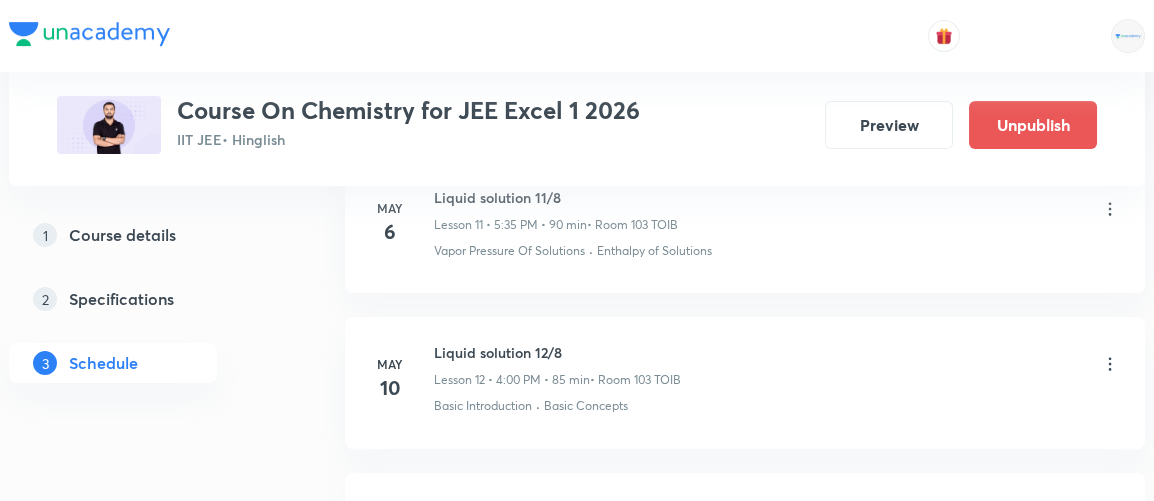 scroll, scrollTop: 1930, scrollLeft: 0, axis: vertical 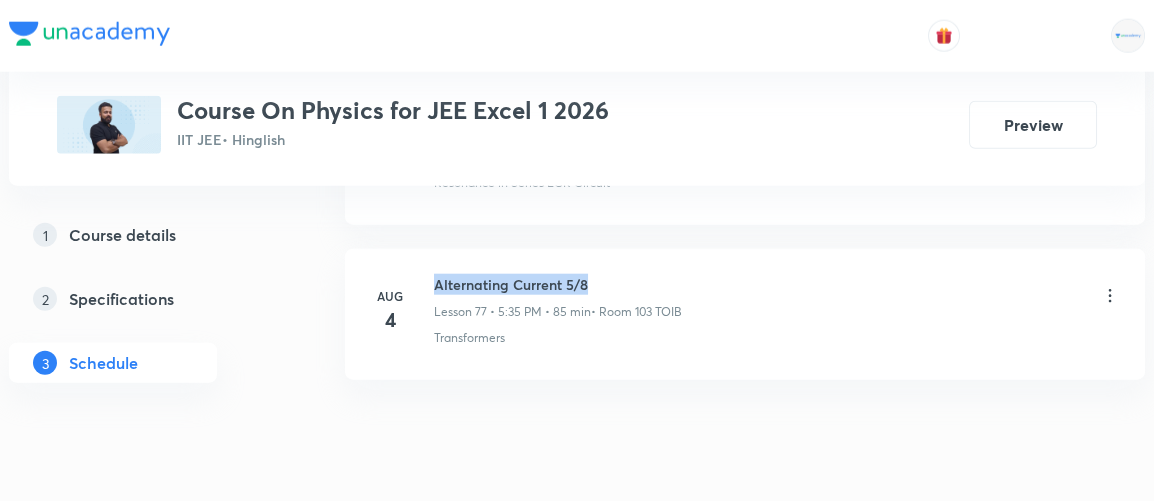 drag, startPoint x: 433, startPoint y: 215, endPoint x: 650, endPoint y: 208, distance: 217.11287 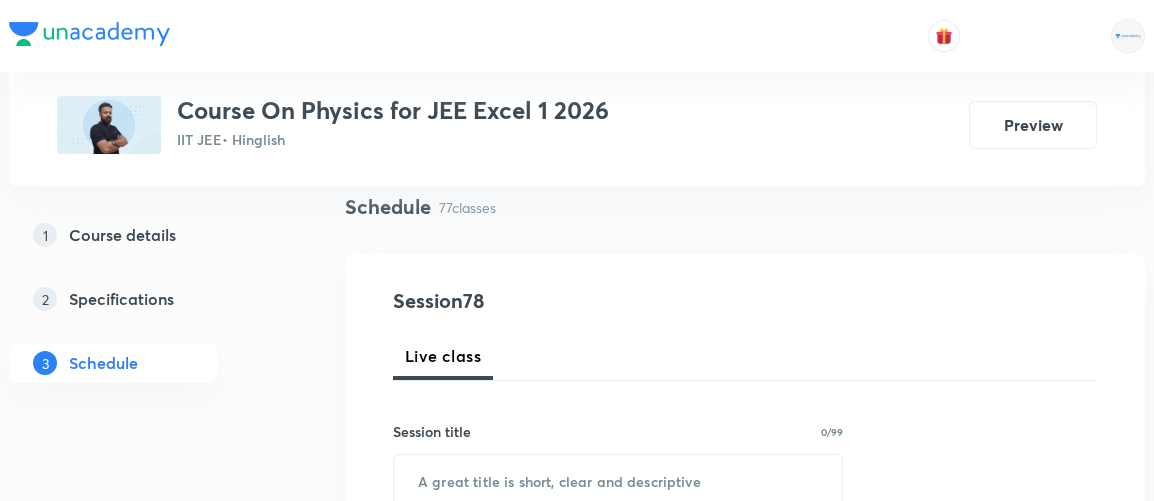 scroll, scrollTop: 0, scrollLeft: 0, axis: both 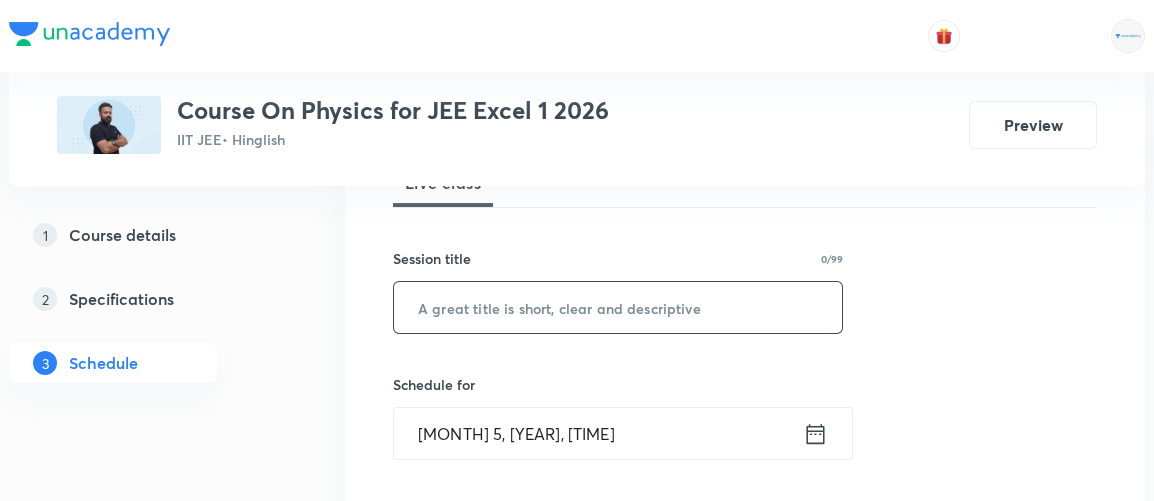 click at bounding box center [618, 307] 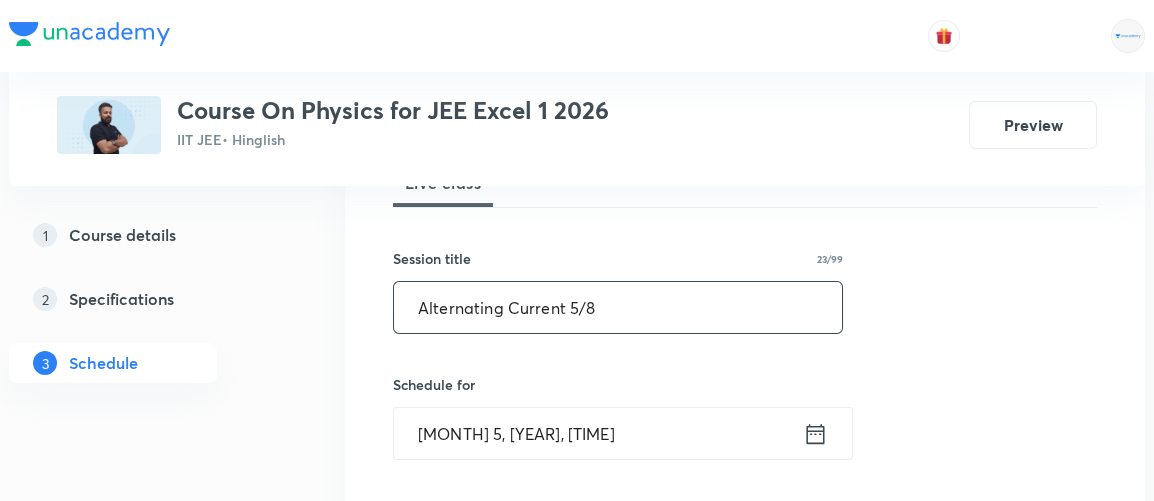 click on "Alternating Current 5/8" at bounding box center (618, 307) 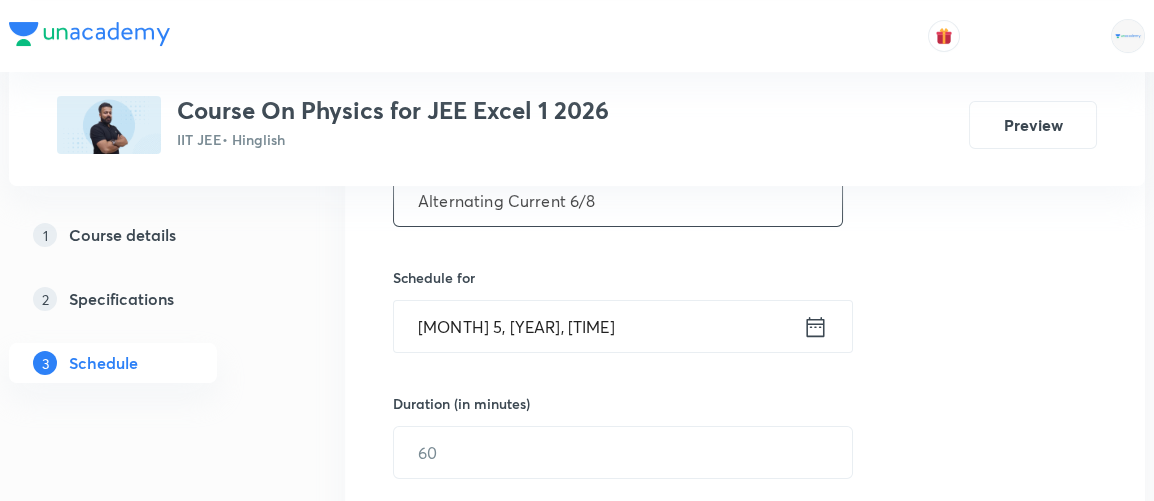 scroll, scrollTop: 434, scrollLeft: 0, axis: vertical 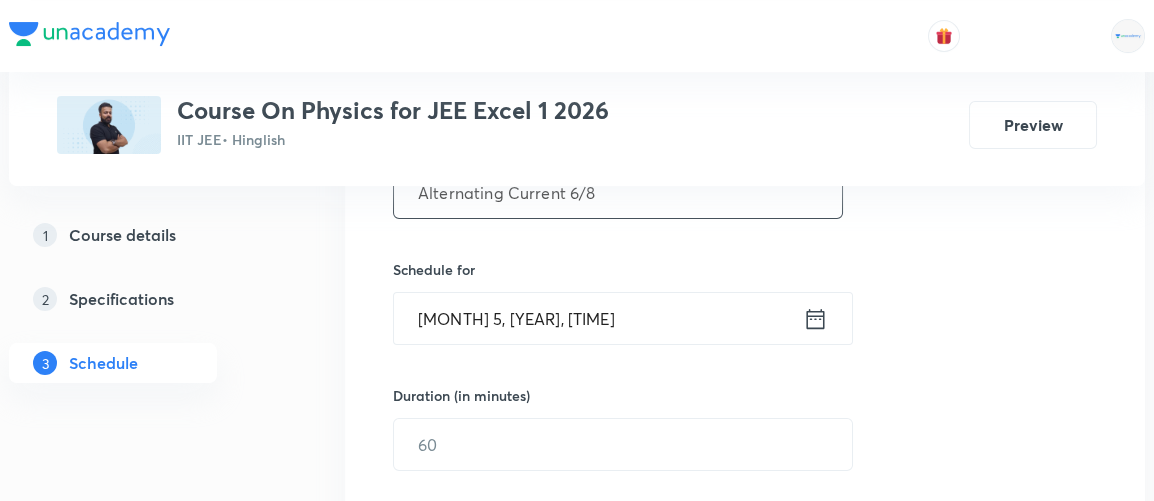 type on "Alternating Current 6/8" 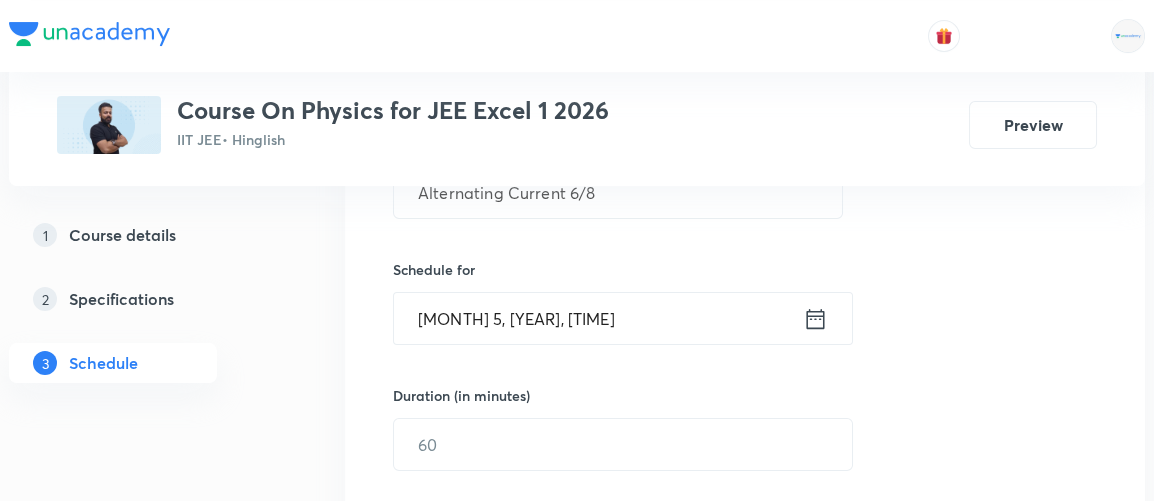 click 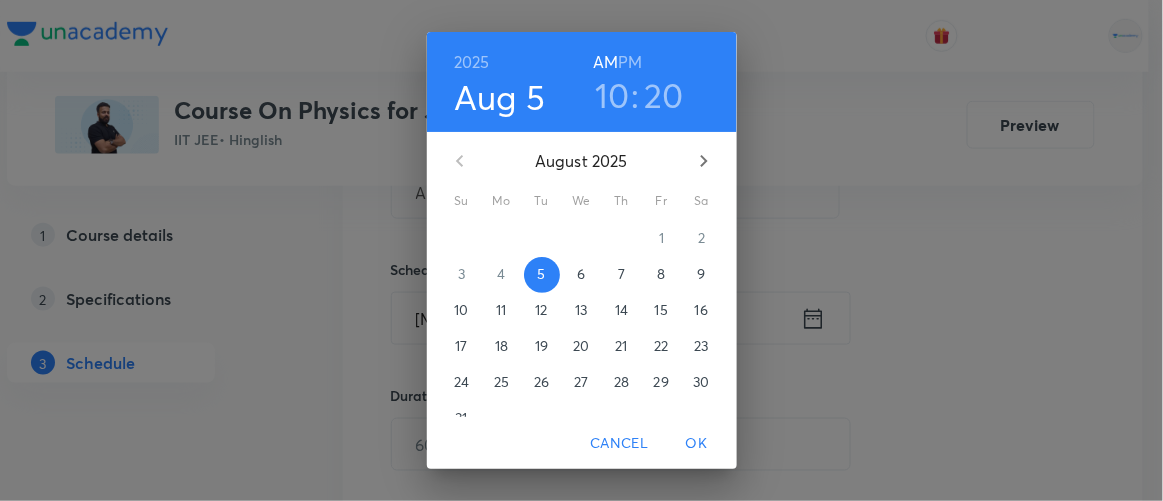 click on "PM" at bounding box center [630, 62] 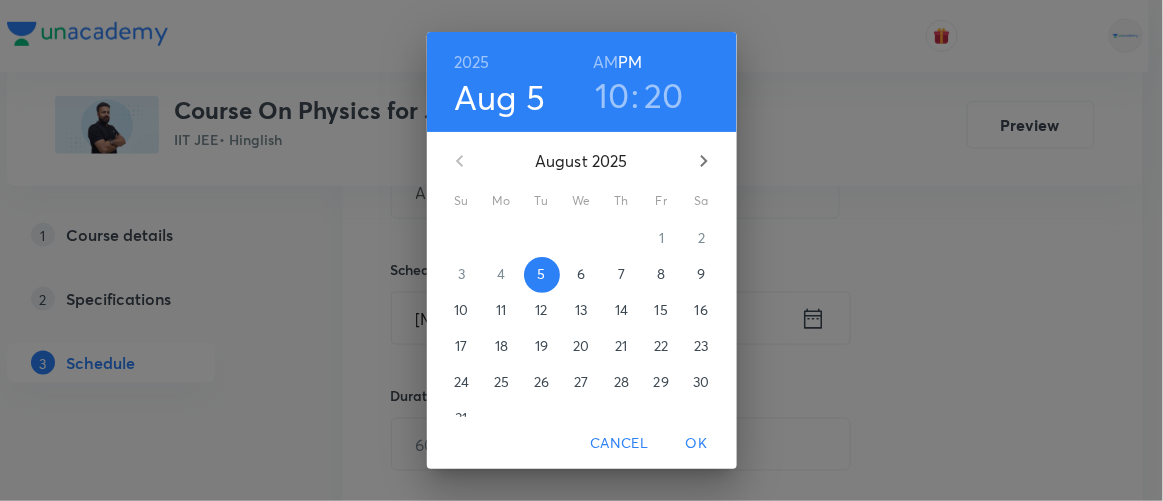 click on "10" at bounding box center [612, 95] 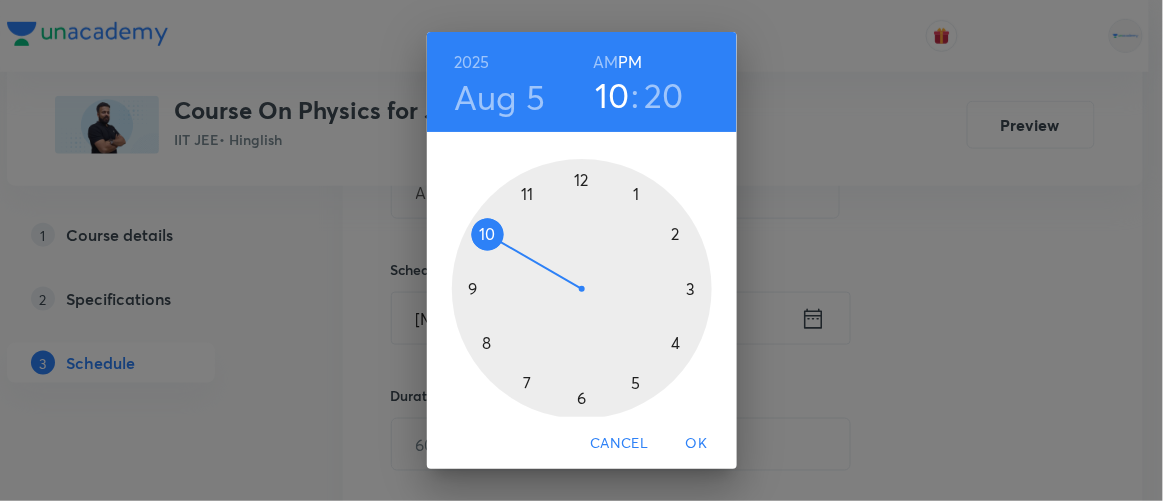 click at bounding box center (582, 289) 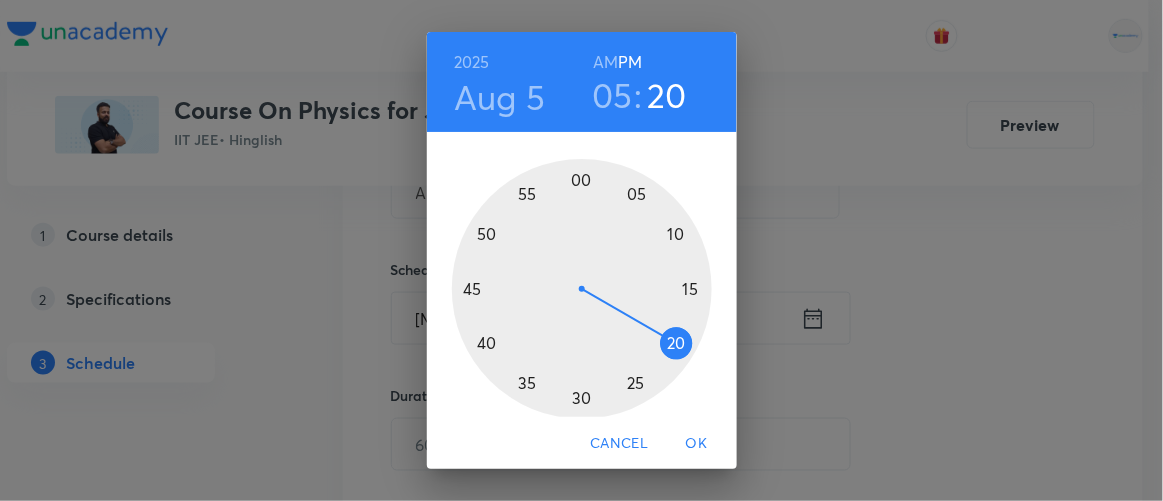 click at bounding box center (582, 289) 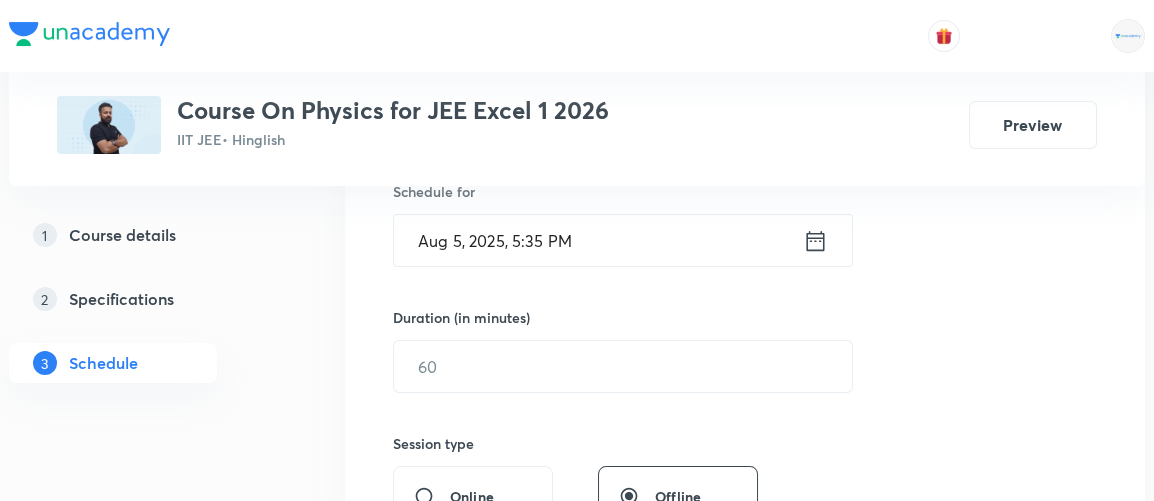 scroll, scrollTop: 517, scrollLeft: 0, axis: vertical 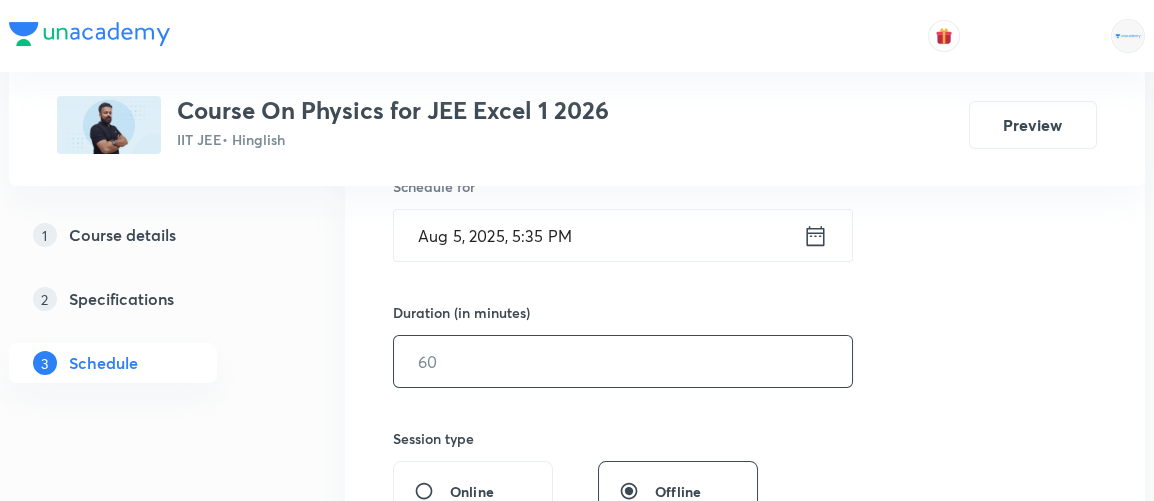 click at bounding box center (623, 361) 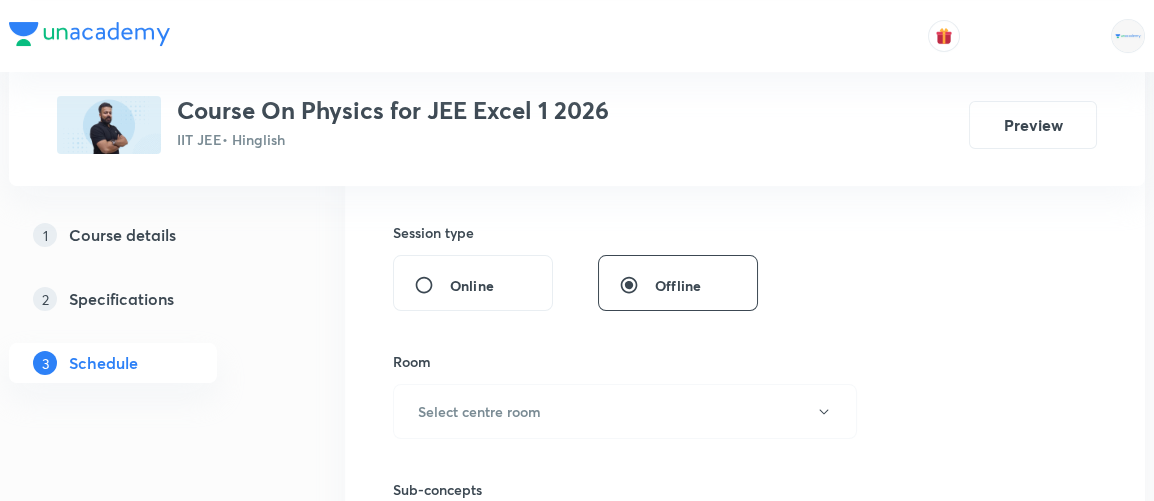scroll, scrollTop: 726, scrollLeft: 0, axis: vertical 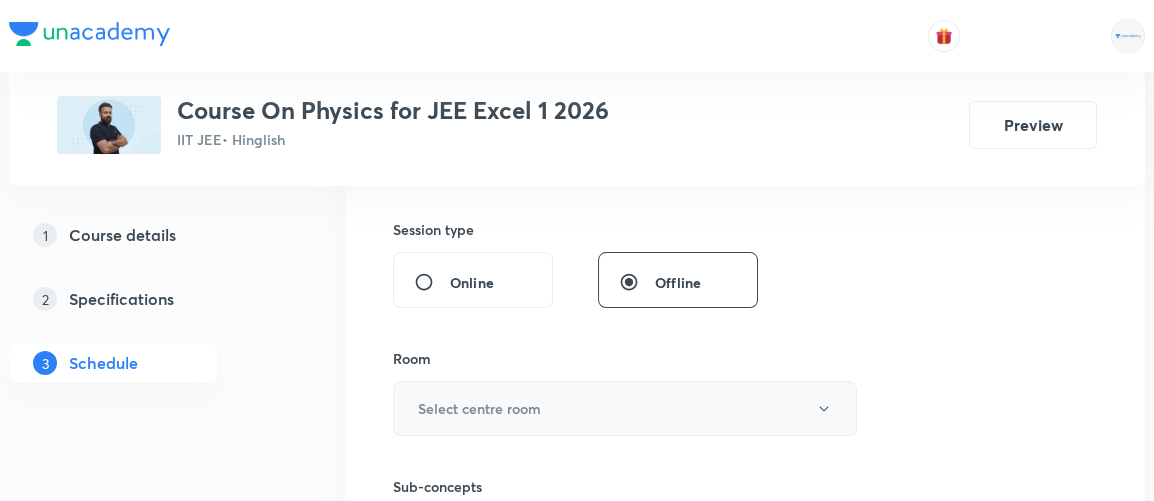 type on "85" 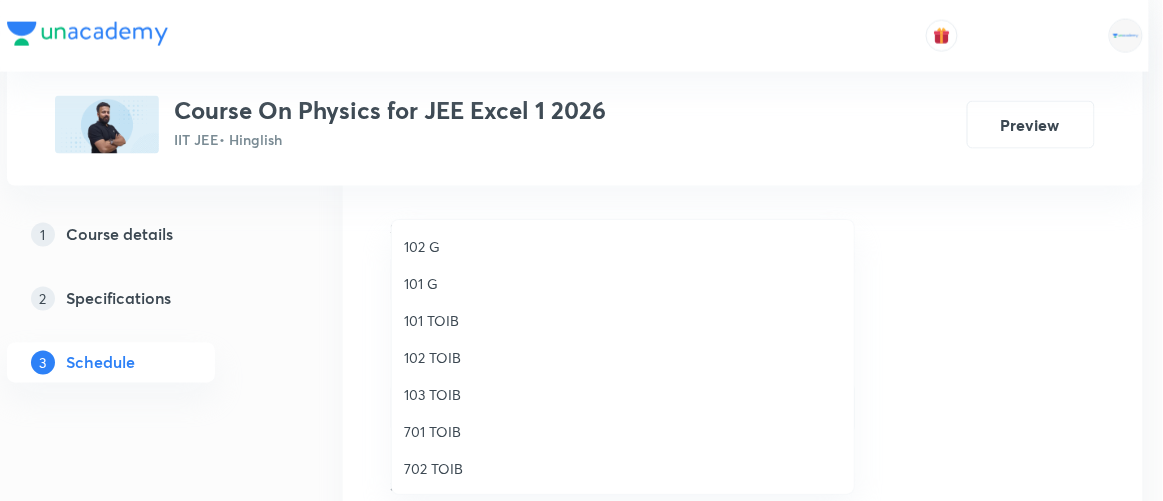 click on "103 TOIB" at bounding box center (623, 394) 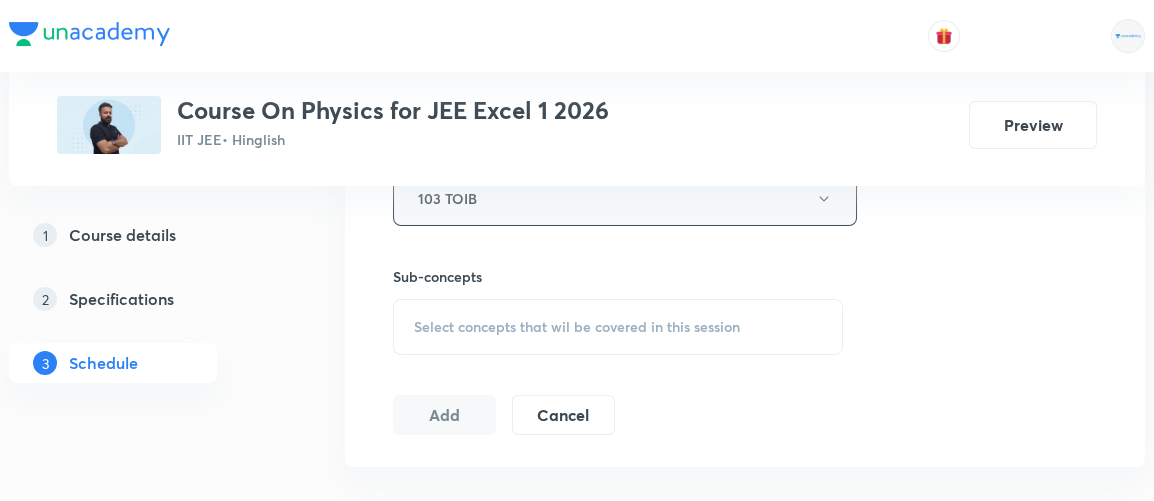 scroll, scrollTop: 939, scrollLeft: 0, axis: vertical 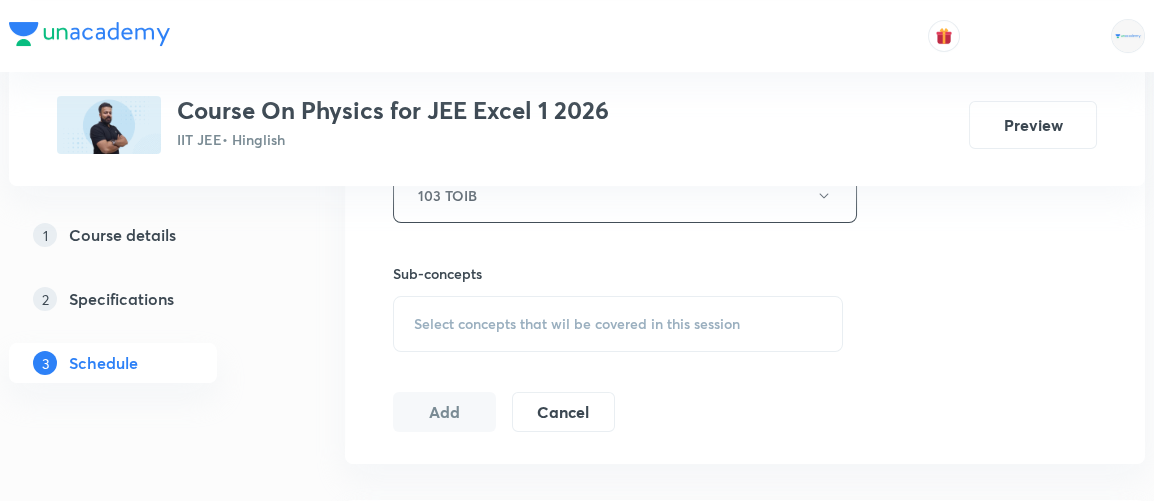 click on "Select concepts that wil be covered in this session" at bounding box center [618, 324] 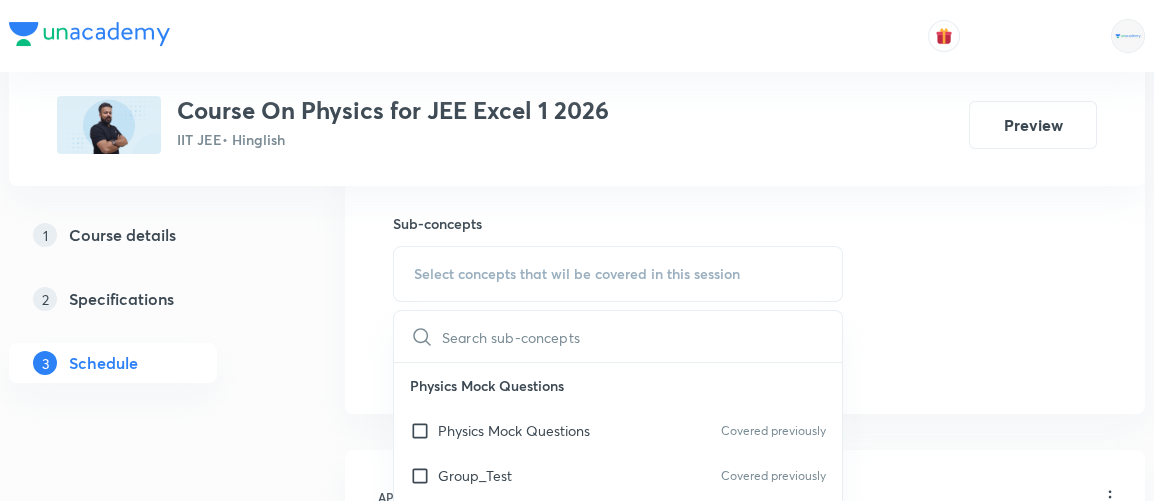 scroll, scrollTop: 990, scrollLeft: 0, axis: vertical 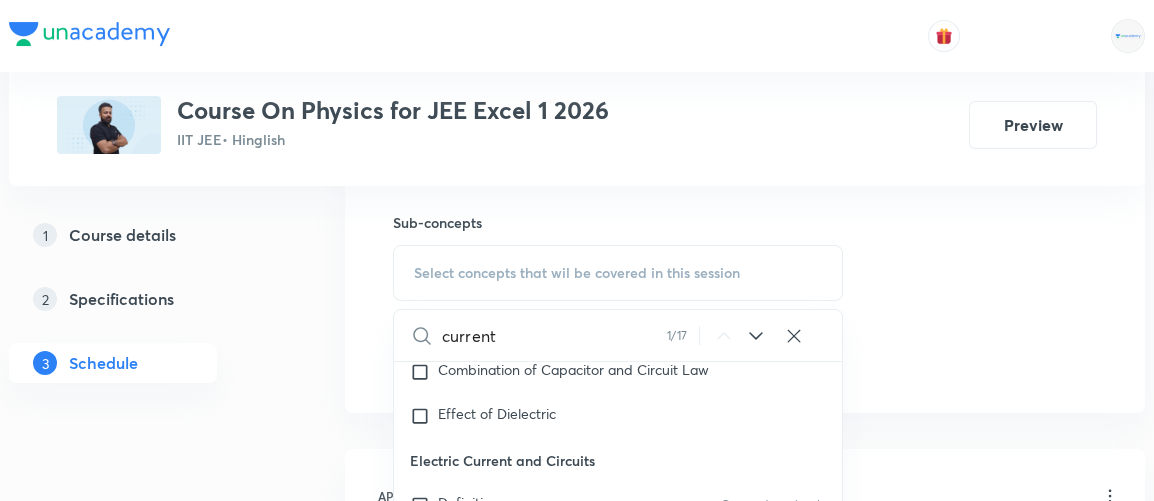 type on "current" 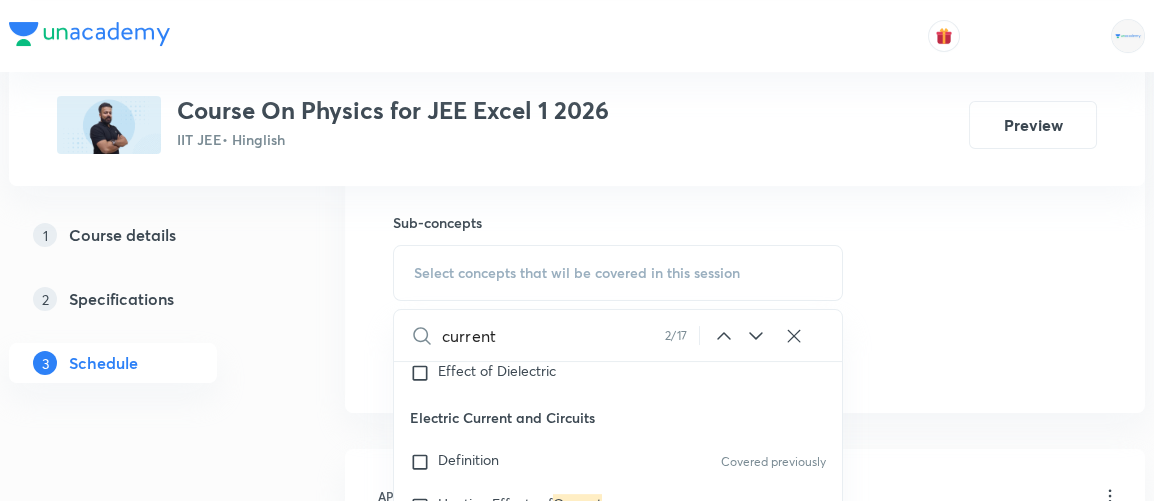 click 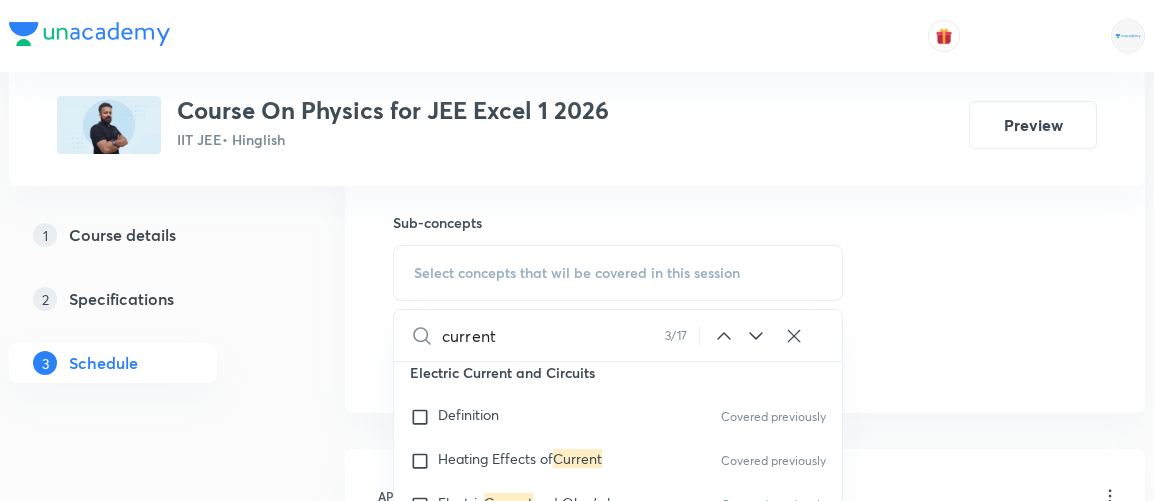 click 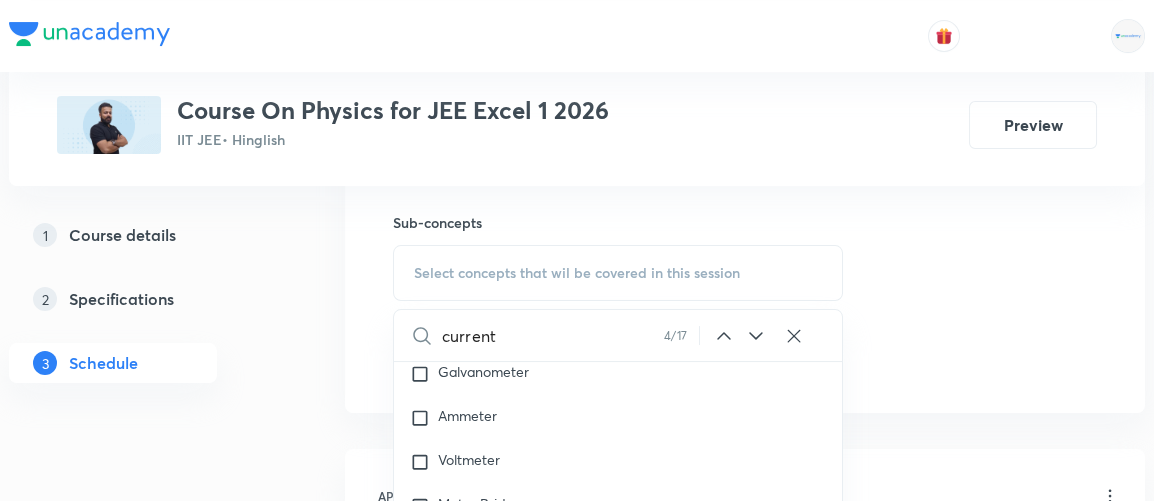 click 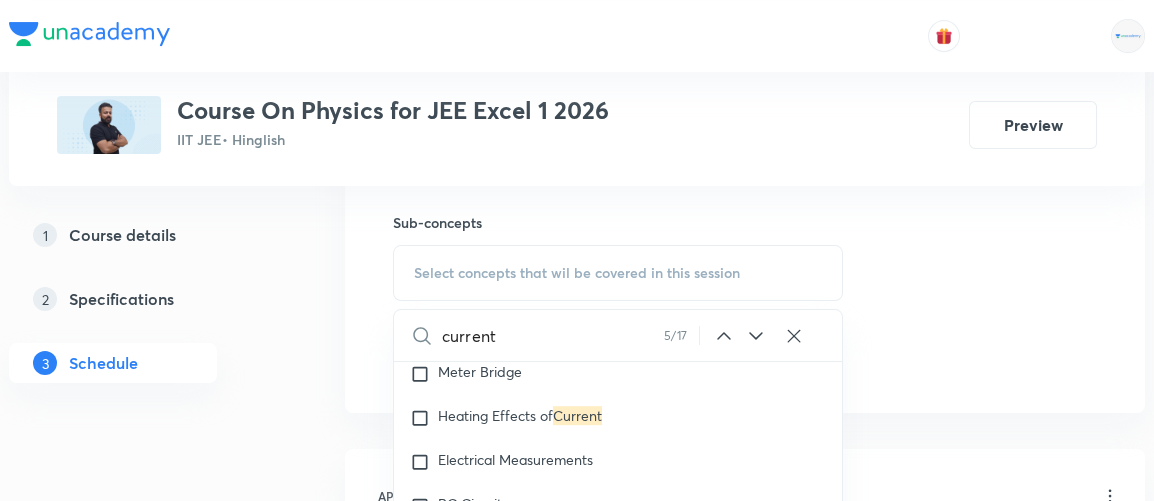 click 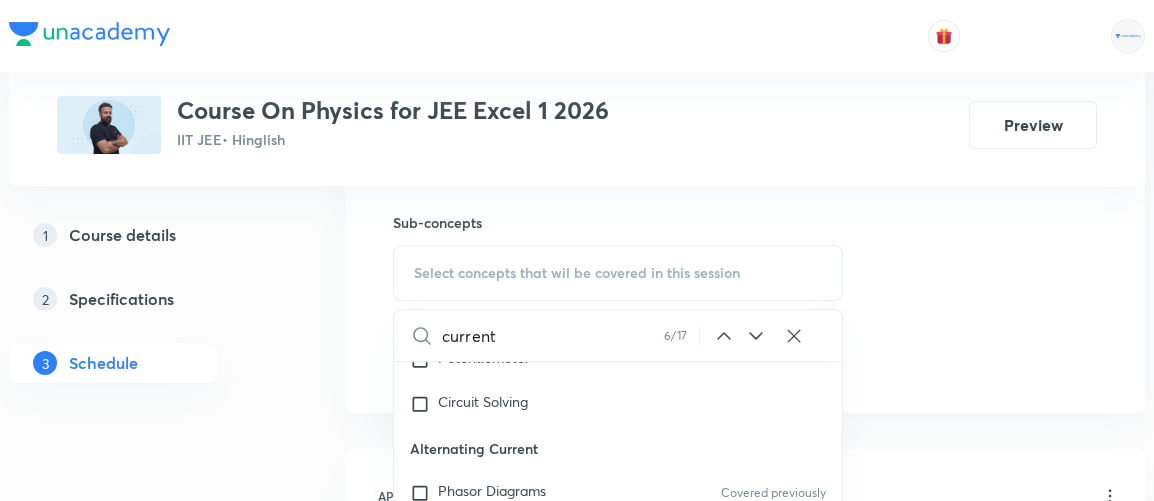 click 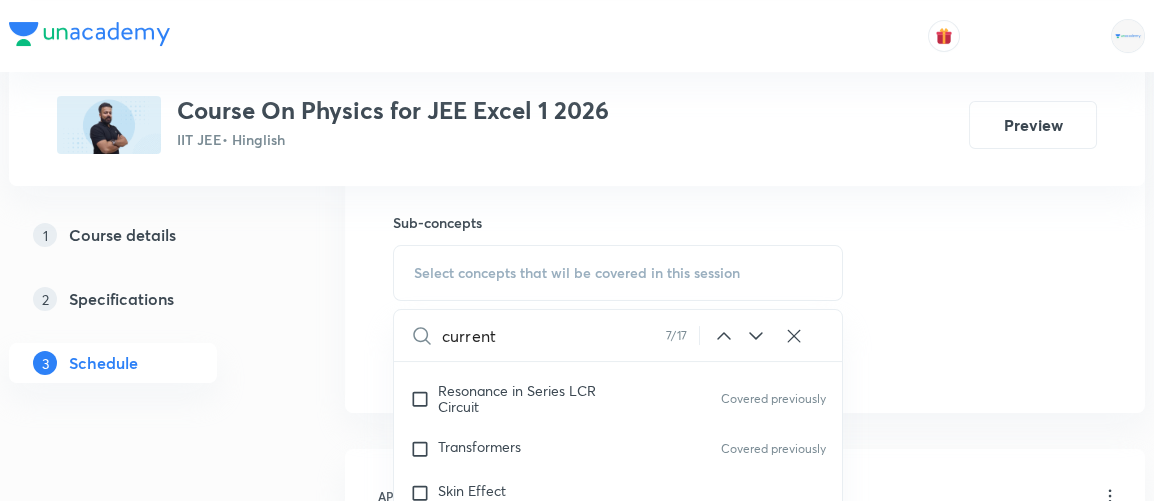 click 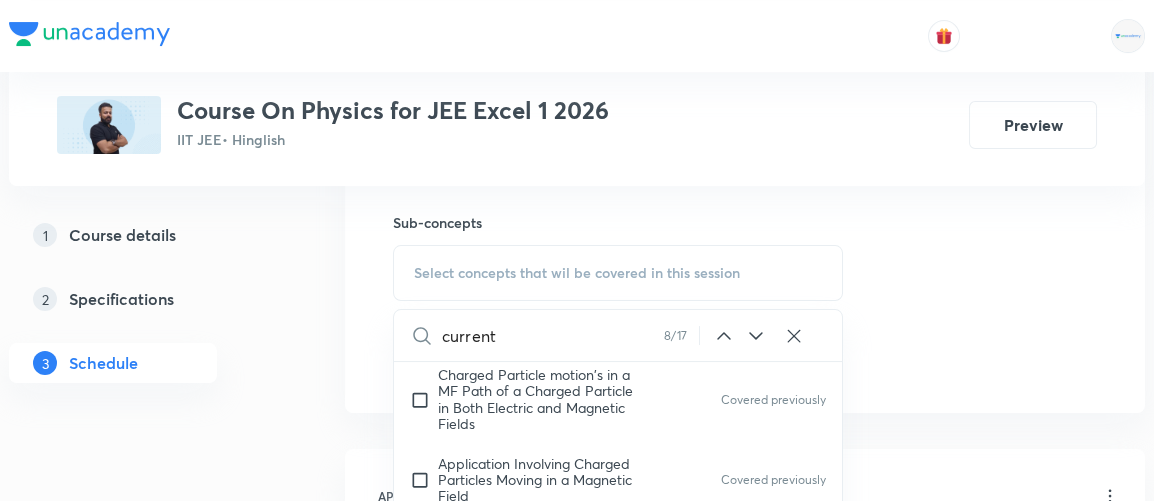 click 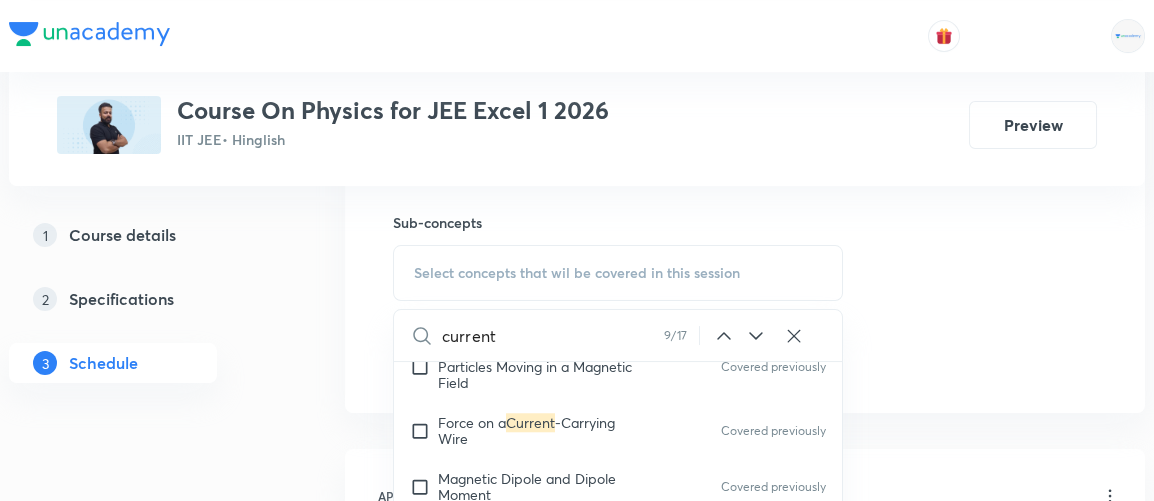 click 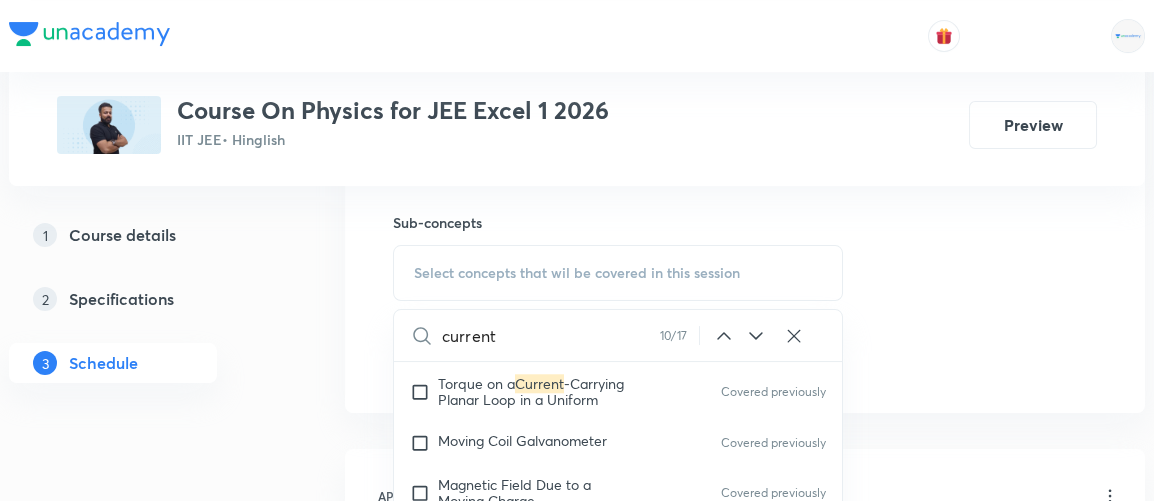 scroll, scrollTop: 24469, scrollLeft: 0, axis: vertical 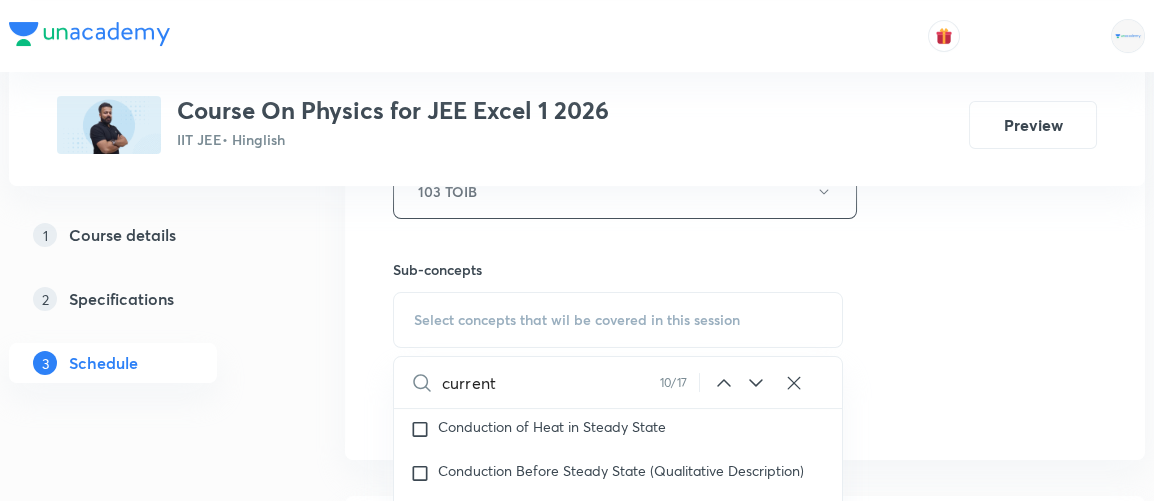 click 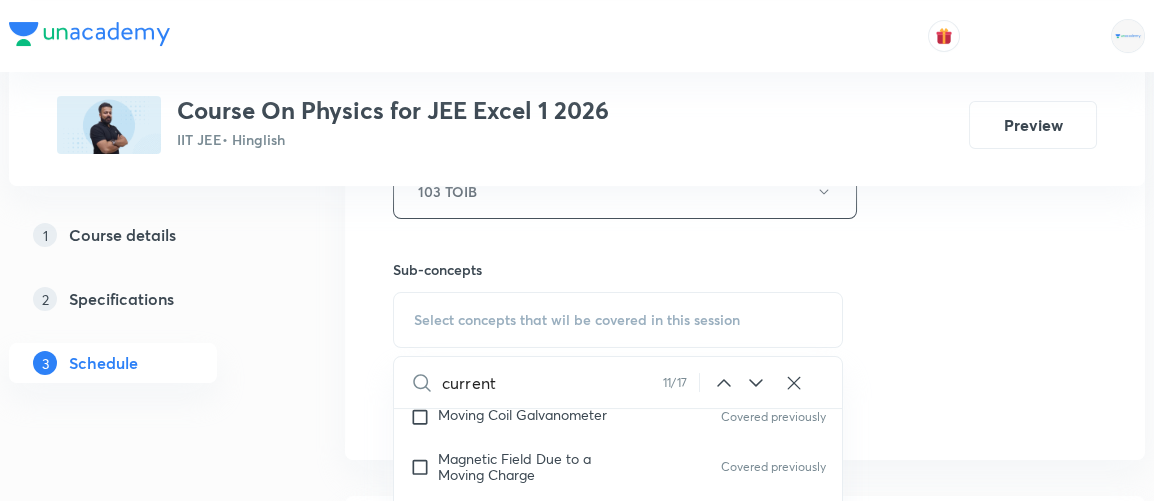 scroll, scrollTop: 24524, scrollLeft: 0, axis: vertical 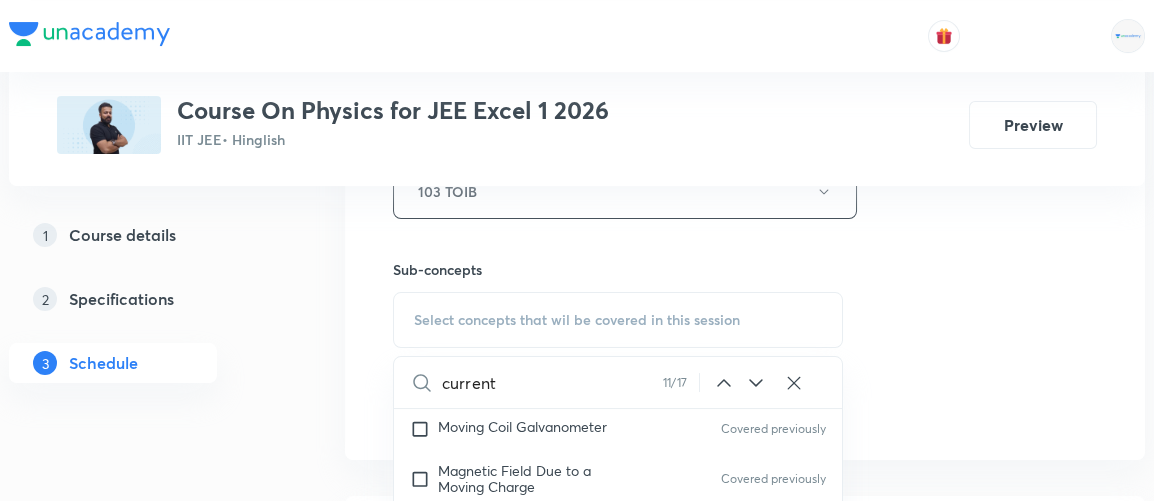 click 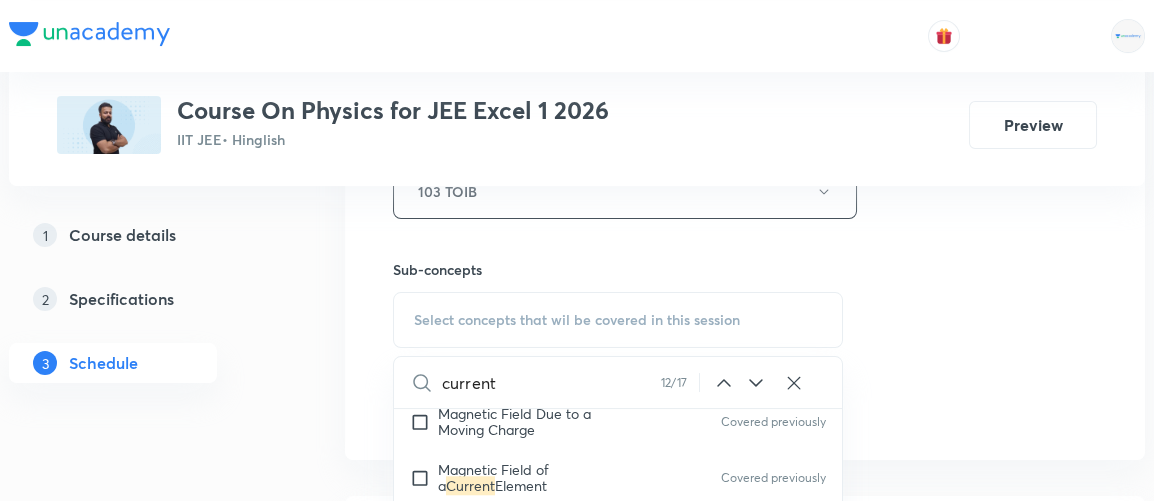click 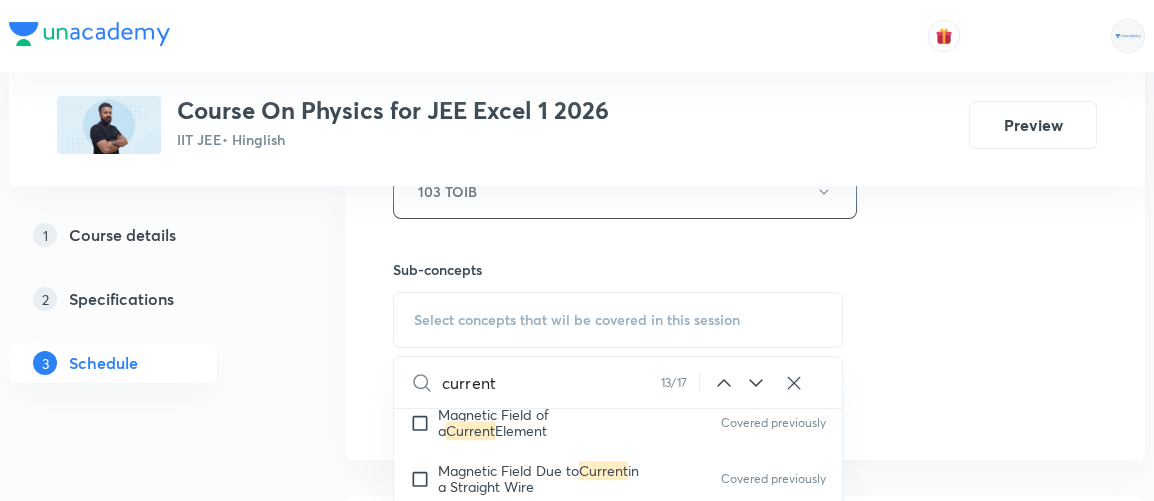 click 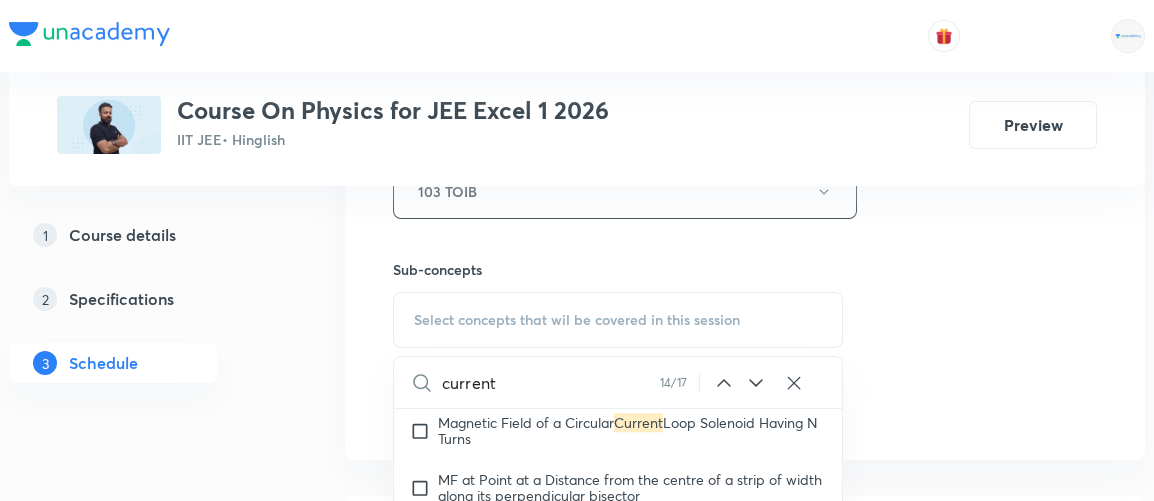 scroll, scrollTop: 24806, scrollLeft: 0, axis: vertical 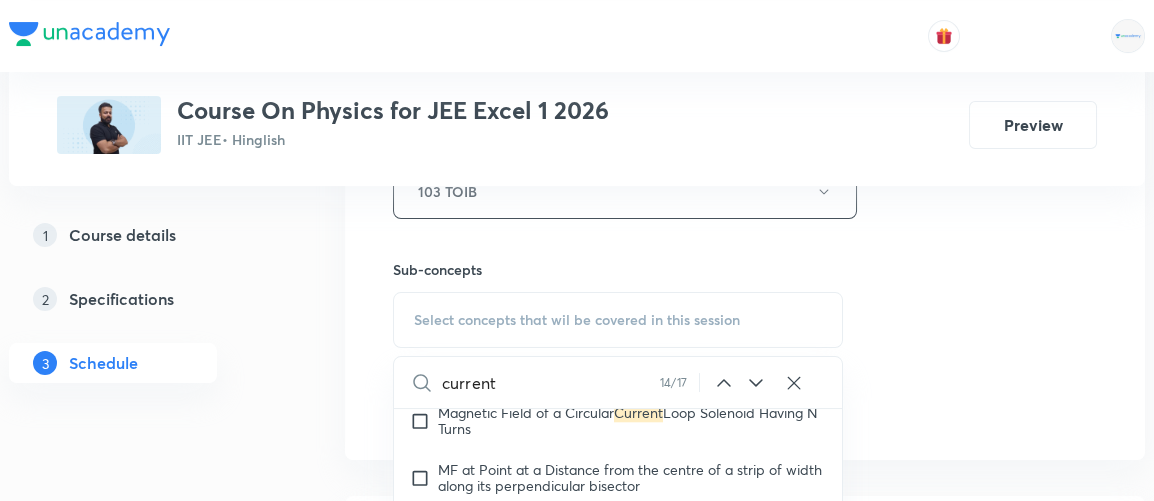 click 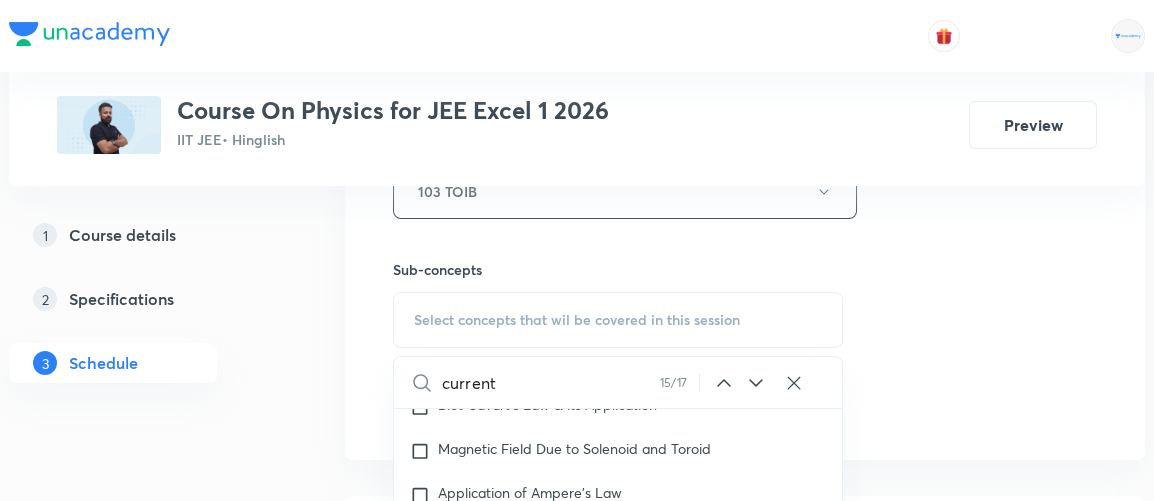 scroll, scrollTop: 25126, scrollLeft: 0, axis: vertical 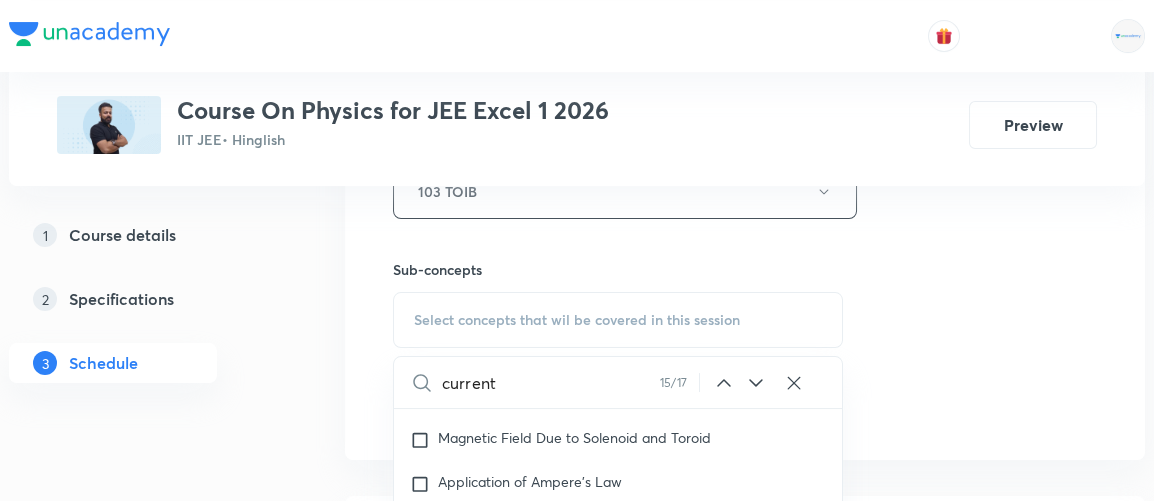 click 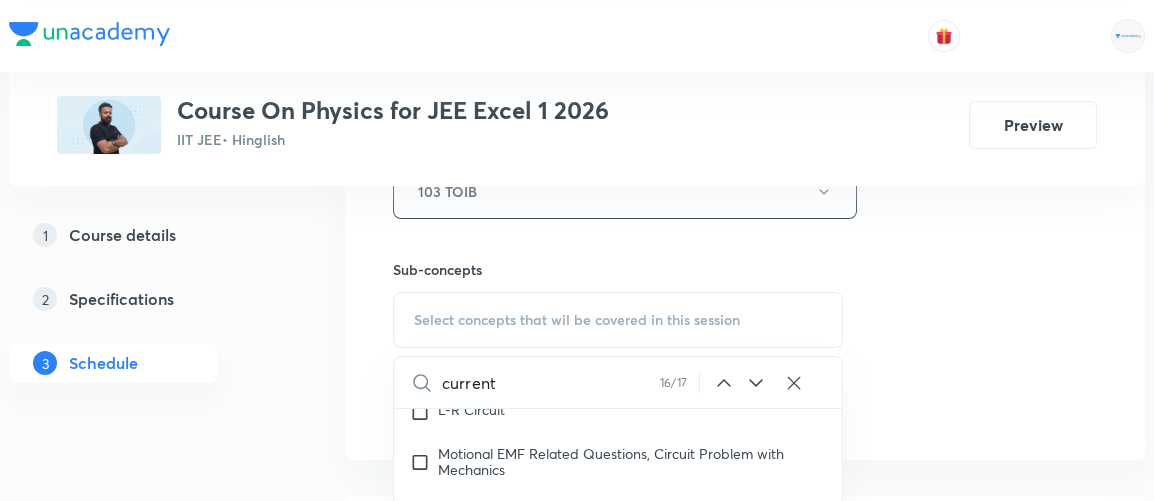 scroll, scrollTop: 26413, scrollLeft: 0, axis: vertical 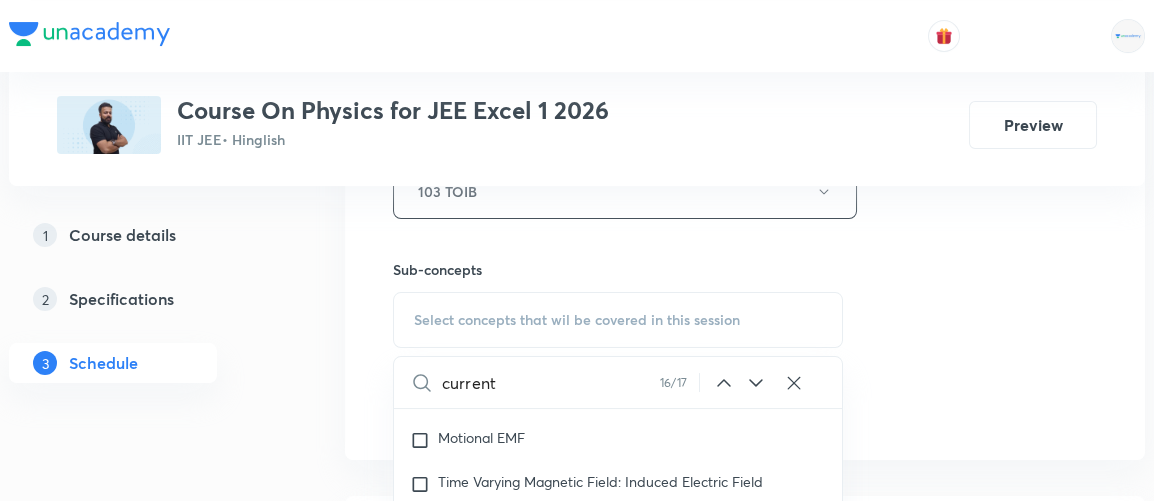click 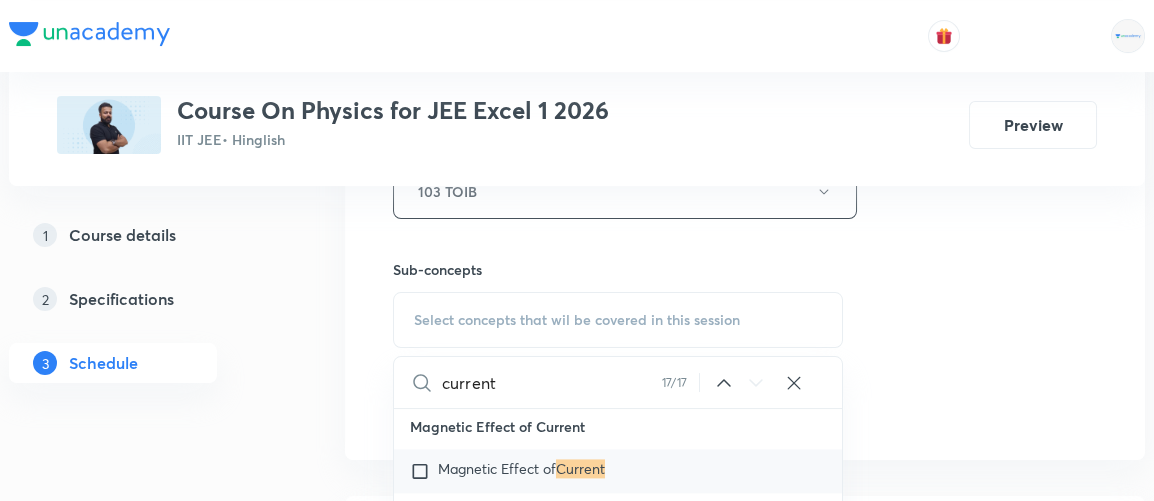 scroll, scrollTop: 26884, scrollLeft: 0, axis: vertical 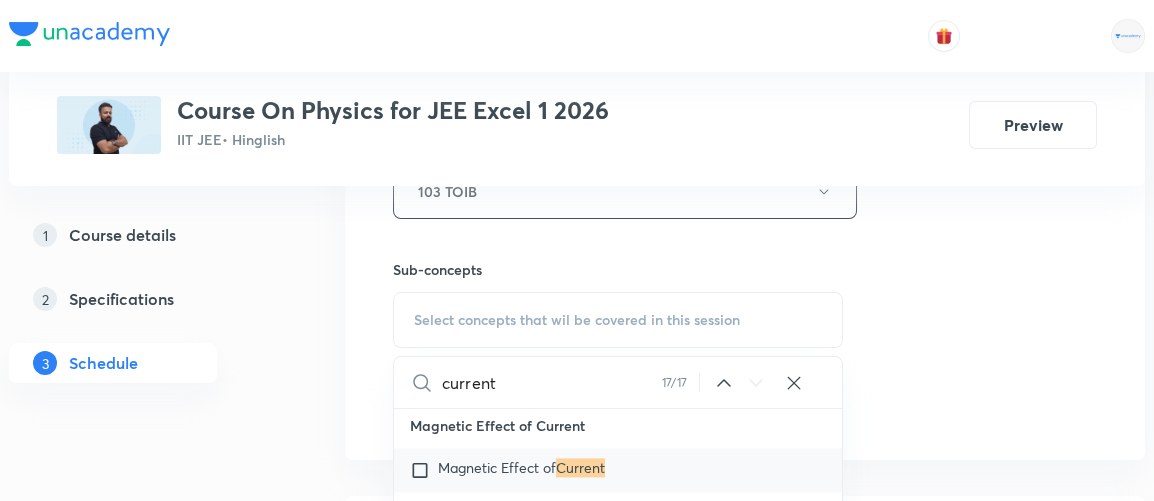 click 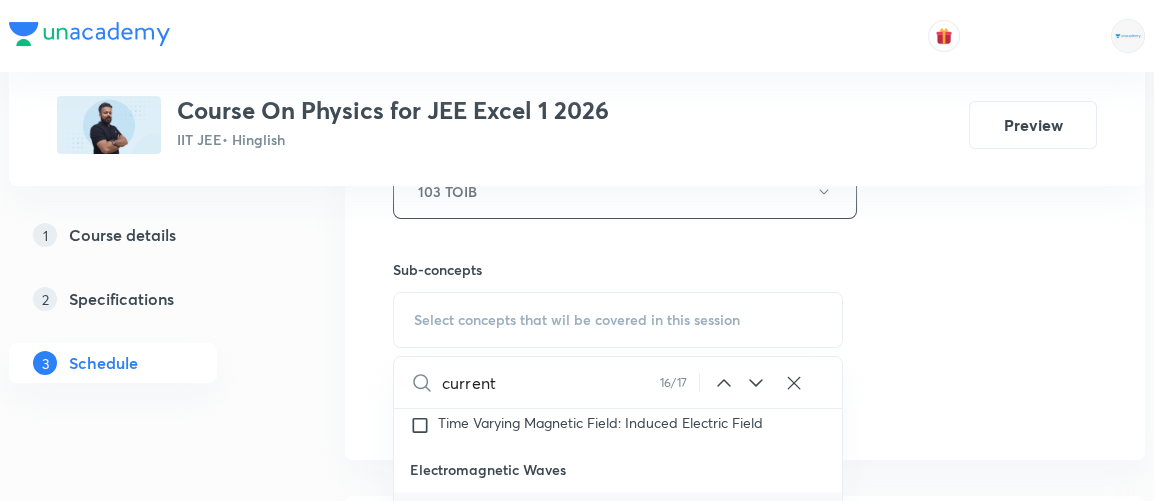 scroll, scrollTop: 26413, scrollLeft: 0, axis: vertical 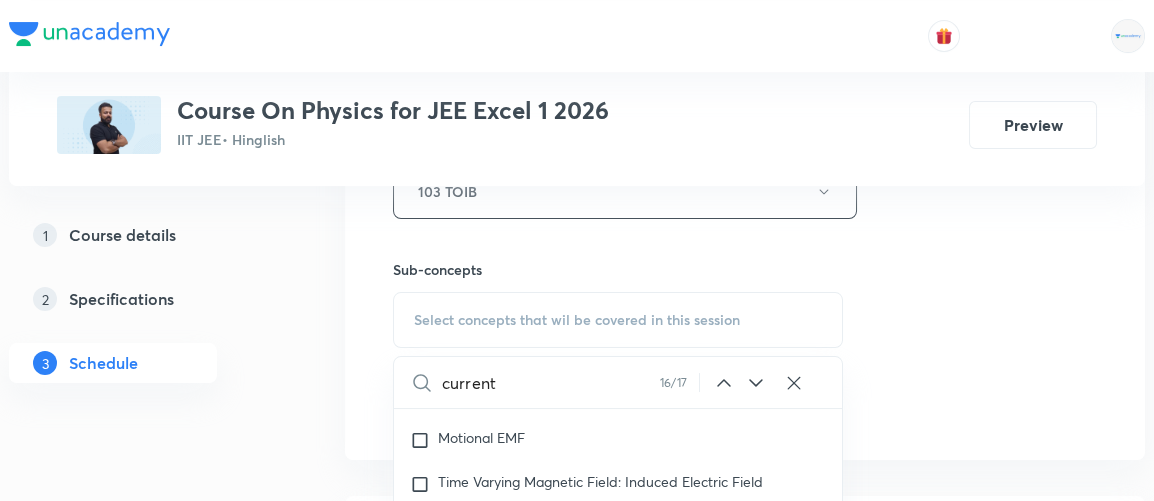 click at bounding box center (424, 340) 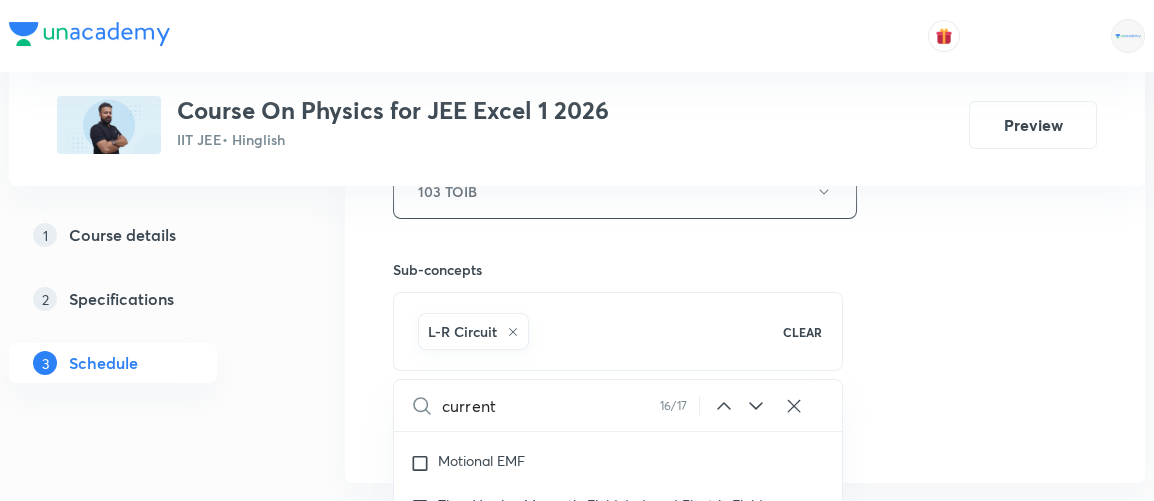 click on "1 Course details 2 Specifications 3 Schedule" at bounding box center [145, 5995] 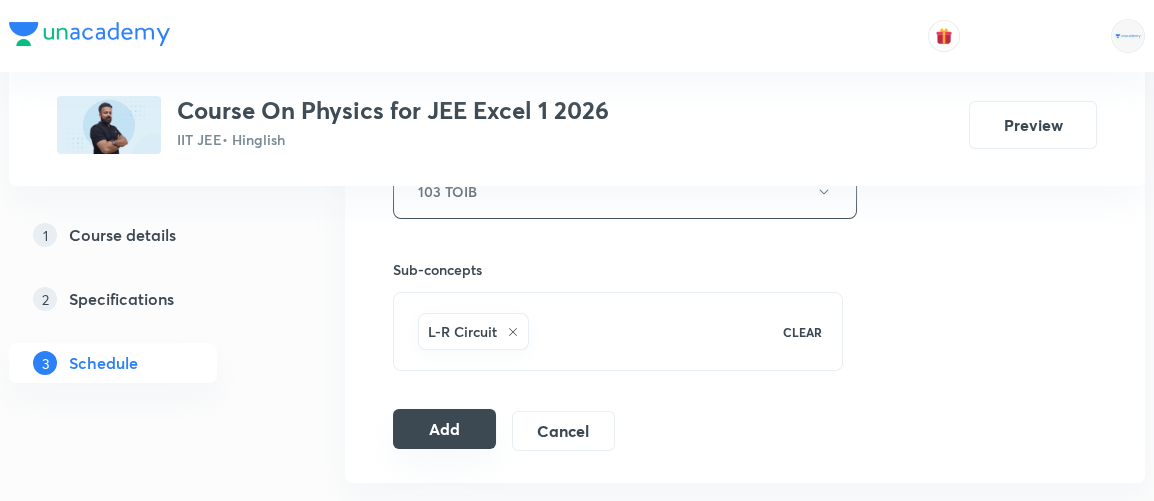 click on "Add" at bounding box center [444, 429] 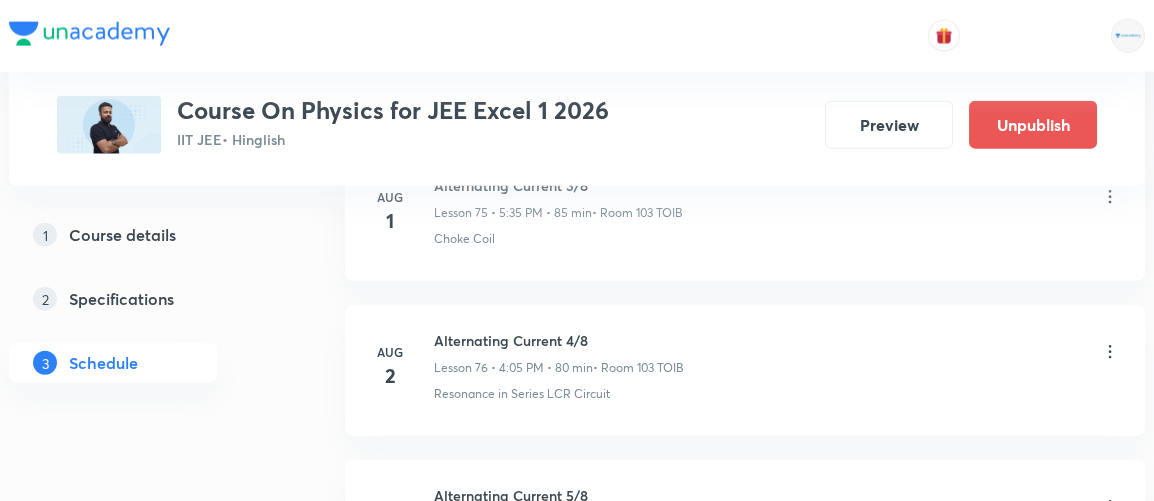 scroll, scrollTop: 12223, scrollLeft: 0, axis: vertical 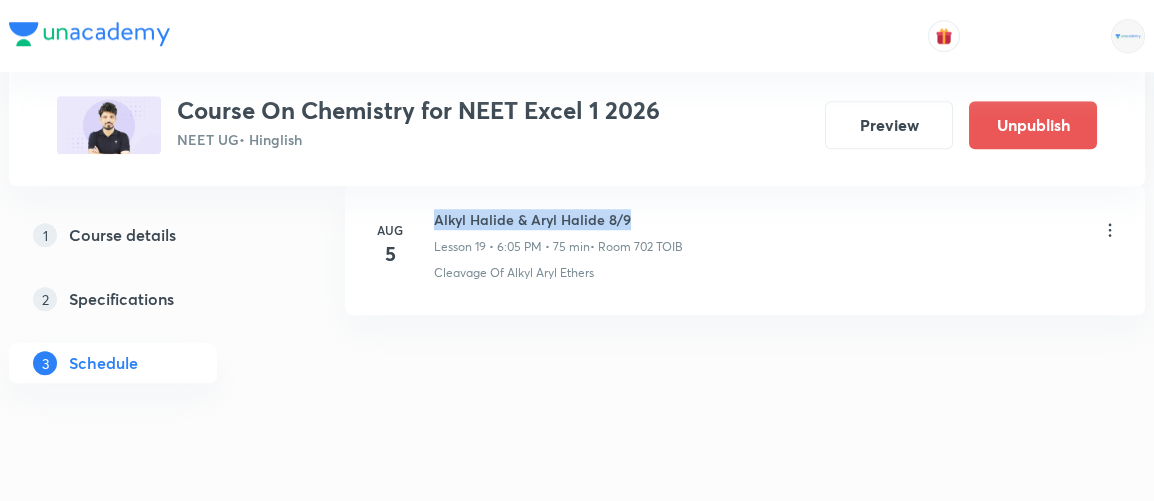 drag, startPoint x: 435, startPoint y: 216, endPoint x: 659, endPoint y: 225, distance: 224.18073 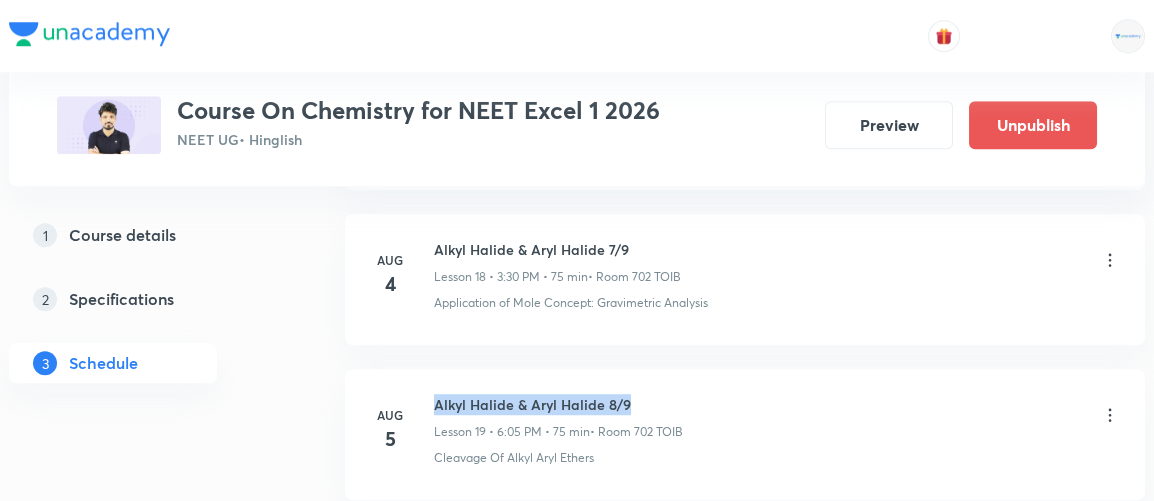 scroll, scrollTop: 3903, scrollLeft: 0, axis: vertical 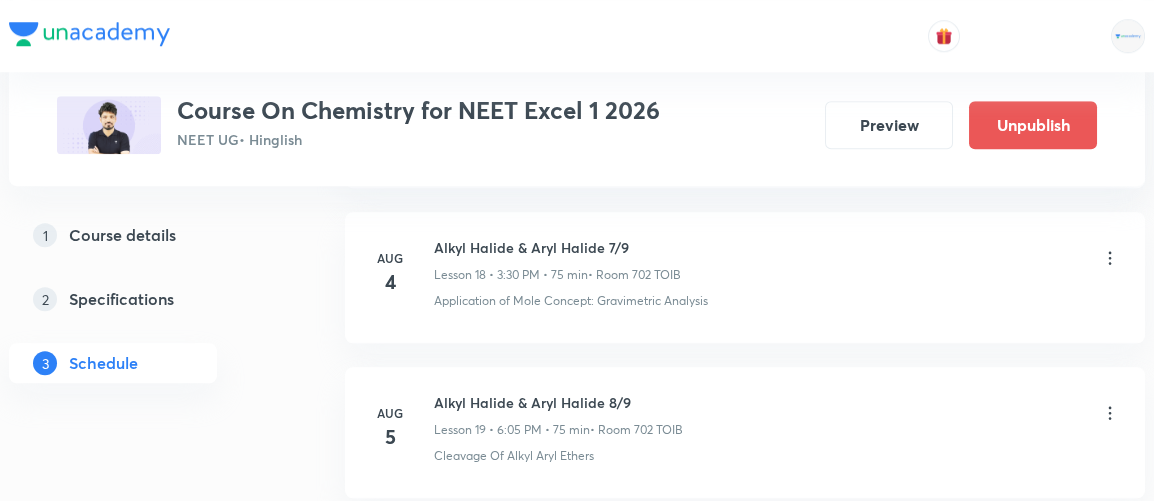 click 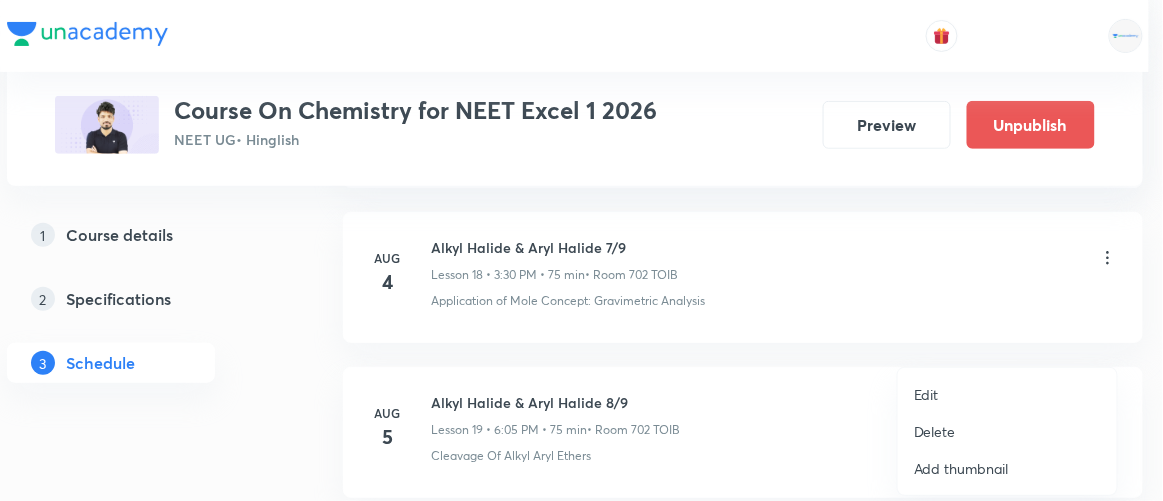 click on "Edit" at bounding box center (926, 394) 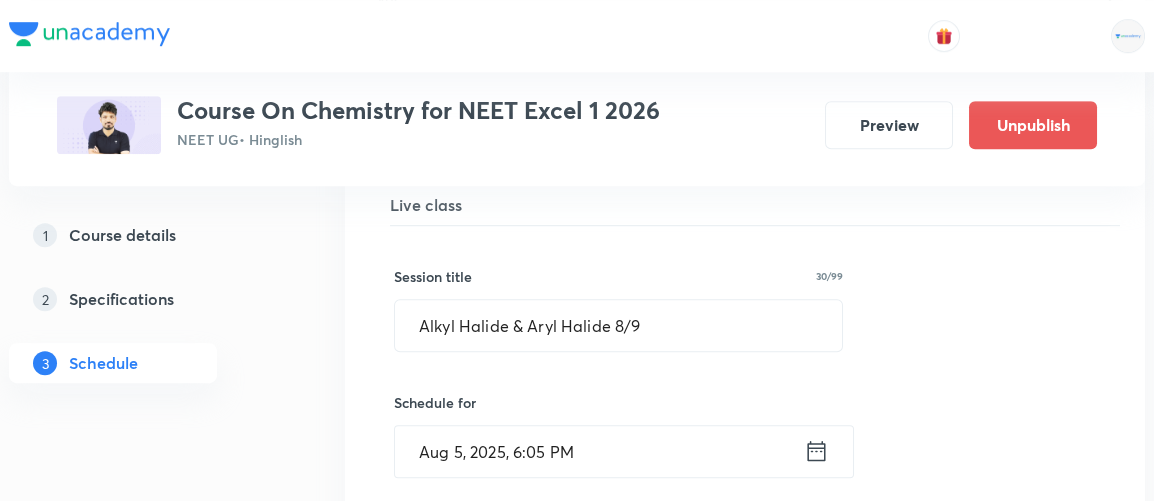 scroll, scrollTop: 3128, scrollLeft: 0, axis: vertical 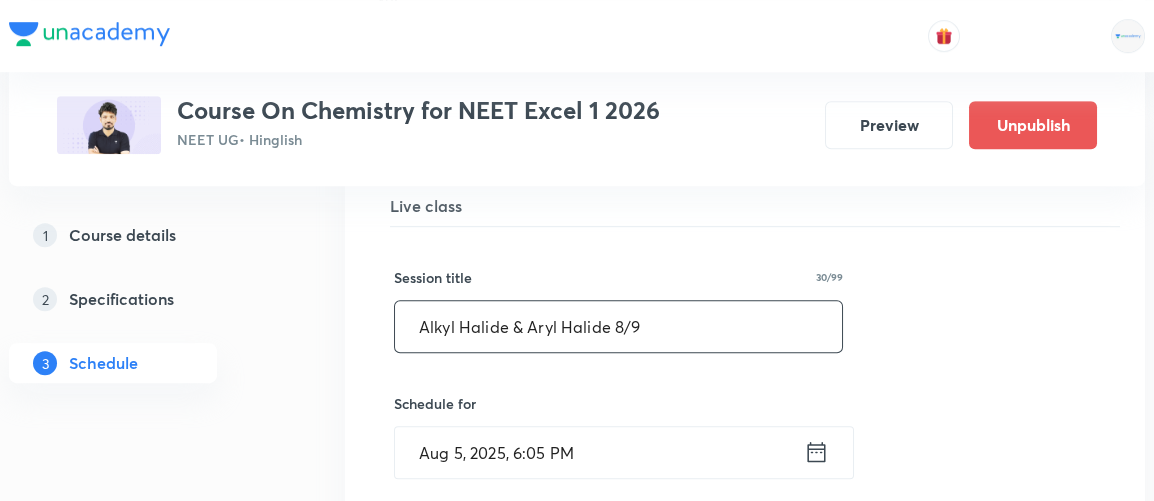 click on "Alkyl Halide & Aryl Halide 8/9" at bounding box center (618, 326) 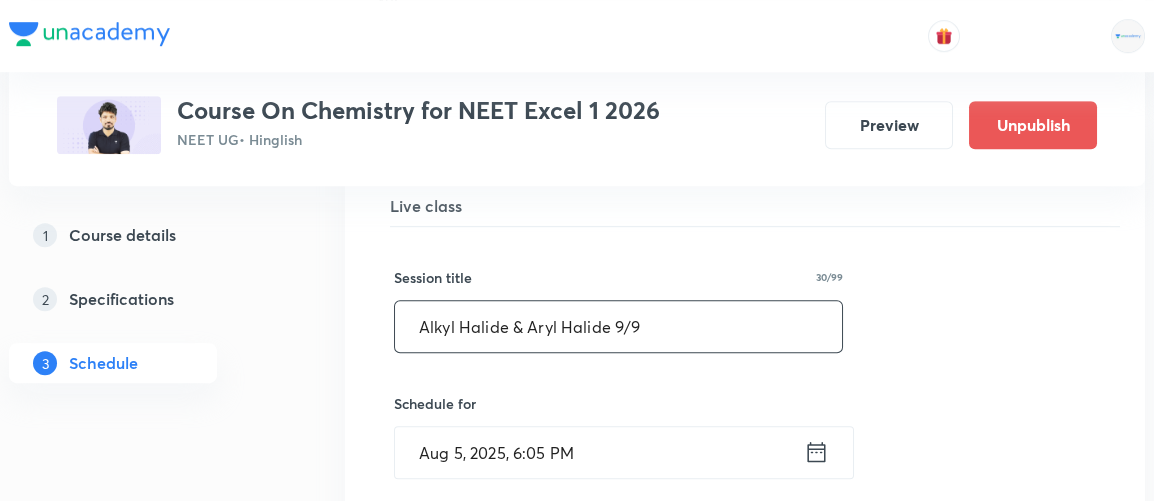 type on "Alkyl Halide & Aryl Halide 9/9" 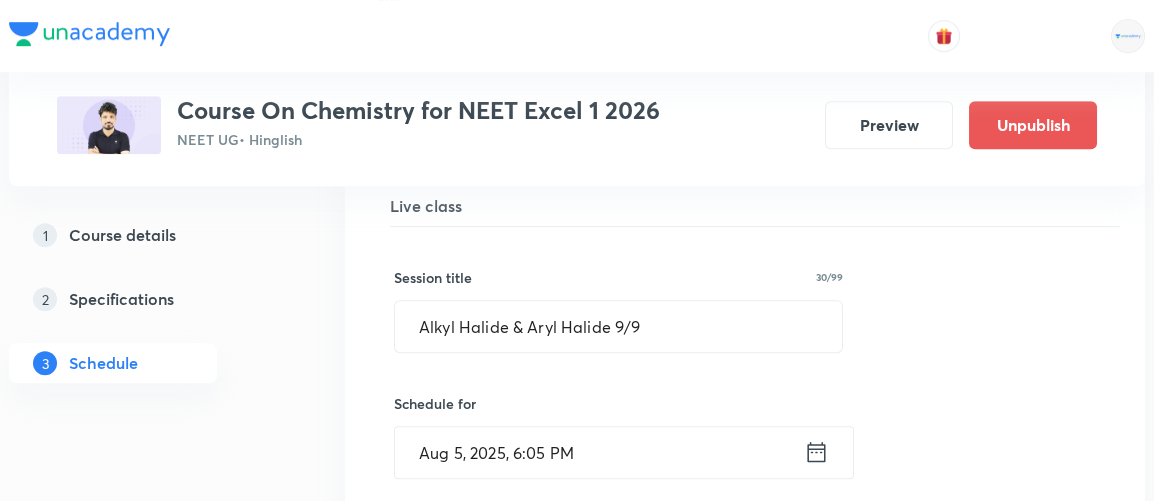 click on "Session title 30/99 Alkyl Halide & Aryl Halide 9/9 ​ Schedule for Aug 5, 2025, 6:05 PM ​ Duration (in minutes) 75 ​   Session type Online Offline Room 702 TOIB Sub-concepts Cleavage Of Alkyl Aryl Ethers CLEAR Save Cancel" at bounding box center [745, 662] 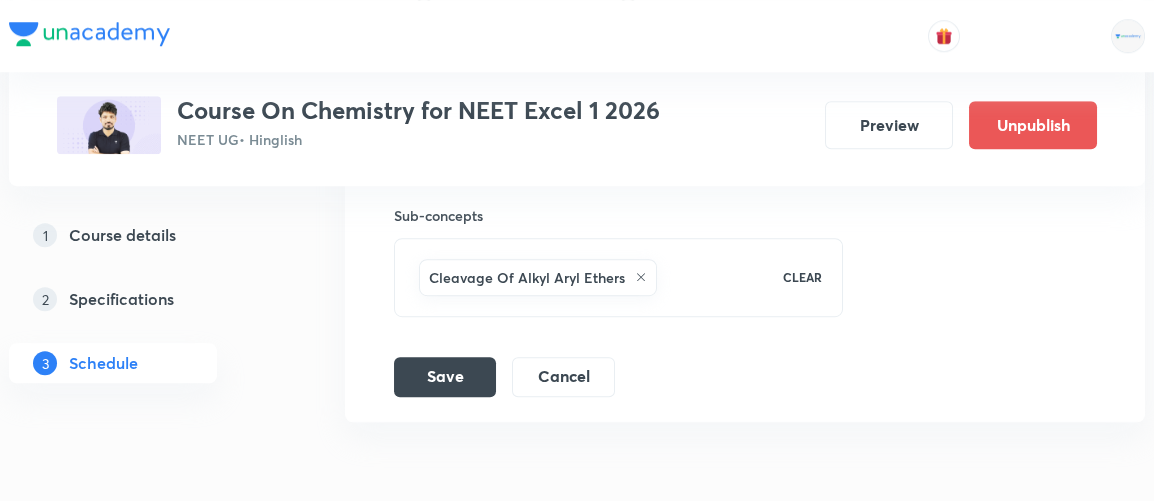 scroll, scrollTop: 3830, scrollLeft: 0, axis: vertical 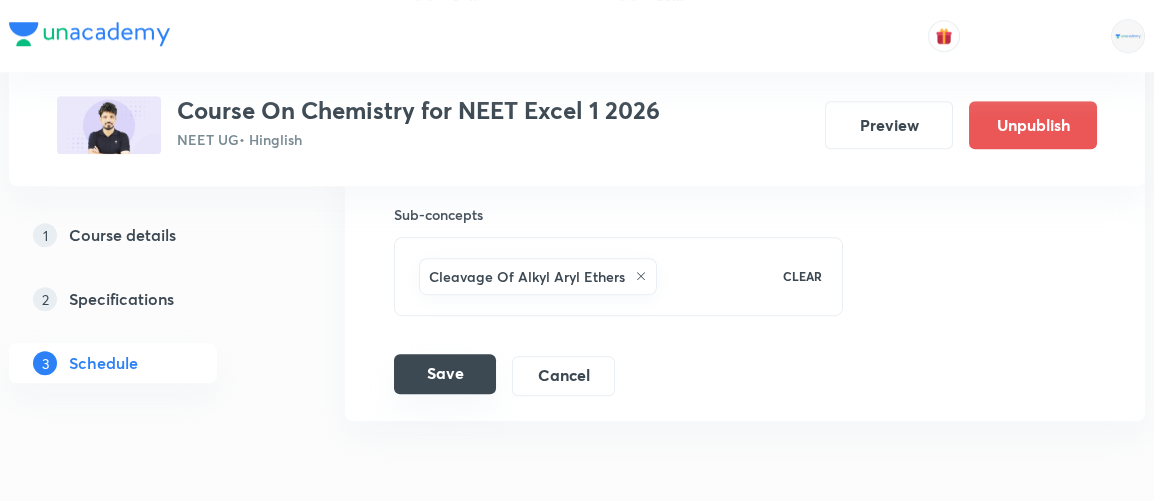 click on "Save" at bounding box center [445, 374] 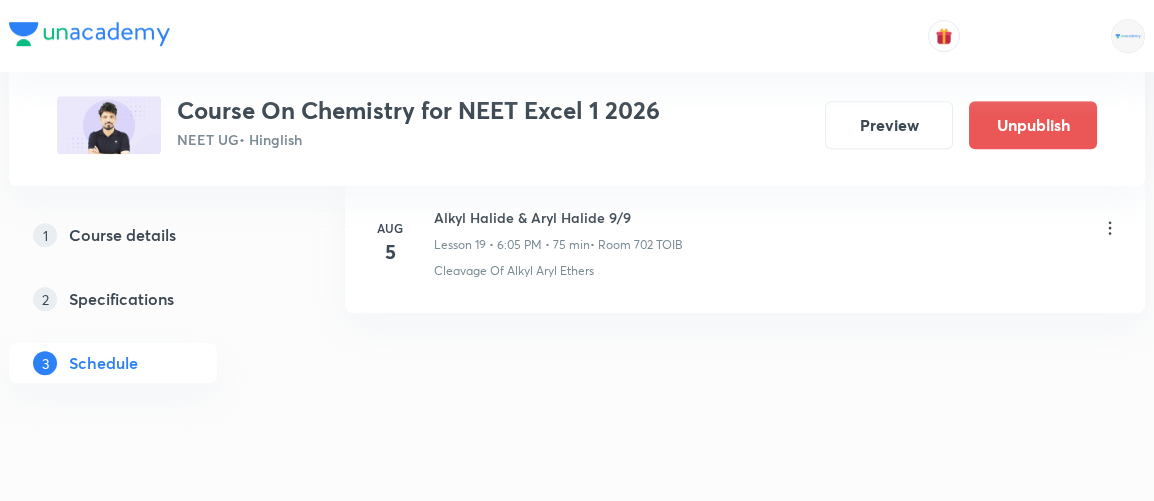 scroll, scrollTop: 3170, scrollLeft: 0, axis: vertical 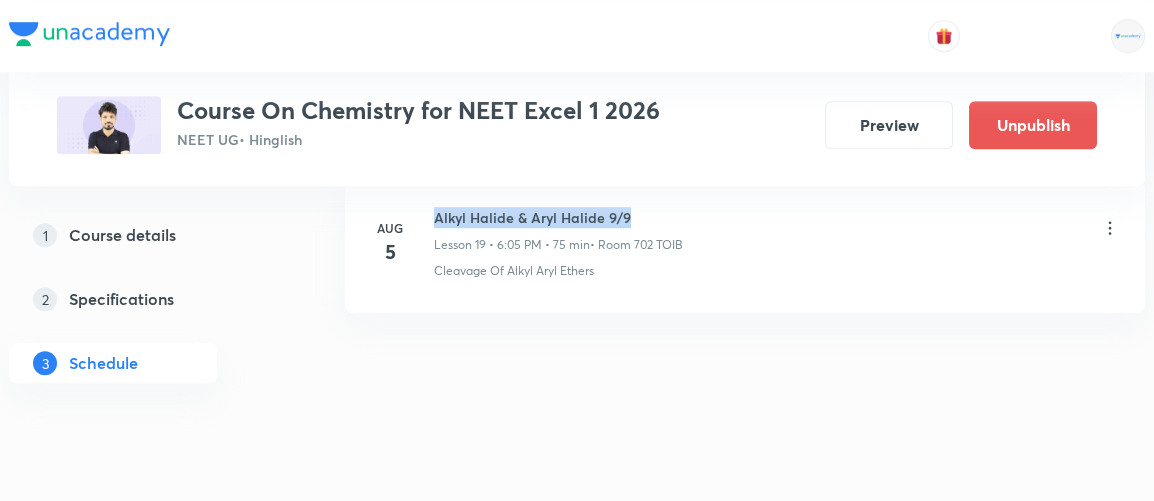 drag, startPoint x: 433, startPoint y: 213, endPoint x: 646, endPoint y: 225, distance: 213.33775 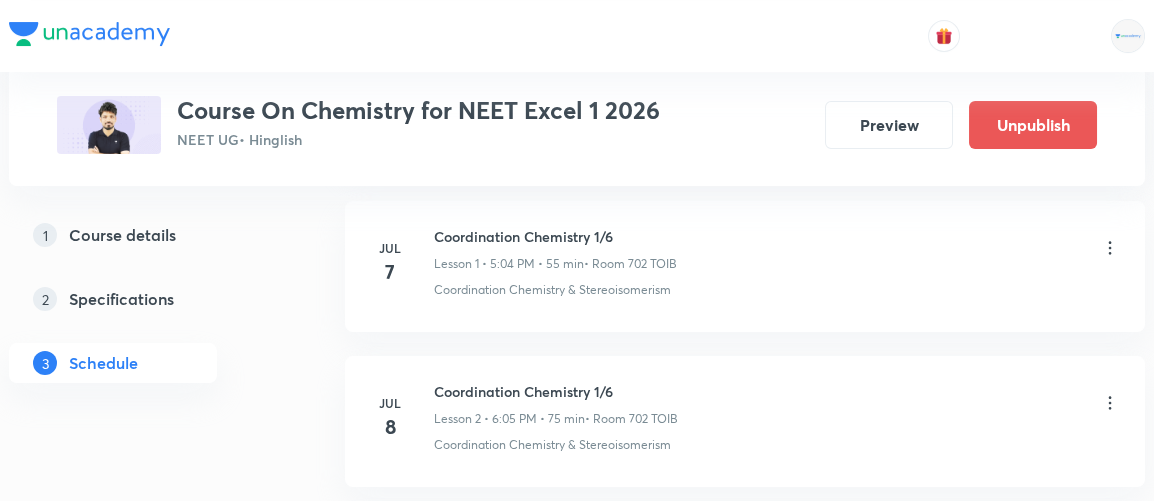 scroll, scrollTop: 244, scrollLeft: 0, axis: vertical 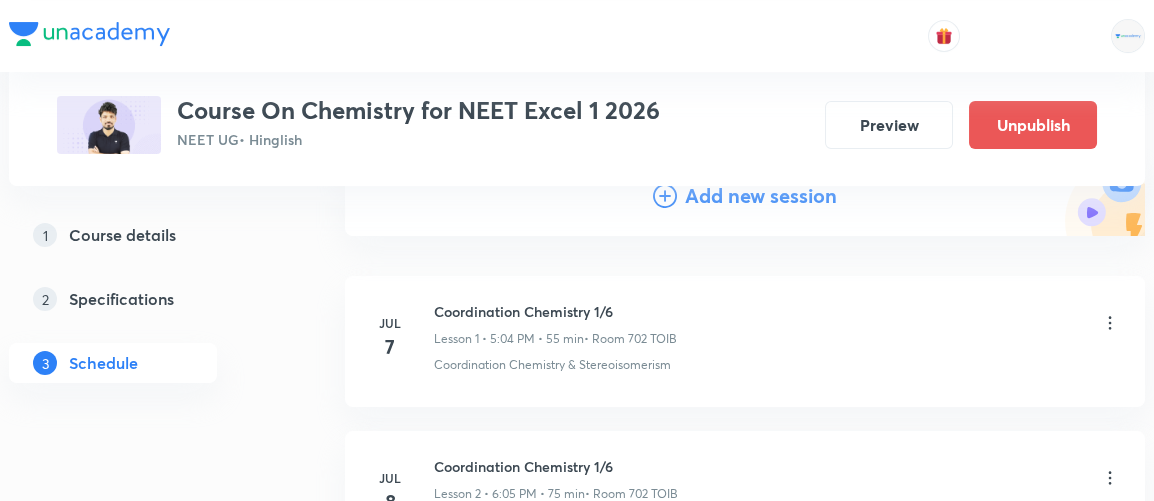 click on "Add new session" at bounding box center (761, 196) 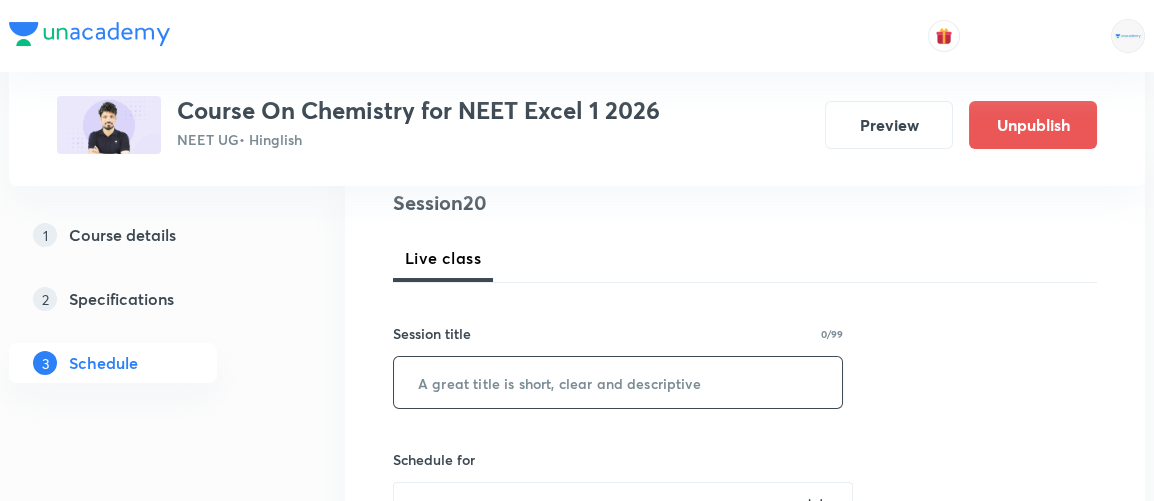 click at bounding box center (618, 382) 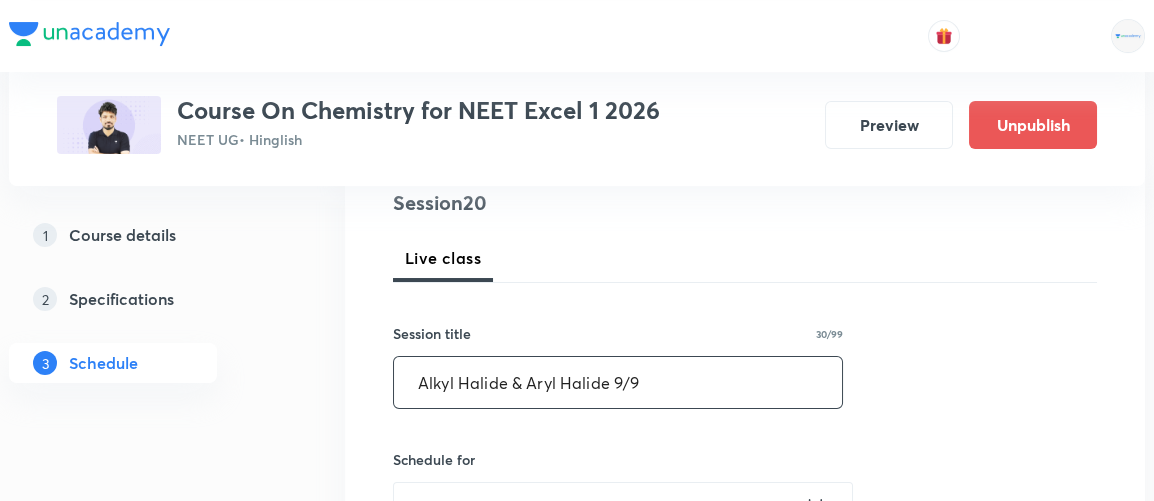 click on "Alkyl Halide & Aryl Halide 9/9" at bounding box center (618, 382) 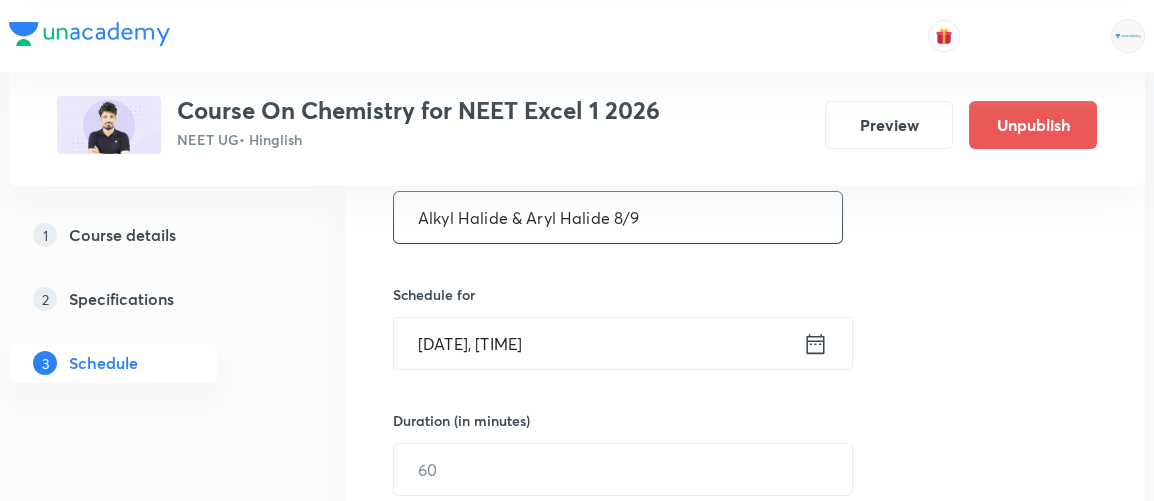scroll, scrollTop: 409, scrollLeft: 0, axis: vertical 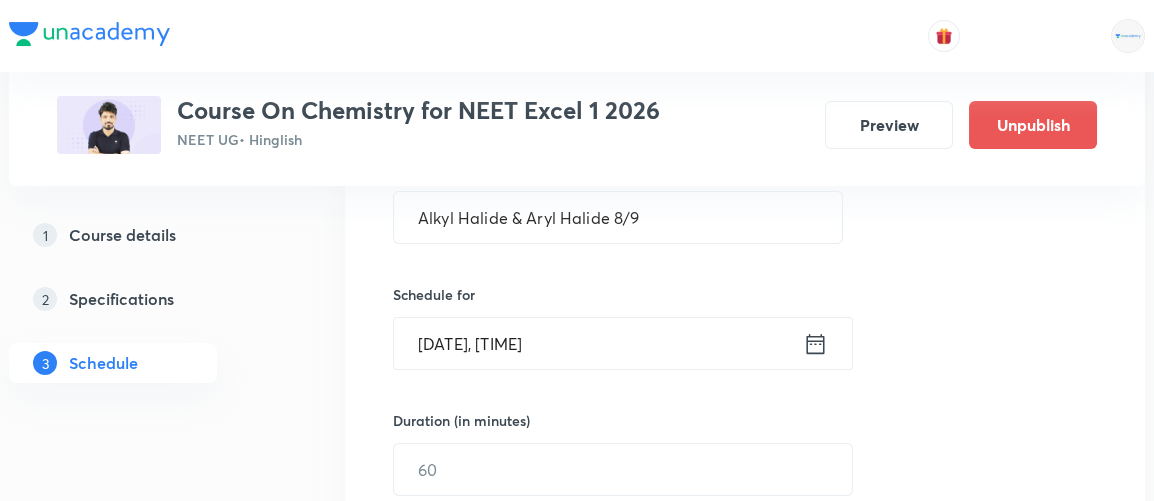 click 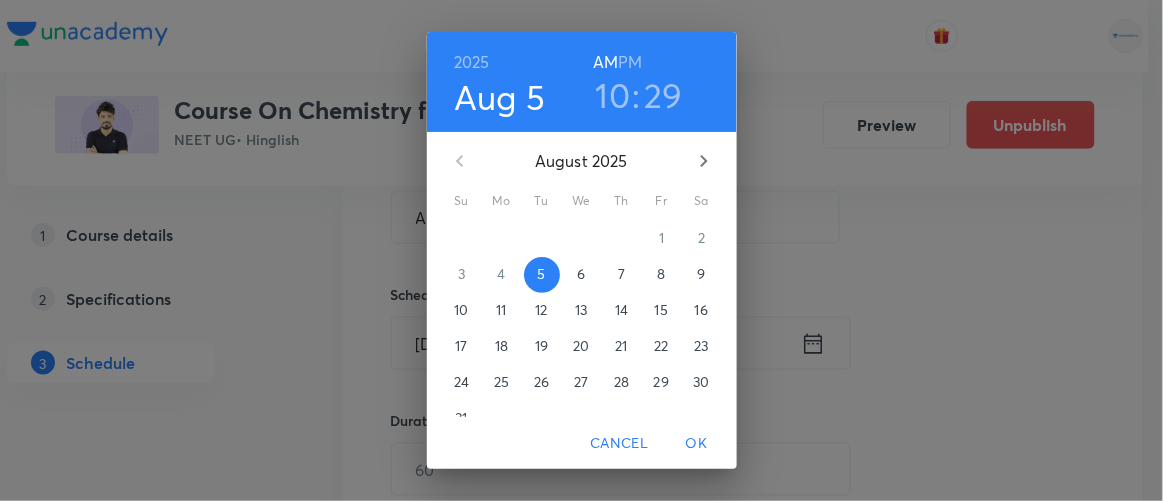 click on "10" at bounding box center [613, 95] 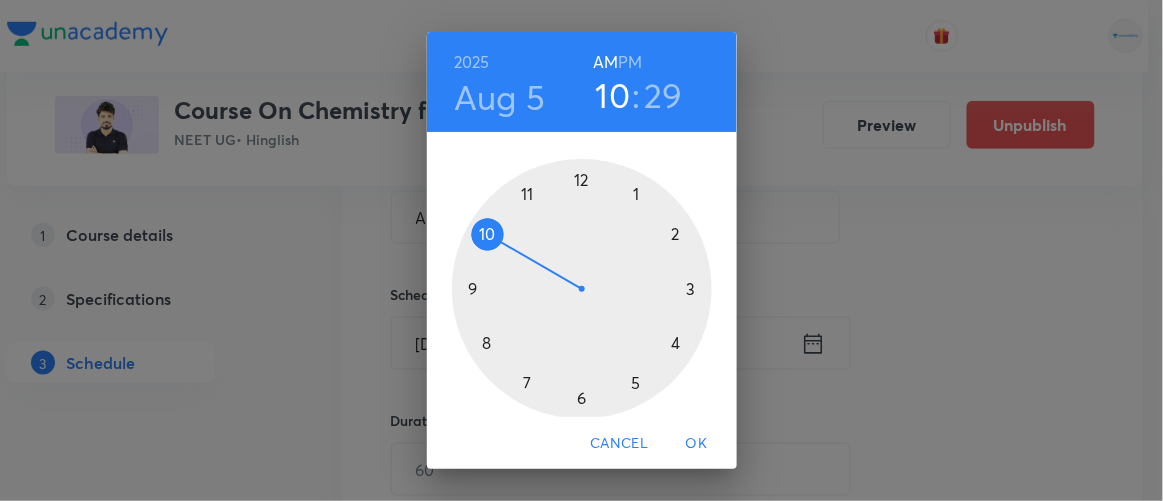 click on "PM" at bounding box center (630, 62) 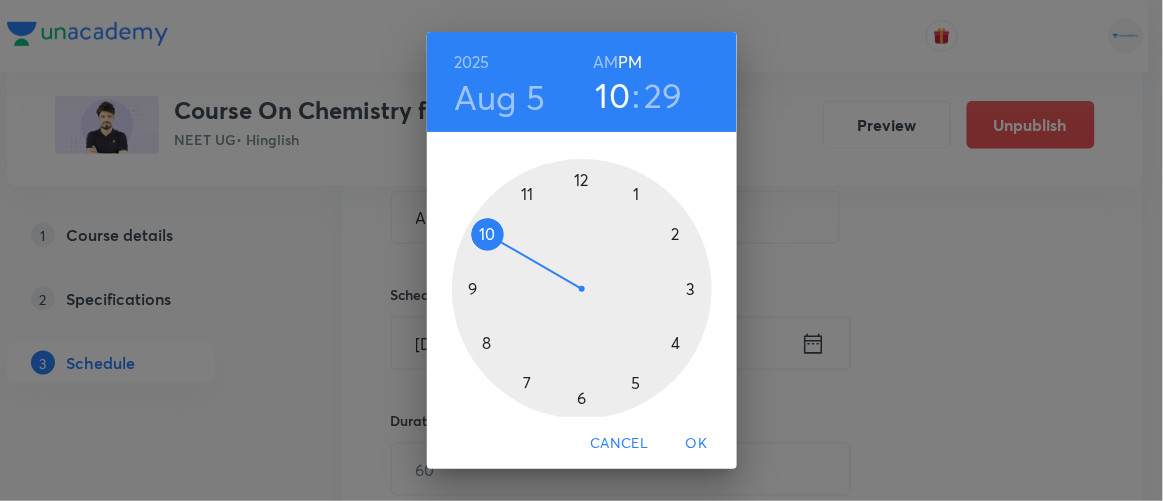 click at bounding box center (582, 289) 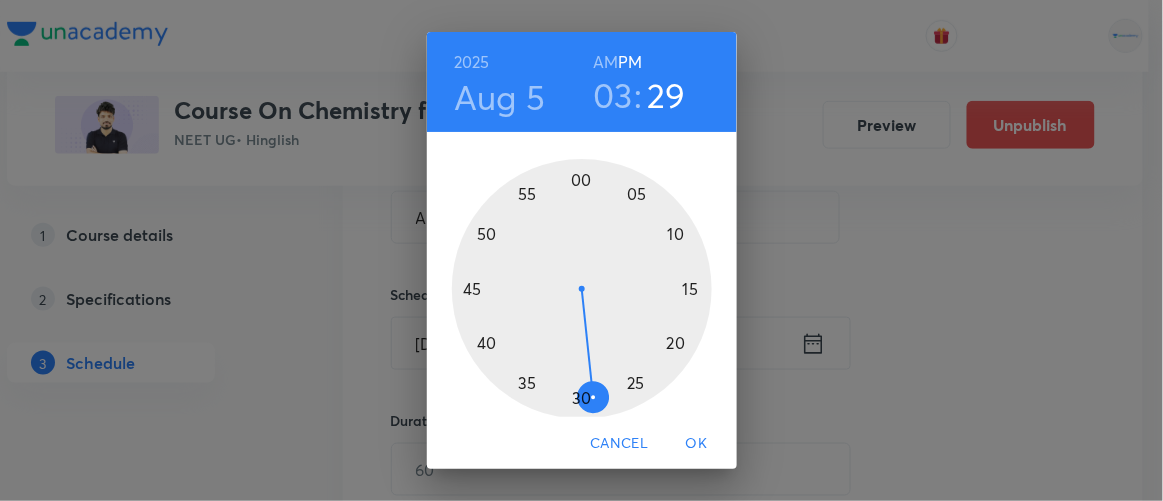 click at bounding box center [582, 289] 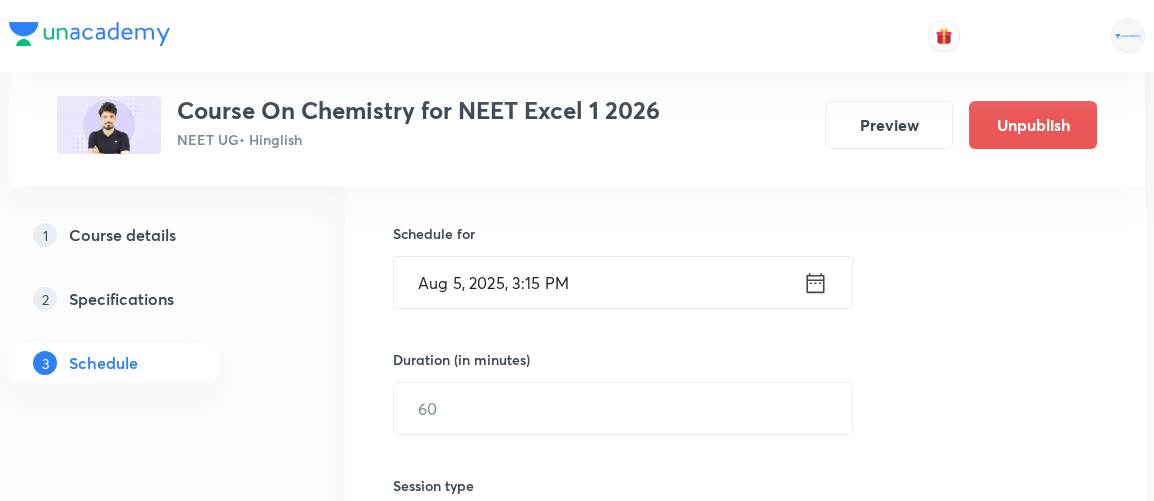 scroll, scrollTop: 484, scrollLeft: 0, axis: vertical 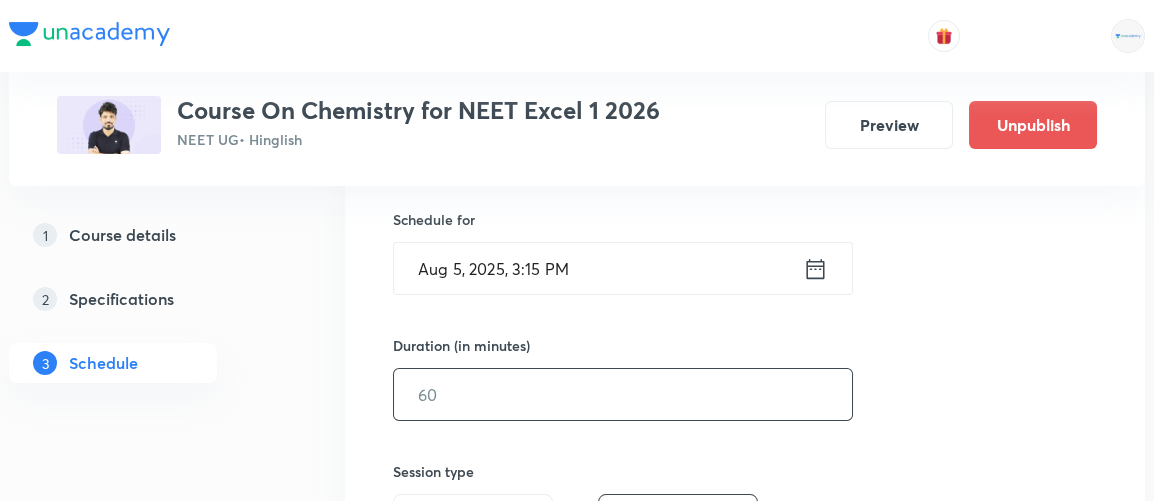 click at bounding box center [623, 394] 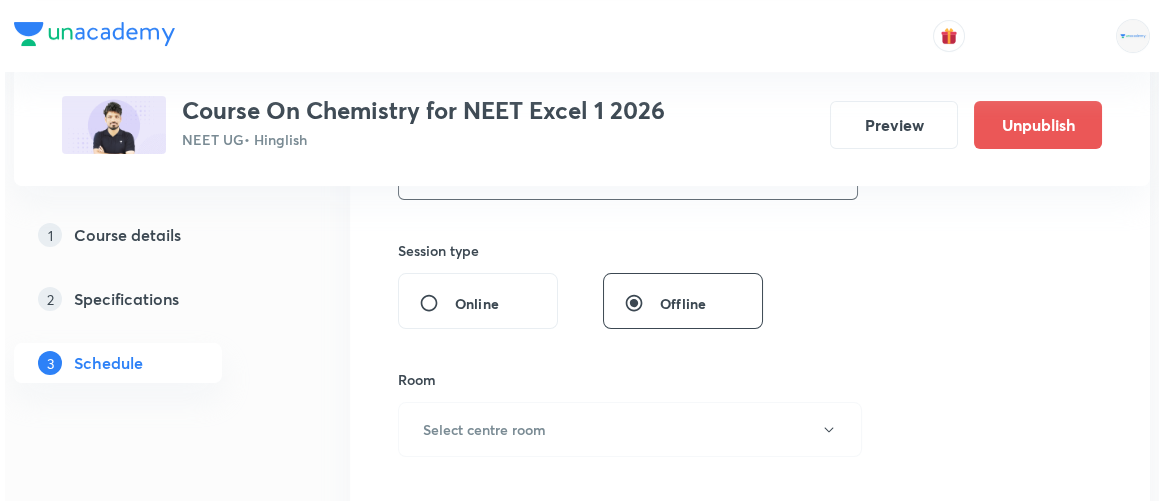 scroll, scrollTop: 707, scrollLeft: 0, axis: vertical 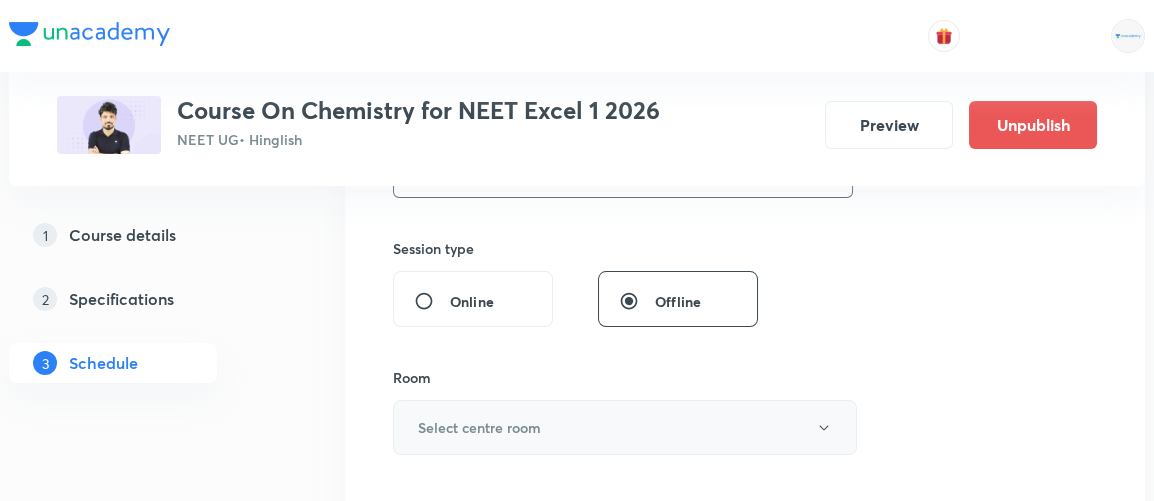 type on "75" 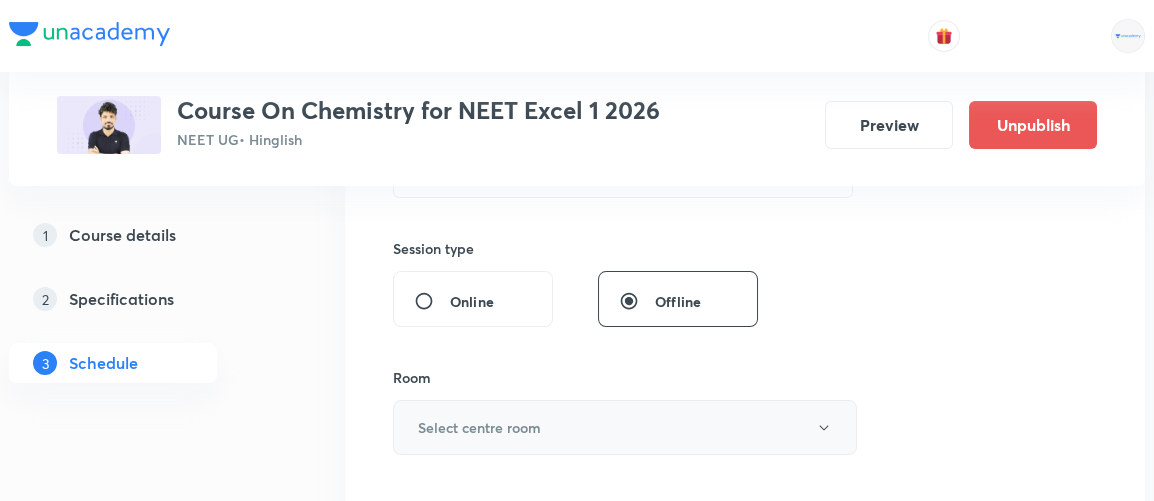 click on "Select centre room" at bounding box center [479, 427] 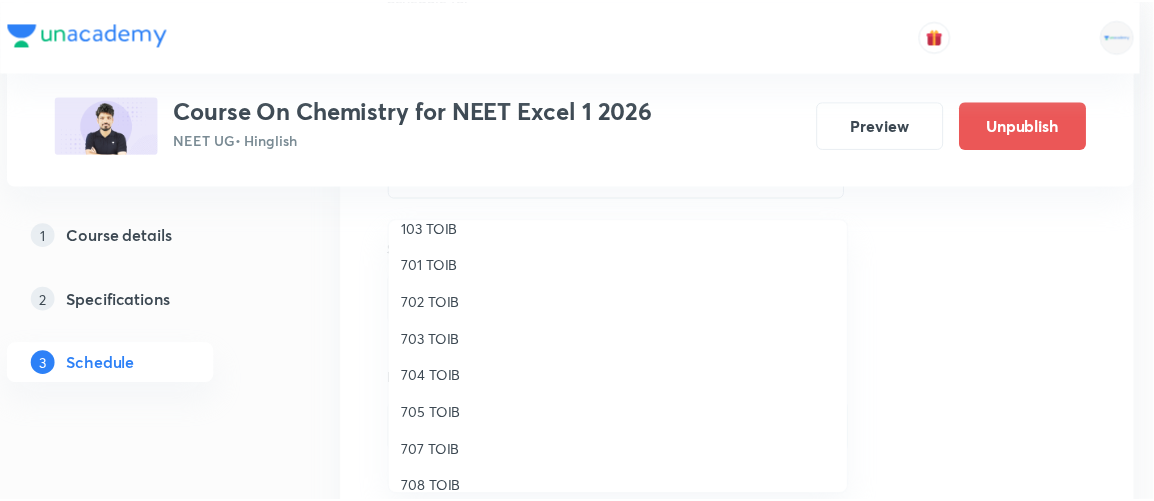 scroll, scrollTop: 169, scrollLeft: 0, axis: vertical 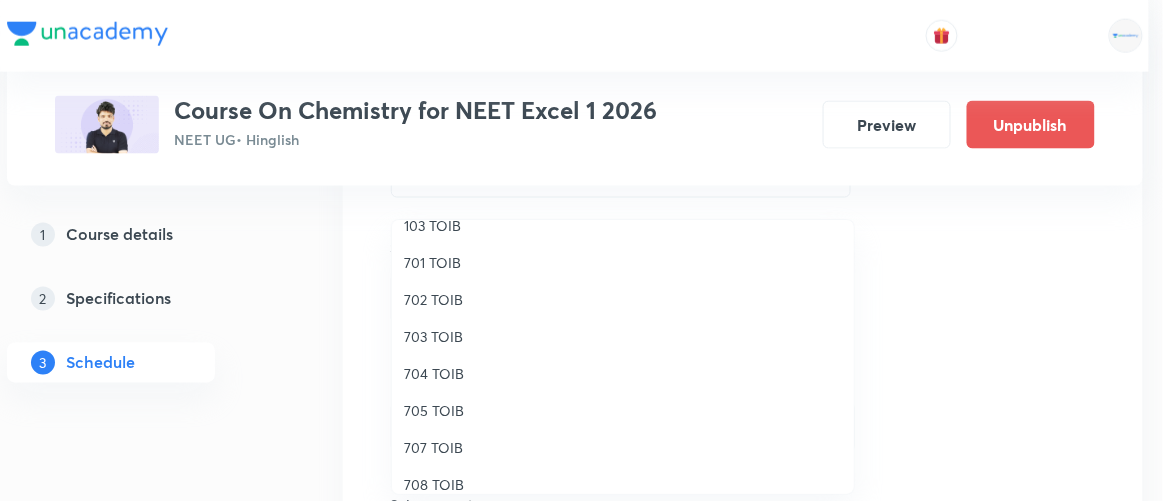 click on "705 TOIB" at bounding box center (623, 410) 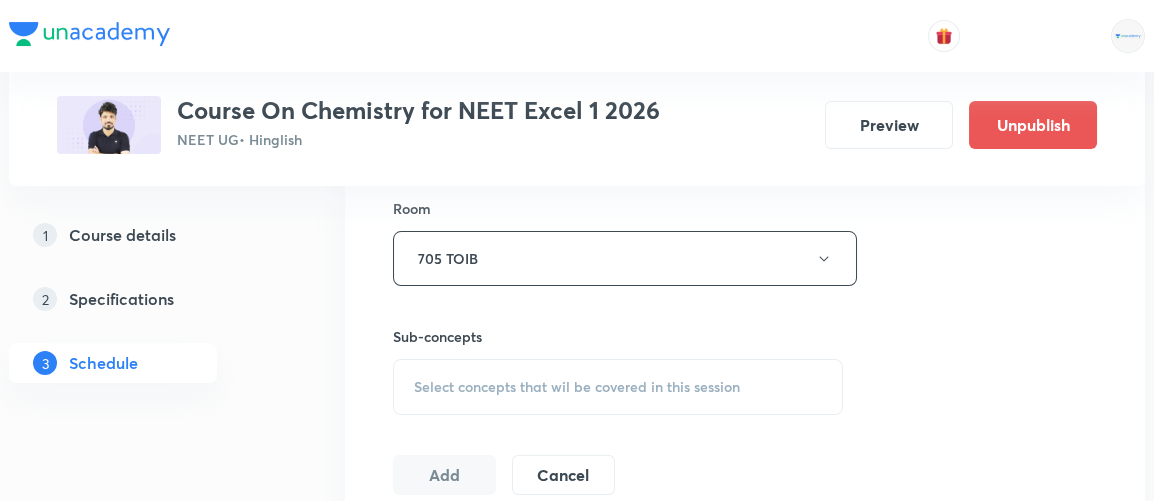 scroll, scrollTop: 885, scrollLeft: 0, axis: vertical 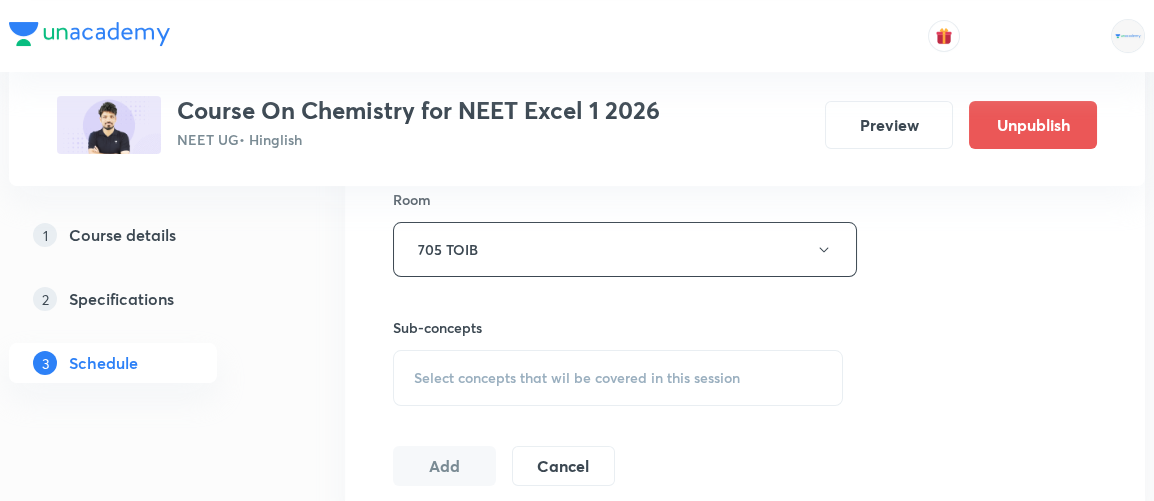 click on "Select concepts that wil be covered in this session" at bounding box center (577, 378) 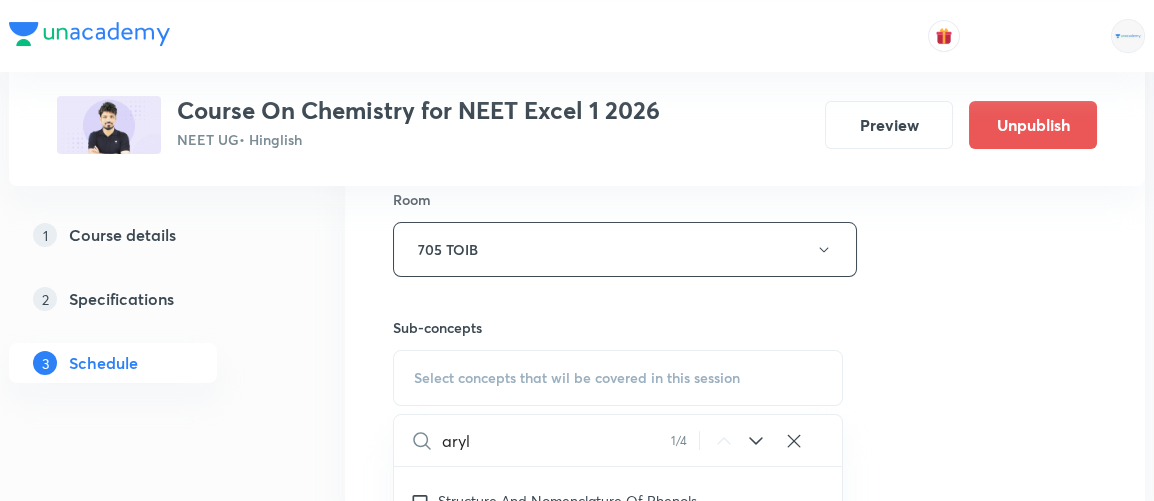 scroll, scrollTop: 48718, scrollLeft: 0, axis: vertical 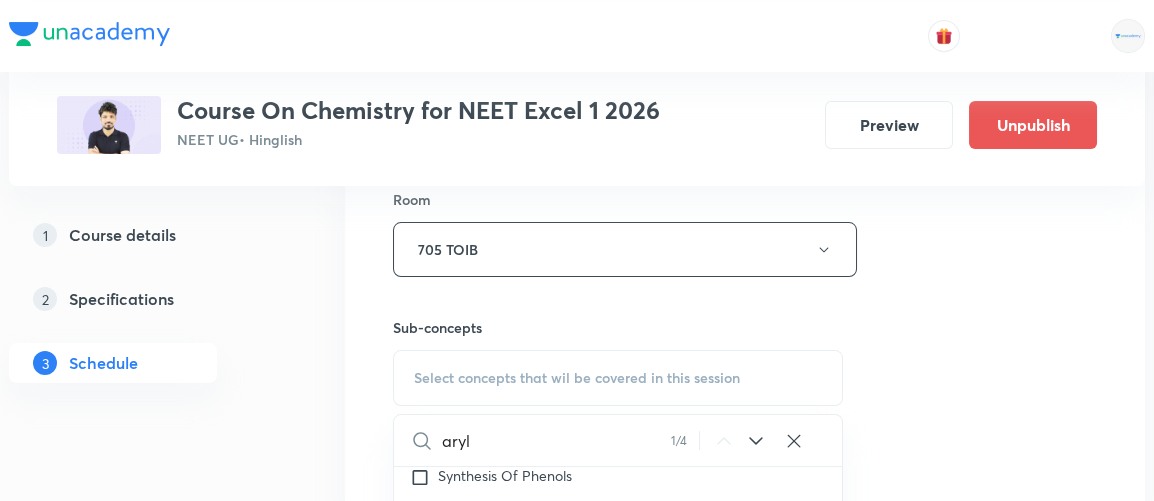type on "aryl" 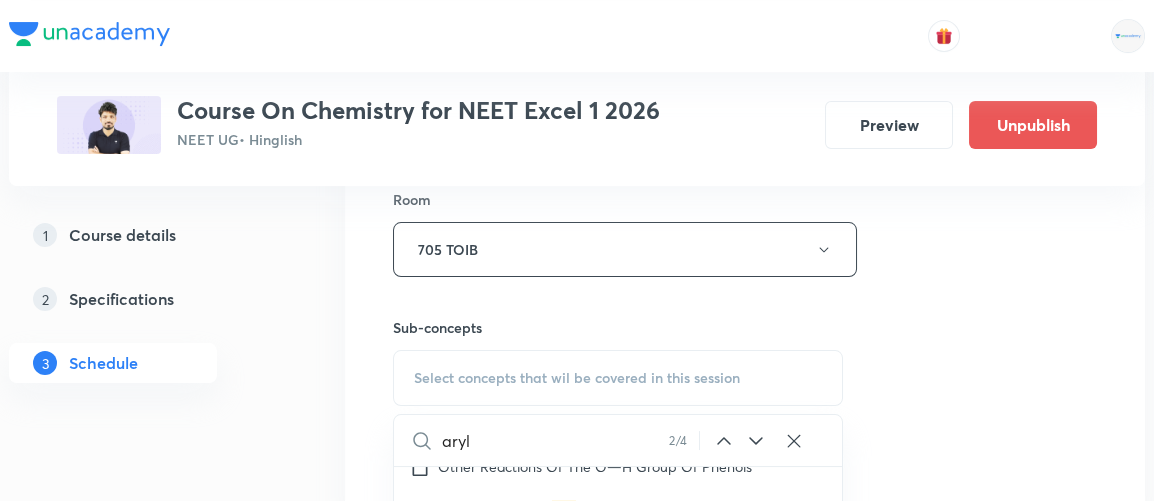 scroll, scrollTop: 48895, scrollLeft: 0, axis: vertical 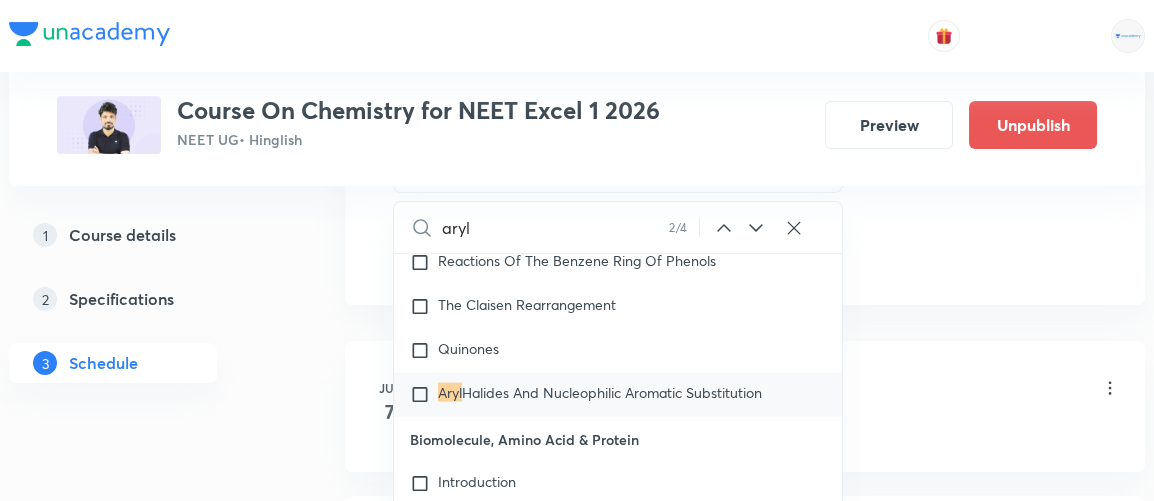 click at bounding box center (424, 219) 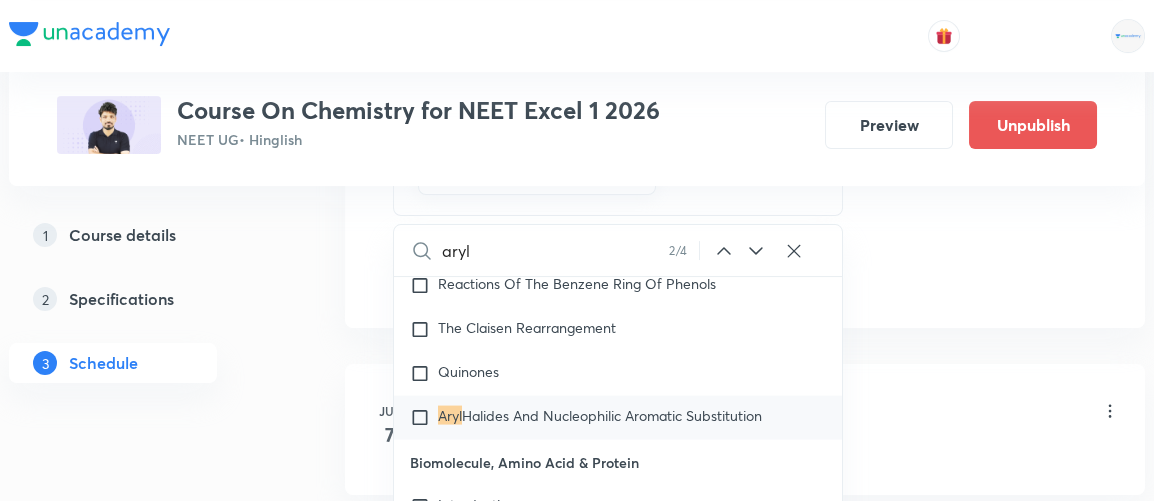 click on "Plus Courses Course On Chemistry for NEET Excel 1 2026 NEET UG  • Hinglish Preview Unpublish 1 Course details 2 Specifications 3 Schedule Schedule 19  classes Session  20 Live class Session title 30/99 Alkyl Halide & Aryl Halide 8/9 ​ Schedule for Aug 5, 2025, 3:15 PM ​ Duration (in minutes) 75 ​   Session type Online Offline Room 705 TOIB Sub-concepts Cleavage Of Alkyl Aryl Ethers CLEAR aryl 2 / 4 ​ General Topics & Mole Concept Basic Concepts Mole – Basic Introduction Percentage Composition Covered previously Stoichiometry Covered previously Principle of Atom Conservation (POAC) Covered previously Relation between Stoichiometric Quantities Covered previously Application of Mole Concept: Gravimetric Analysis Covered previously Electronic Configuration Of Atoms (Hund's rule) Covered previously  Quantum Numbers (Magnetic Quantum no.) Covered previously Quantum Numbers(Pauli's Exclusion law) Covered previously Mean Molar Mass or Molecular Mass Variation of Conductivity with Concentration Spectrum pH" at bounding box center (577, 1246) 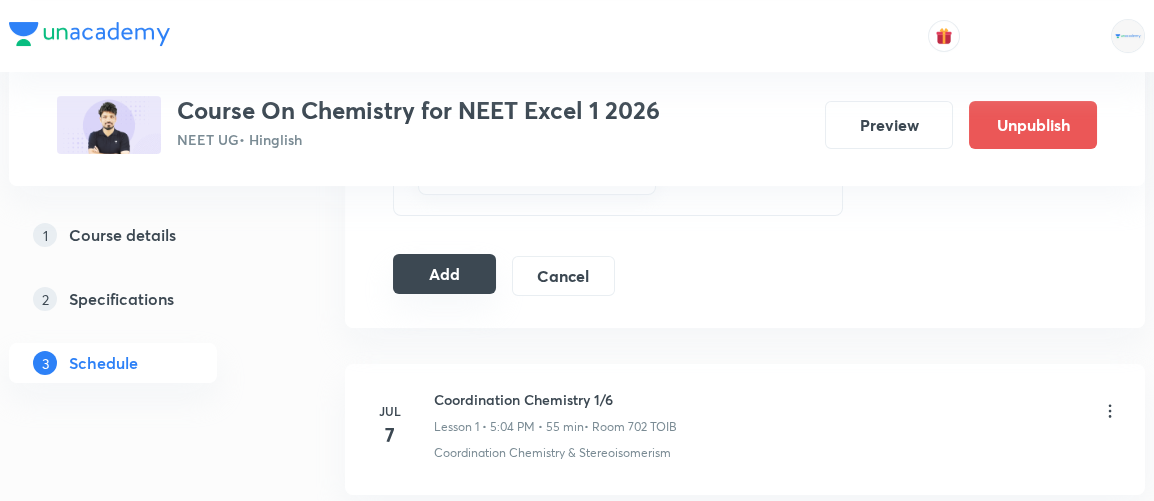 click on "Add" at bounding box center (444, 274) 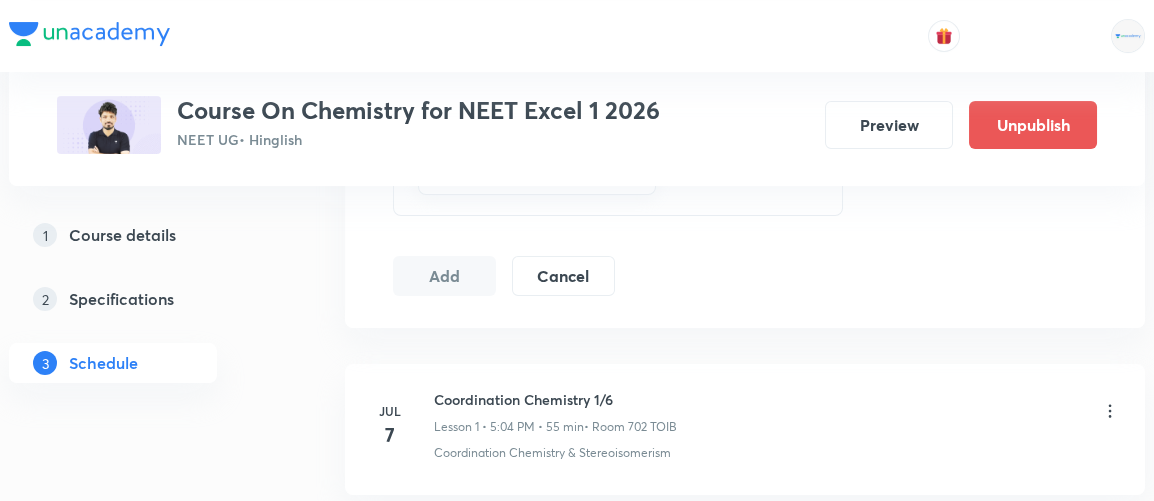 click on "Add" at bounding box center [444, 276] 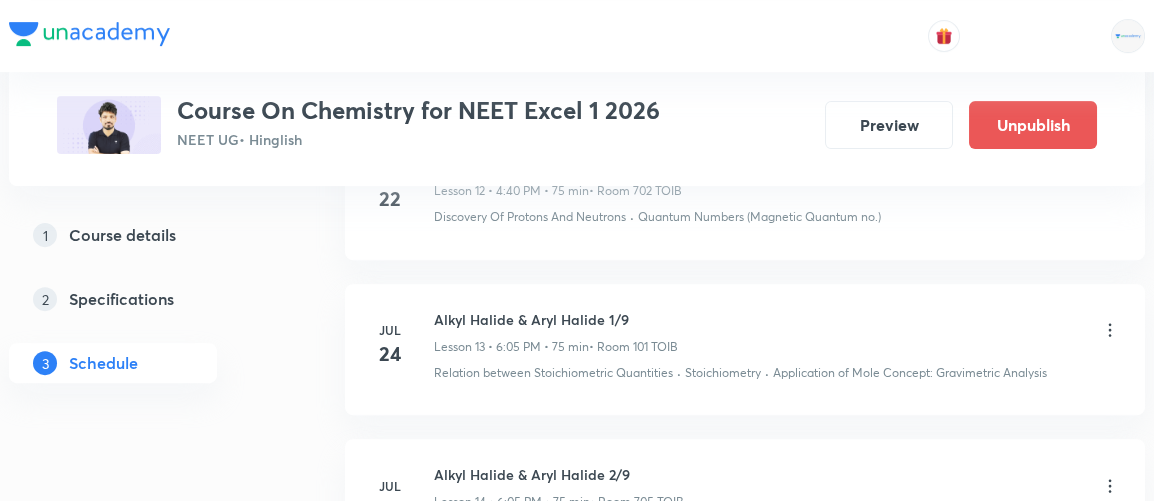 scroll, scrollTop: 3325, scrollLeft: 0, axis: vertical 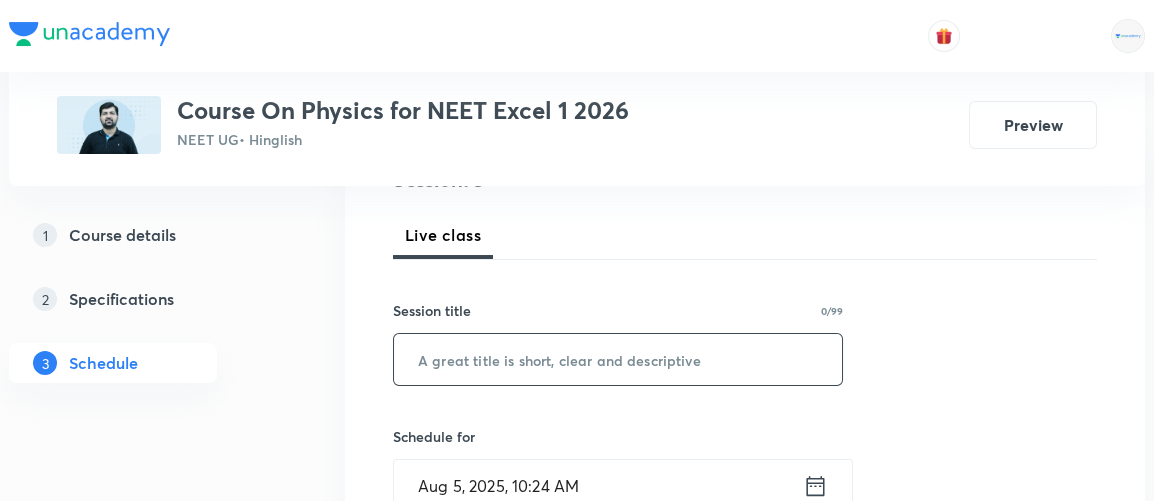 click at bounding box center [618, 359] 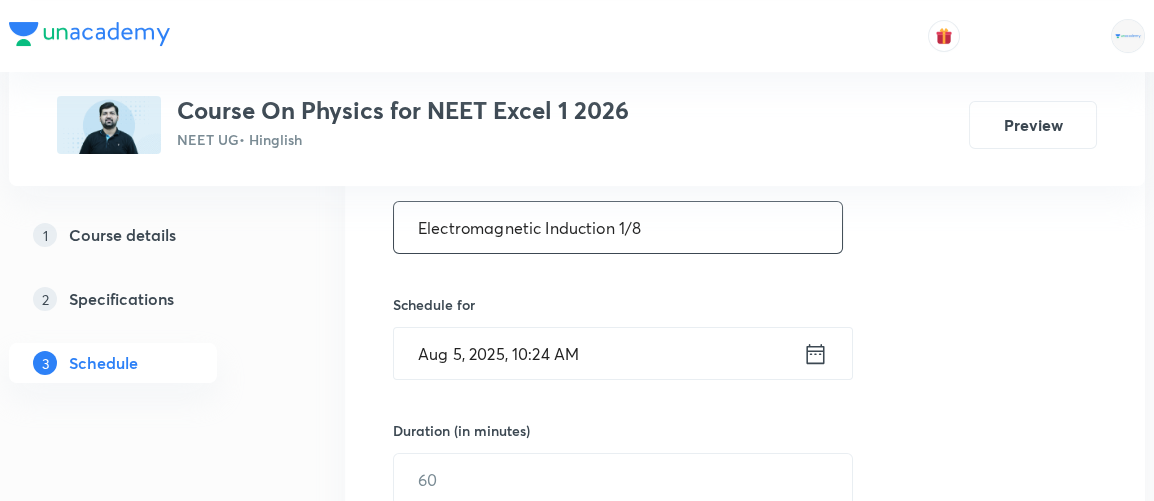 scroll, scrollTop: 409, scrollLeft: 0, axis: vertical 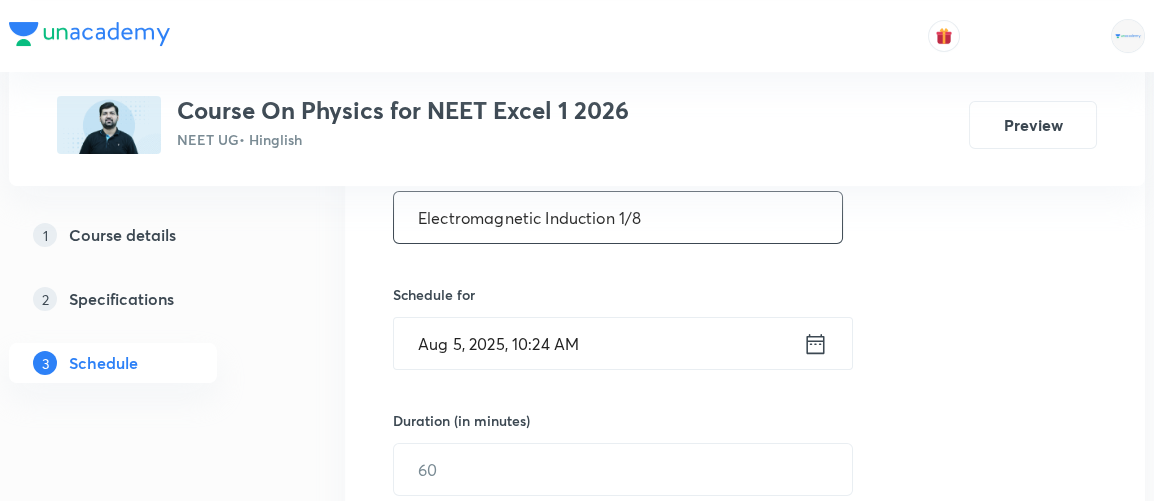 type on "Electromagnetic Induction 1/8" 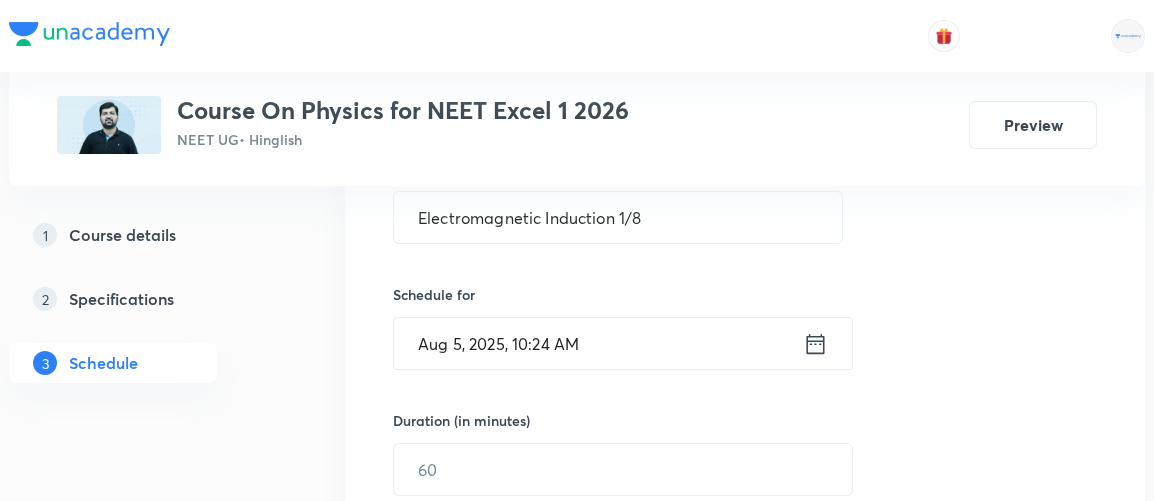 click 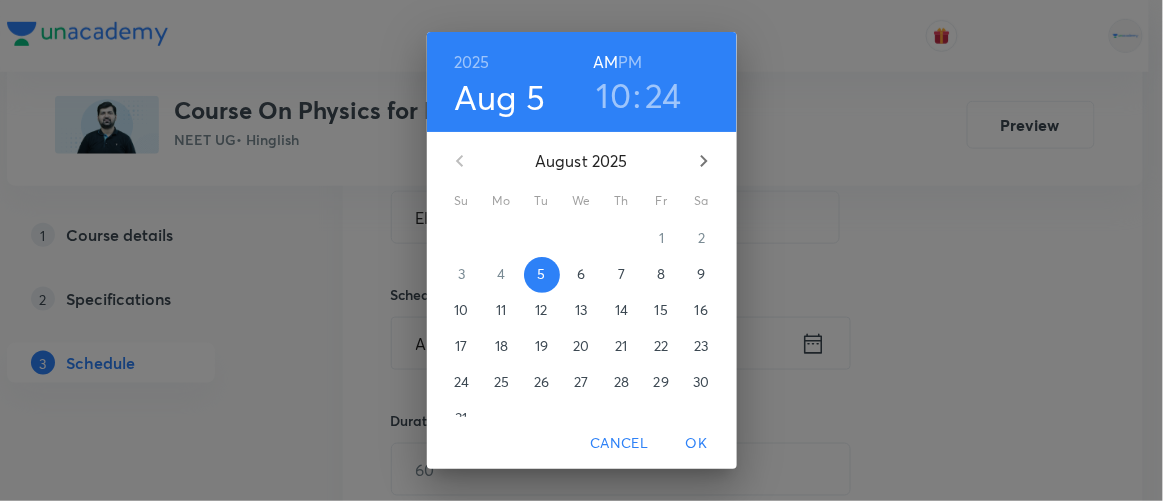 click on "PM" at bounding box center (630, 62) 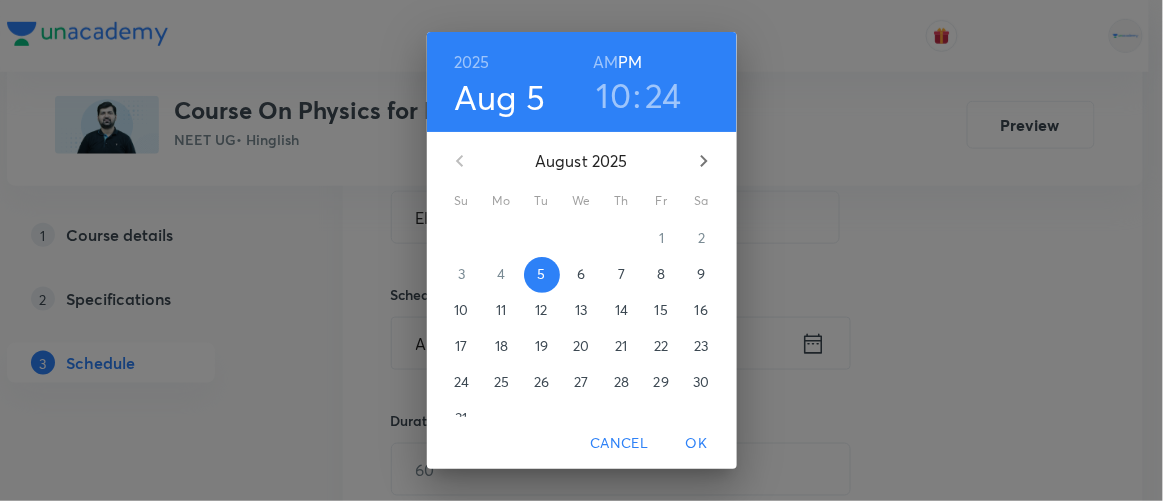 click on "10" at bounding box center (614, 95) 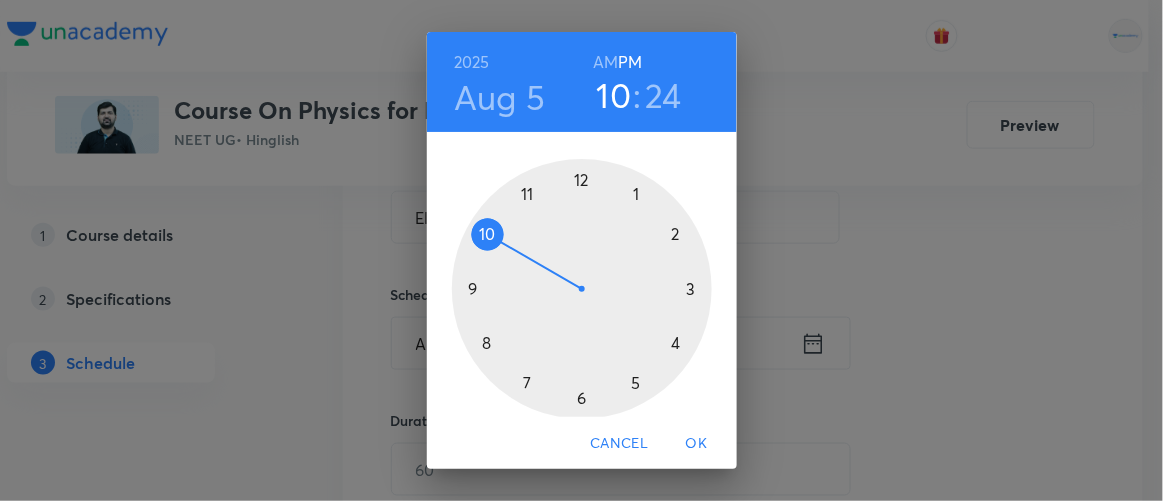 click at bounding box center [582, 289] 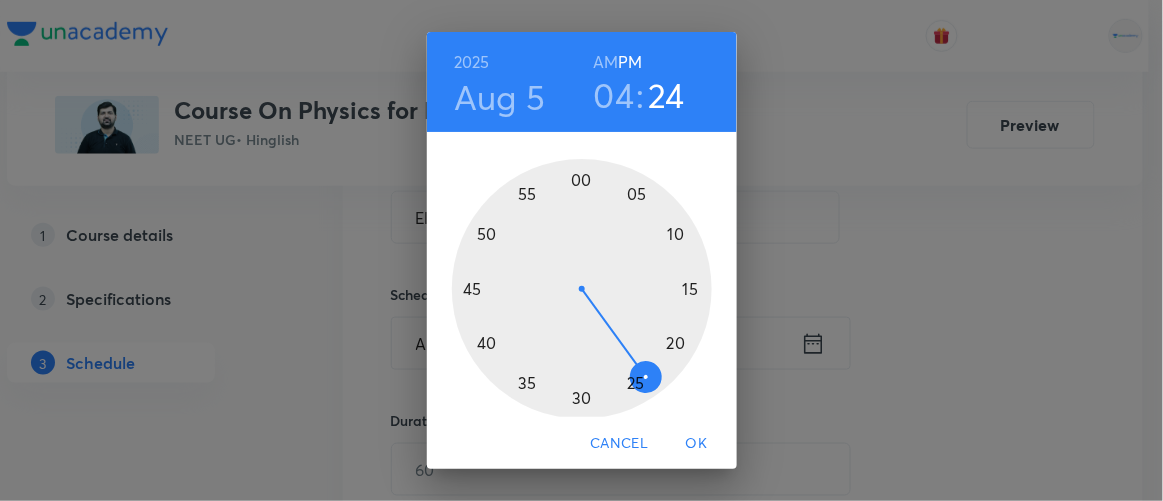 click at bounding box center [582, 289] 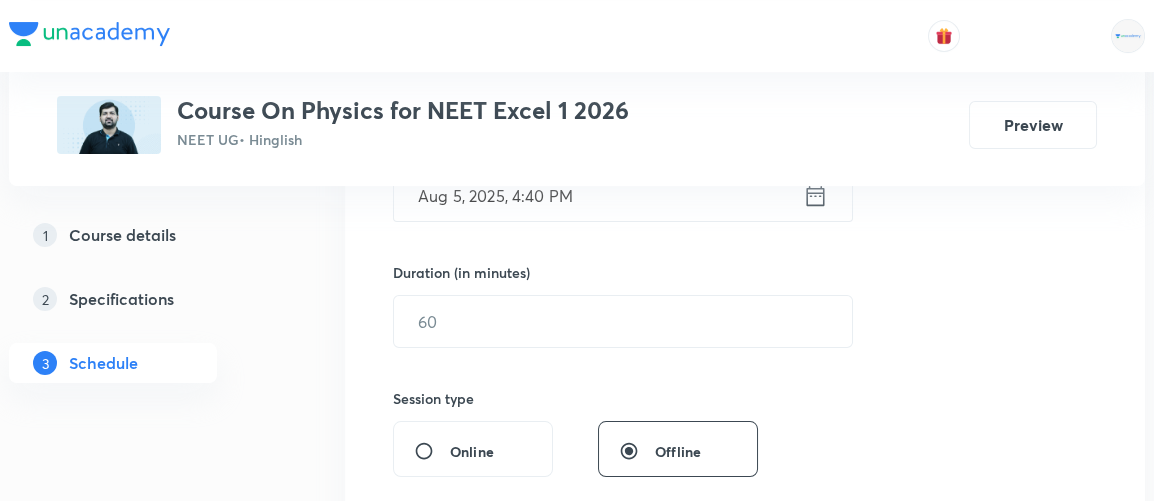 scroll, scrollTop: 564, scrollLeft: 0, axis: vertical 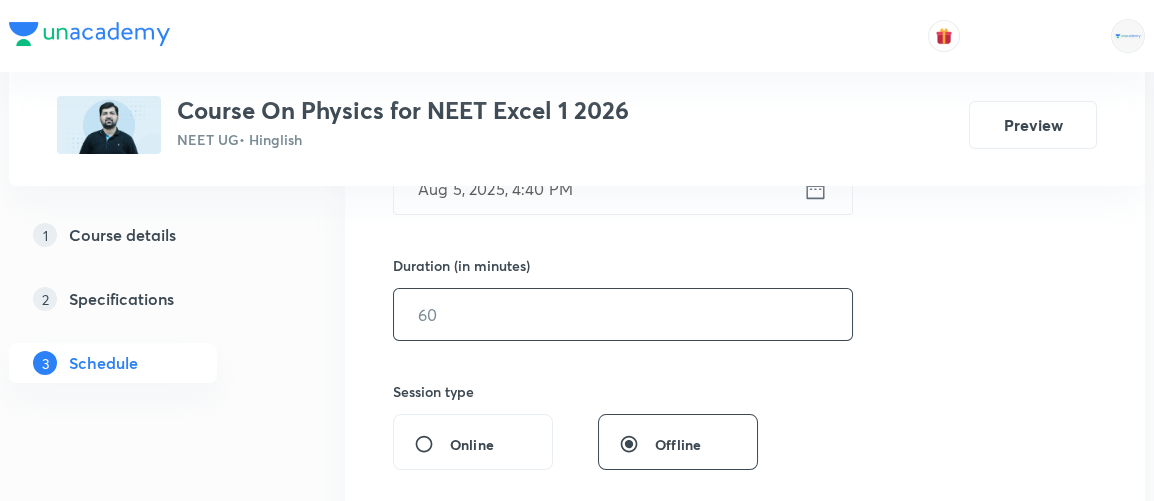 click at bounding box center (623, 314) 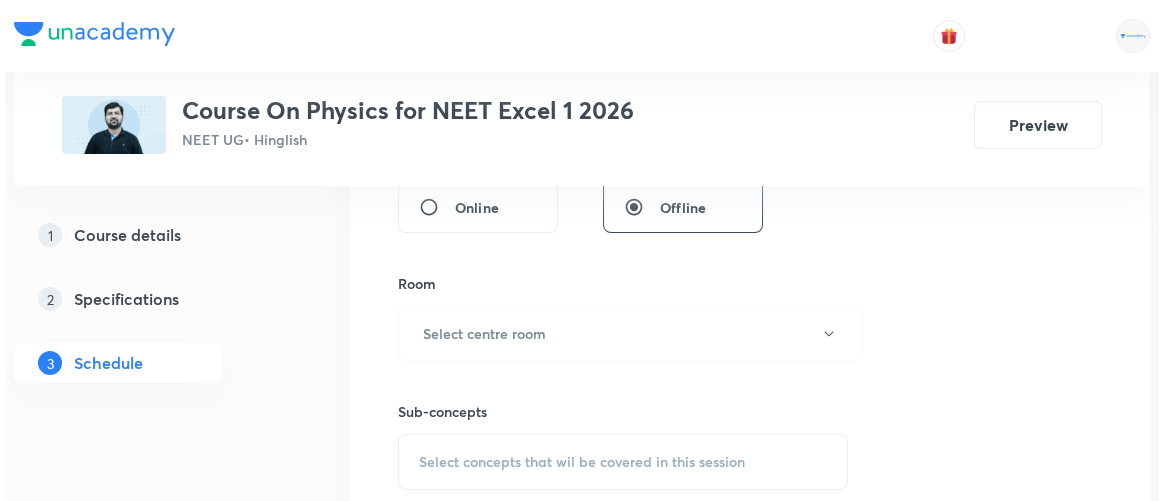 scroll, scrollTop: 817, scrollLeft: 0, axis: vertical 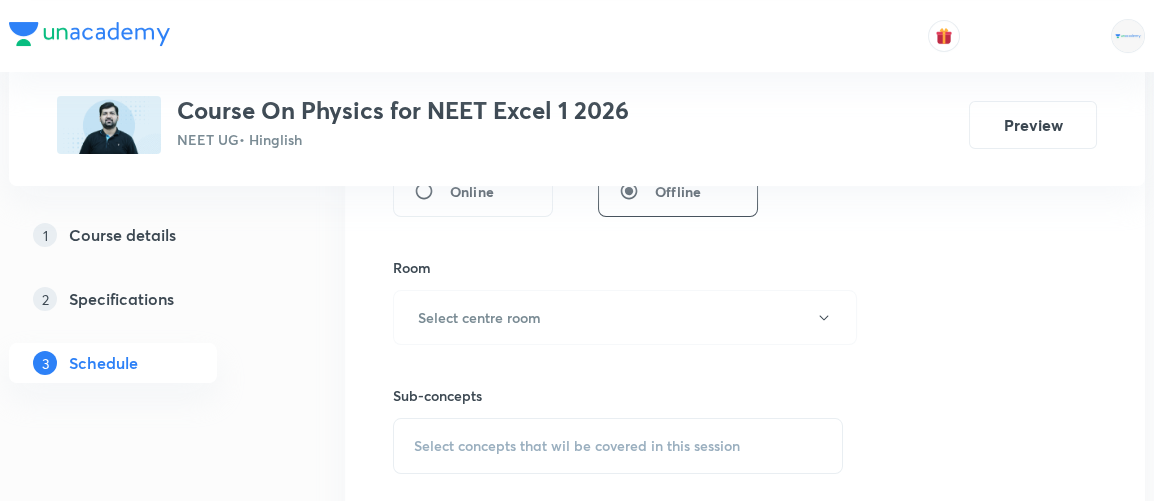 type on "90" 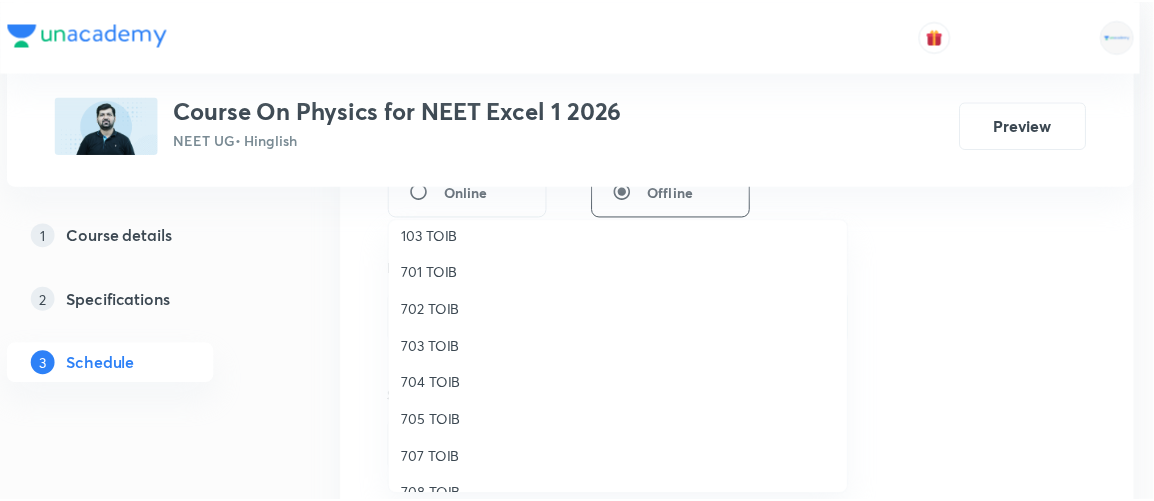 scroll, scrollTop: 159, scrollLeft: 0, axis: vertical 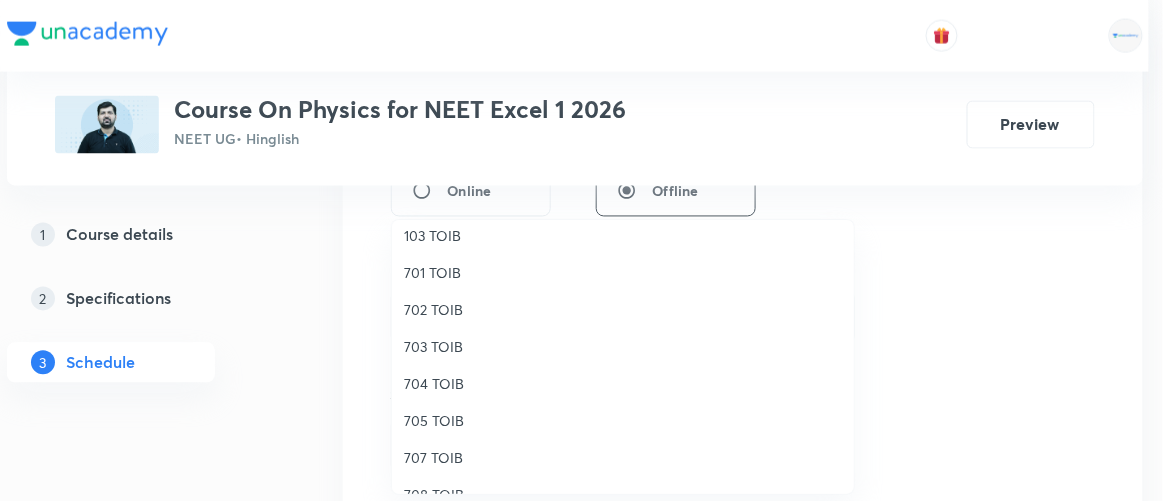 click on "705 TOIB" at bounding box center (623, 420) 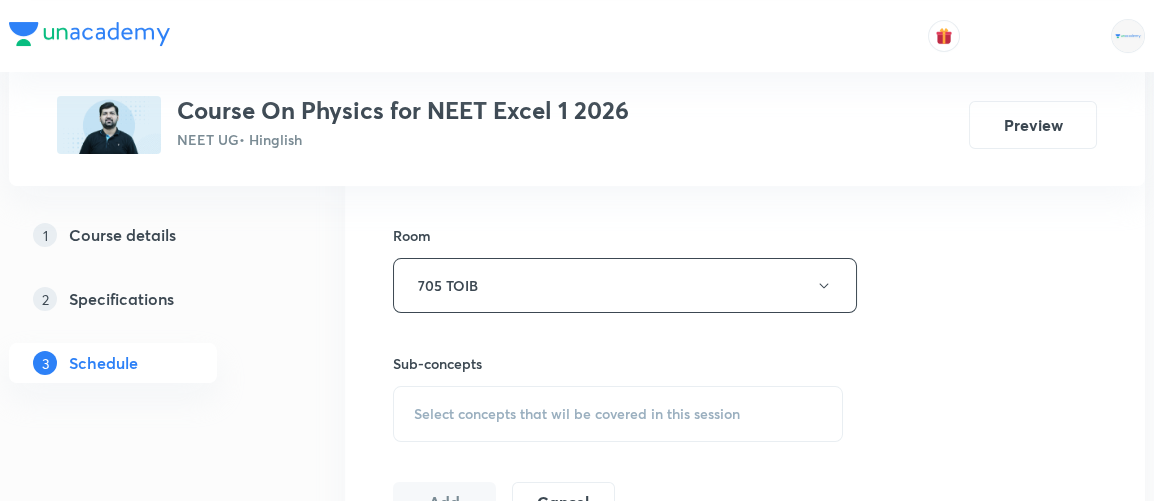 scroll, scrollTop: 850, scrollLeft: 0, axis: vertical 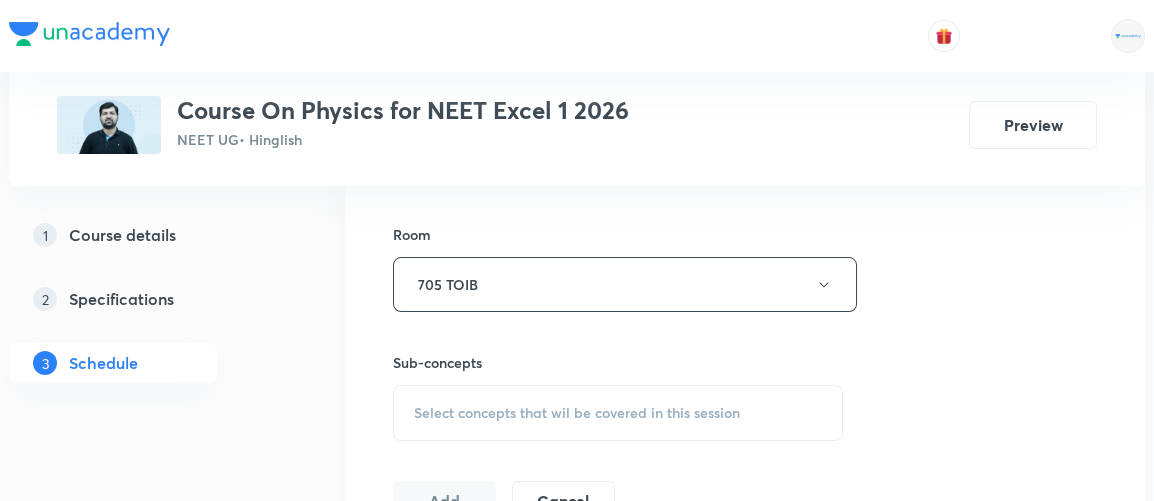 click on "Select concepts that wil be covered in this session" at bounding box center [577, 413] 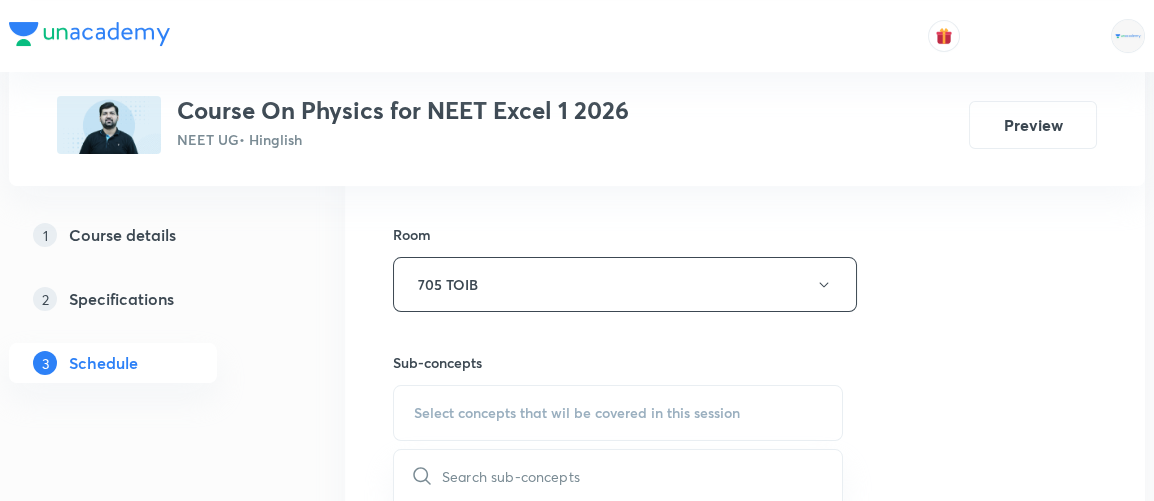scroll, scrollTop: 896, scrollLeft: 0, axis: vertical 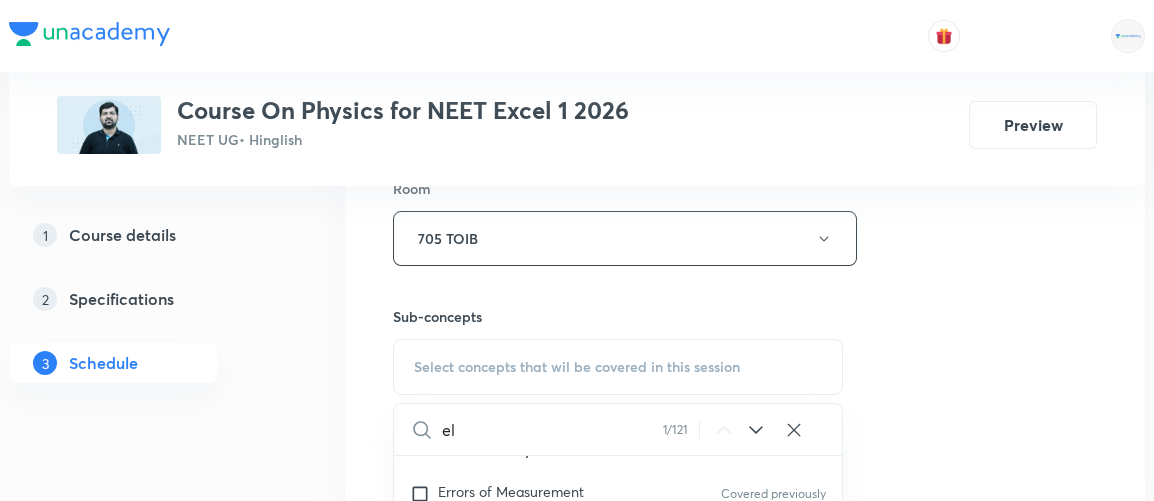 type on "e" 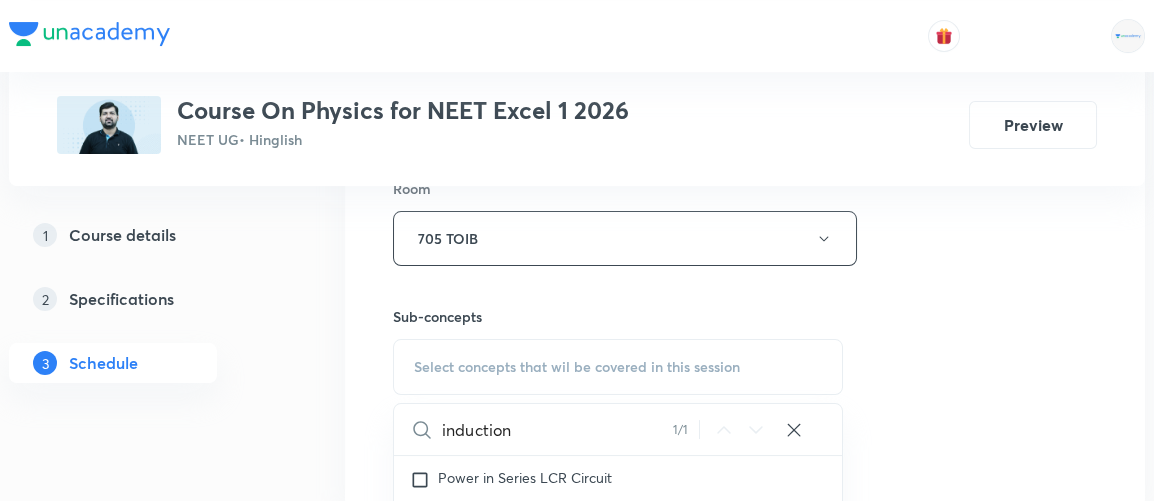 scroll, scrollTop: 19492, scrollLeft: 0, axis: vertical 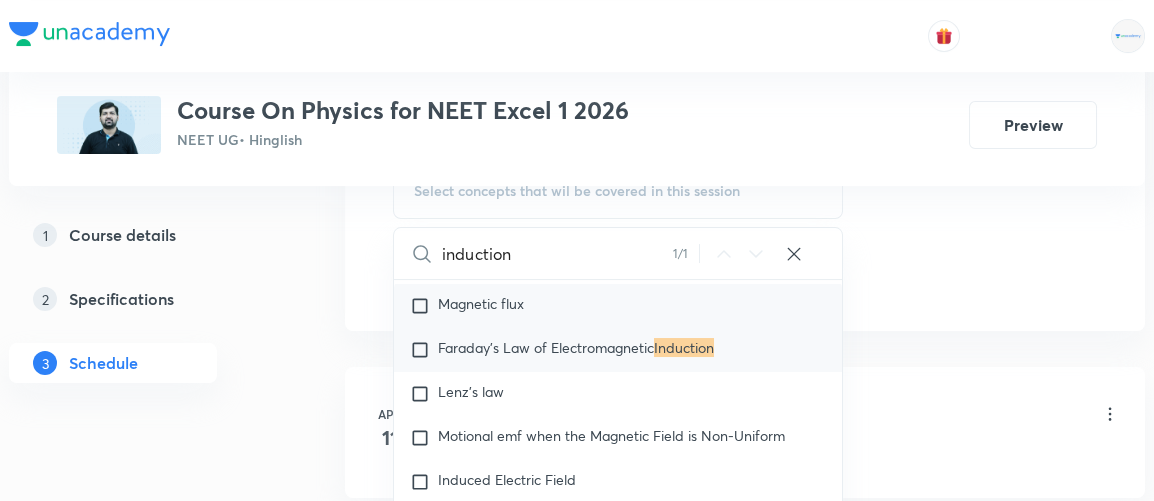 type on "induction" 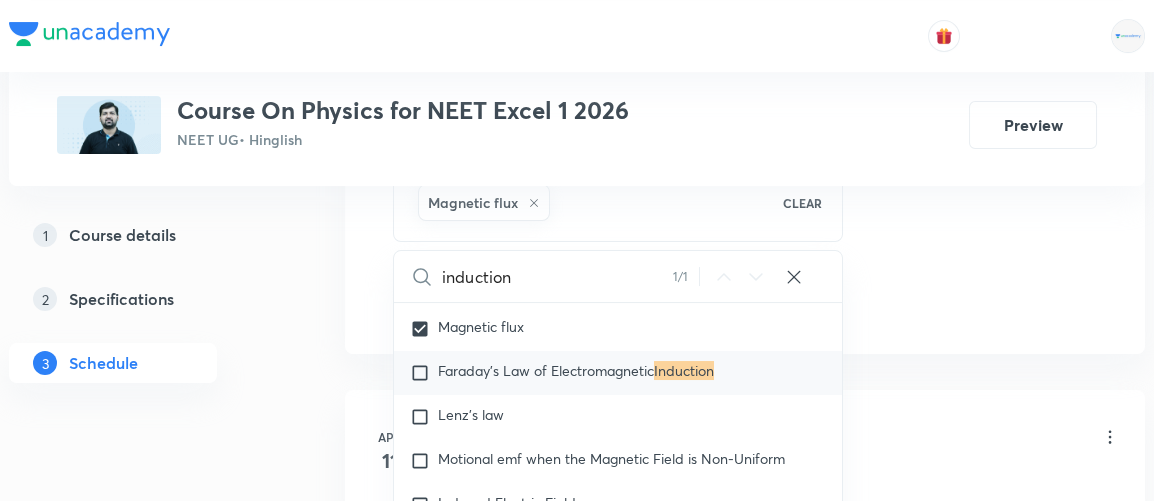 click on "Faraday's Law of Electromagnetic" at bounding box center [546, 370] 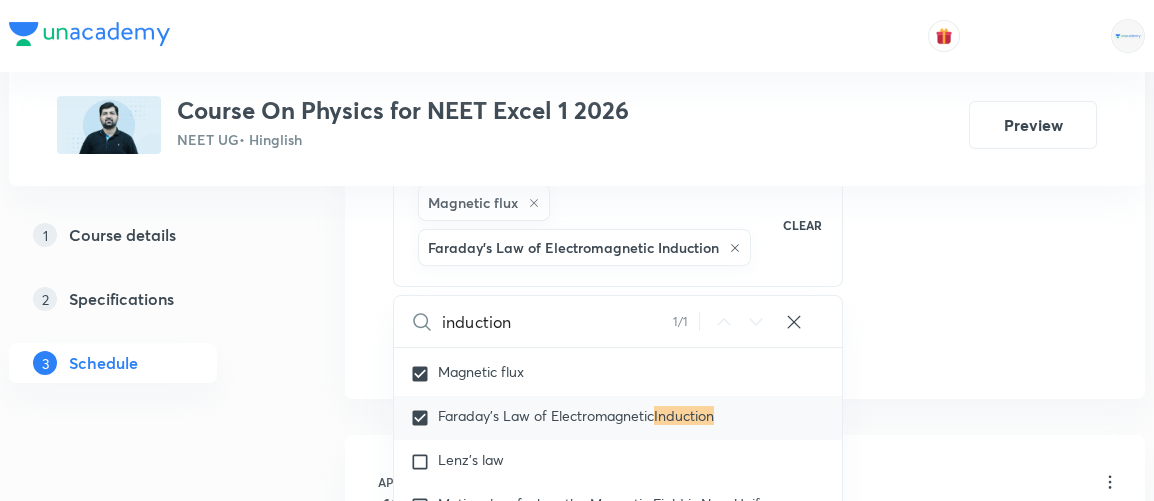 click on "1 Course details 2 Specifications 3 Schedule" at bounding box center (145, 5655) 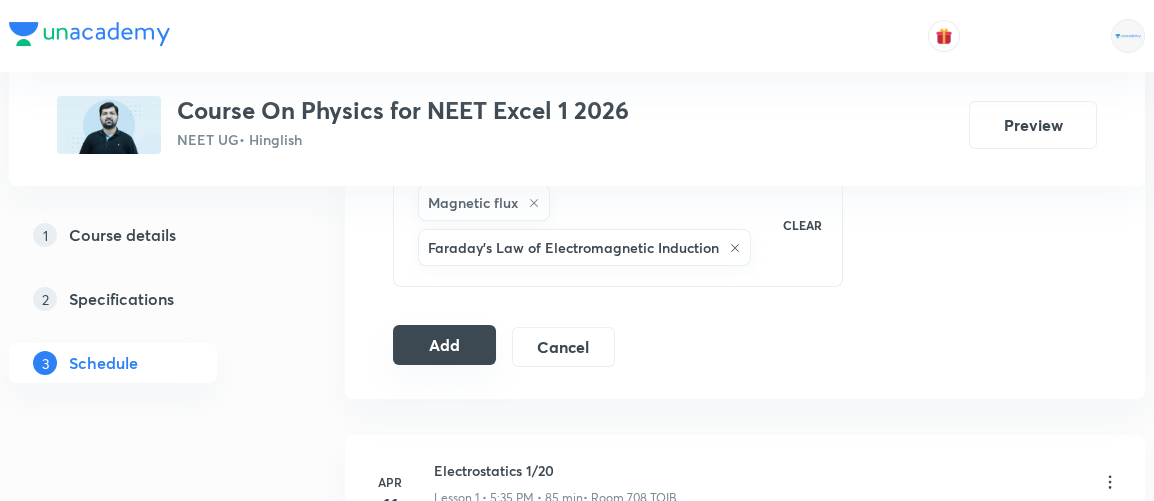 click on "Add" at bounding box center [444, 345] 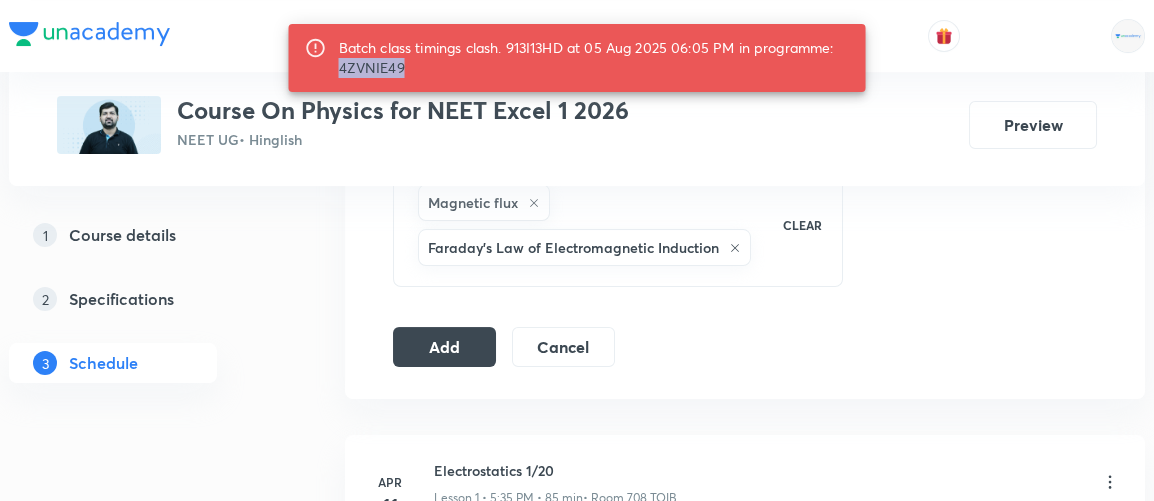 drag, startPoint x: 339, startPoint y: 66, endPoint x: 404, endPoint y: 76, distance: 65.76473 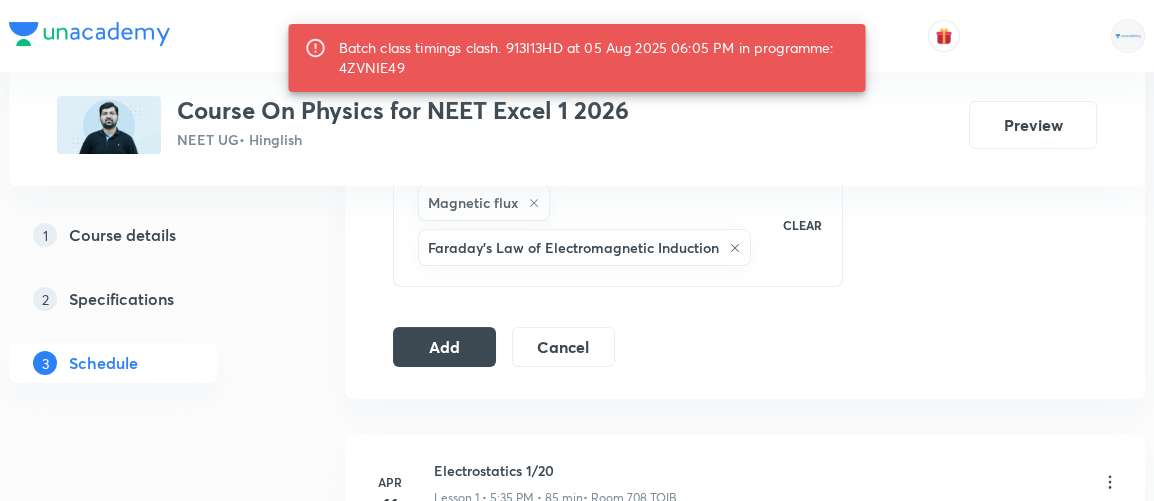 click on "Session  75 Live class Session title 29/99 Electromagnetic Induction 1/8 ​ Schedule for [DATE], [TIME] ​ Duration (in minutes) 90 ​   Session type Online Offline Room 705 TOIB Sub-concepts Magnetic flux  Faraday's Law of Electromagnetic Induction CLEAR Add Cancel" at bounding box center [745, -137] 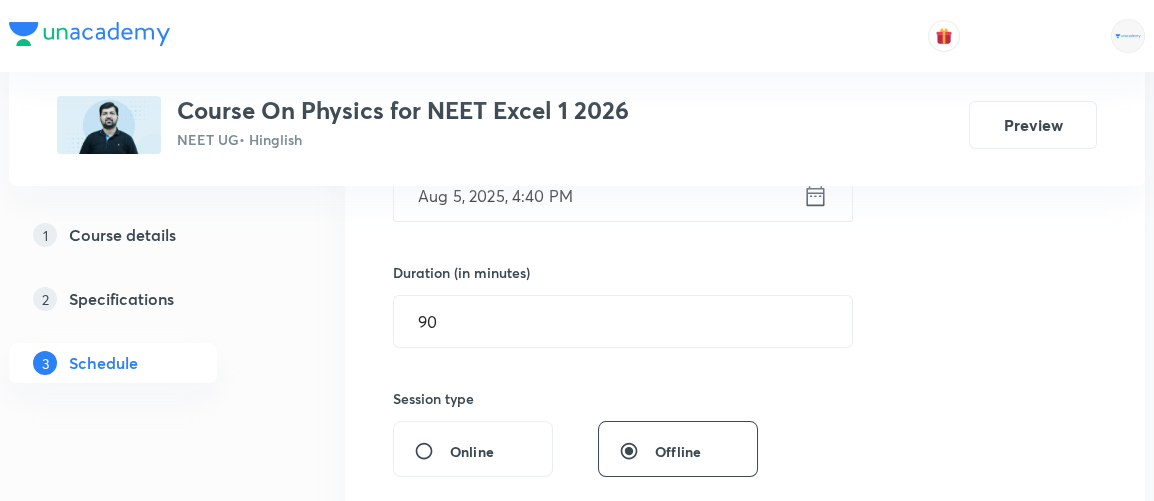 scroll, scrollTop: 554, scrollLeft: 0, axis: vertical 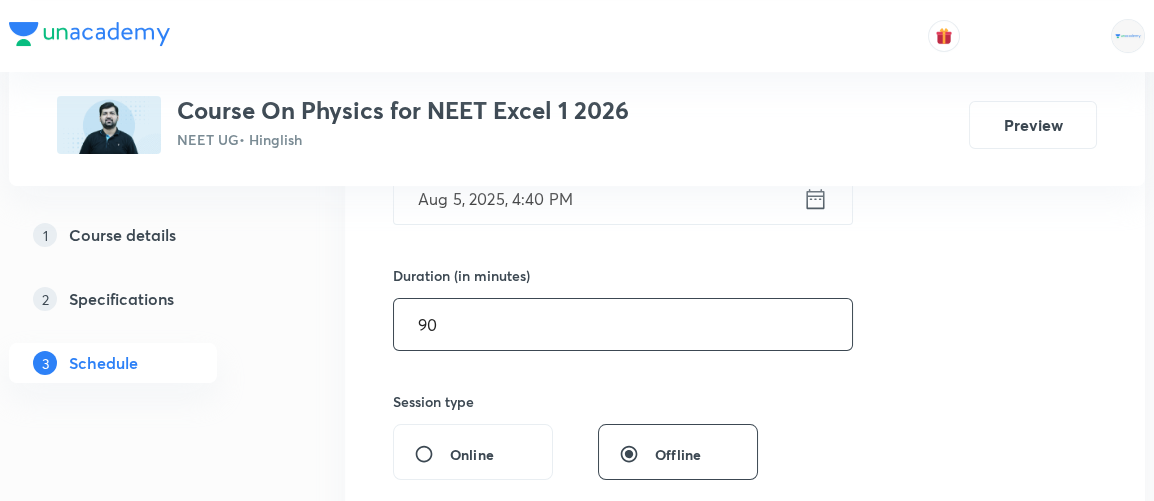 click on "90" at bounding box center (623, 324) 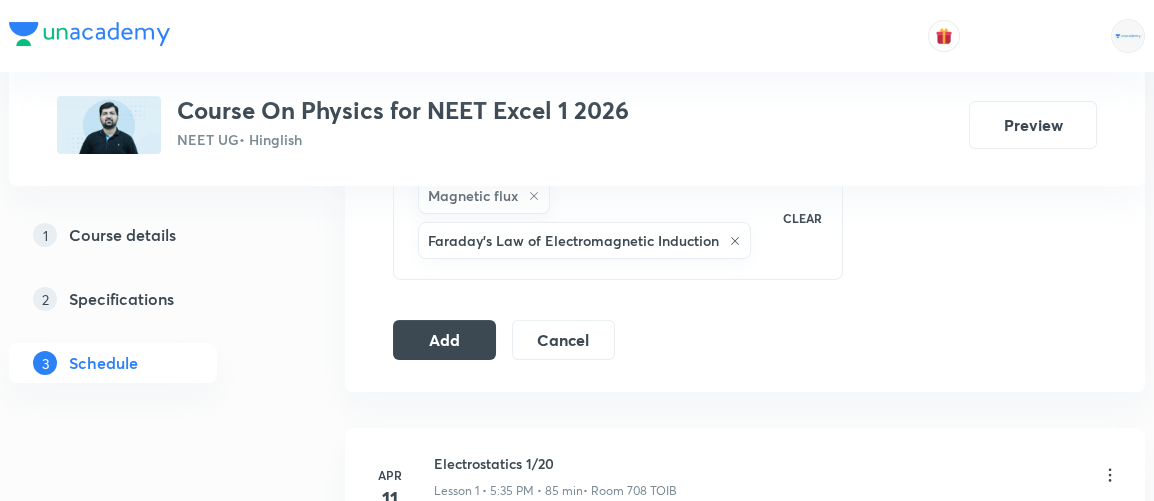 scroll, scrollTop: 1088, scrollLeft: 0, axis: vertical 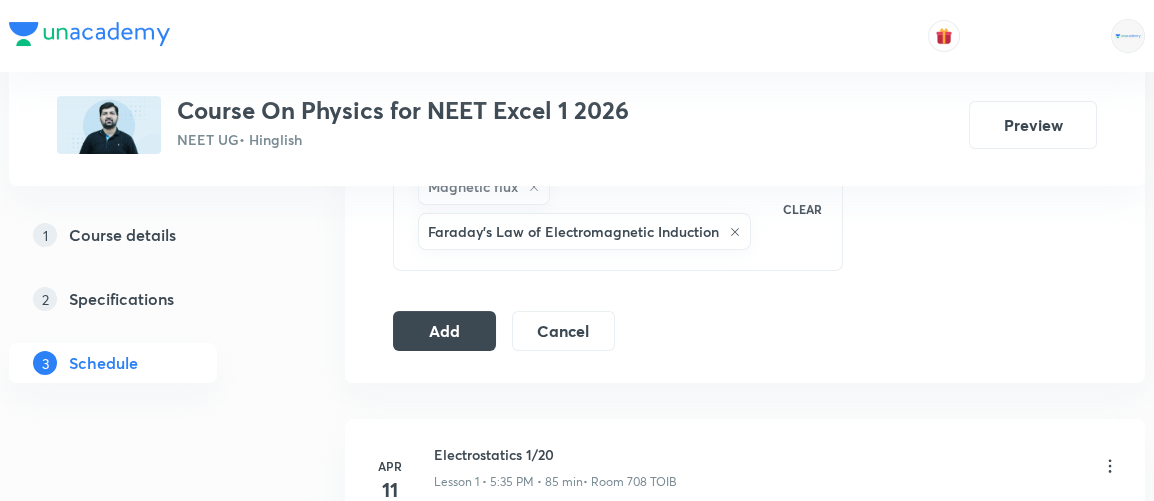 type on "75" 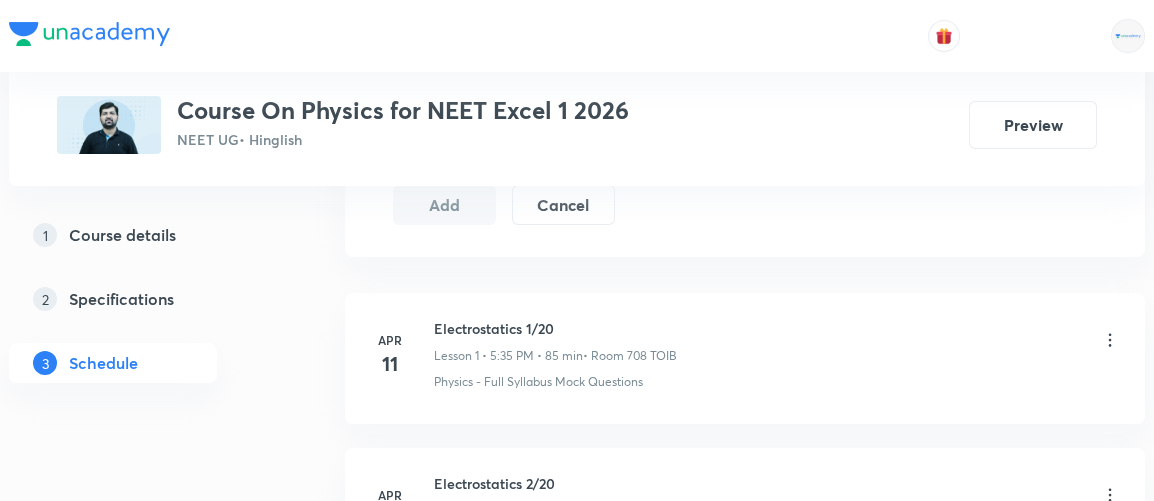 scroll, scrollTop: 1221, scrollLeft: 0, axis: vertical 